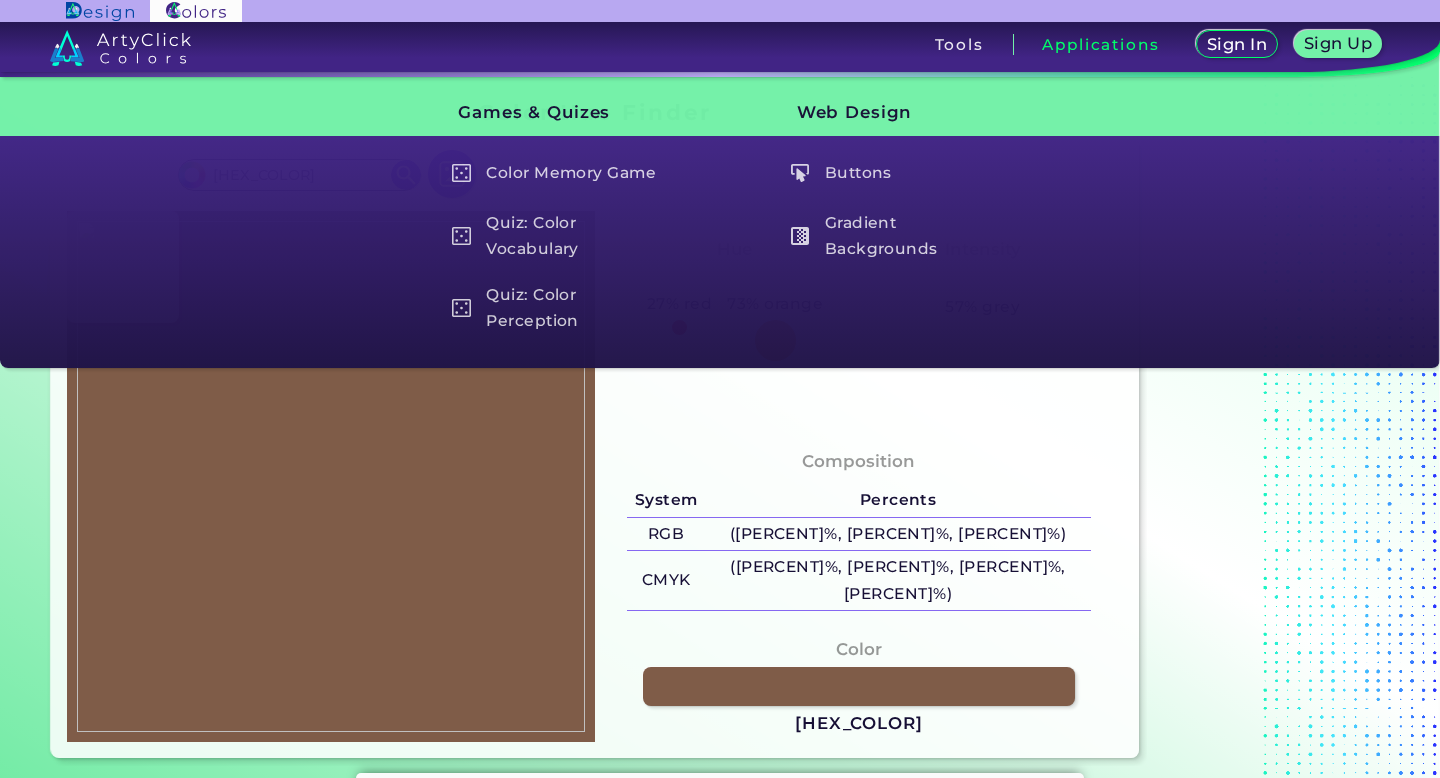 scroll, scrollTop: 0, scrollLeft: 0, axis: both 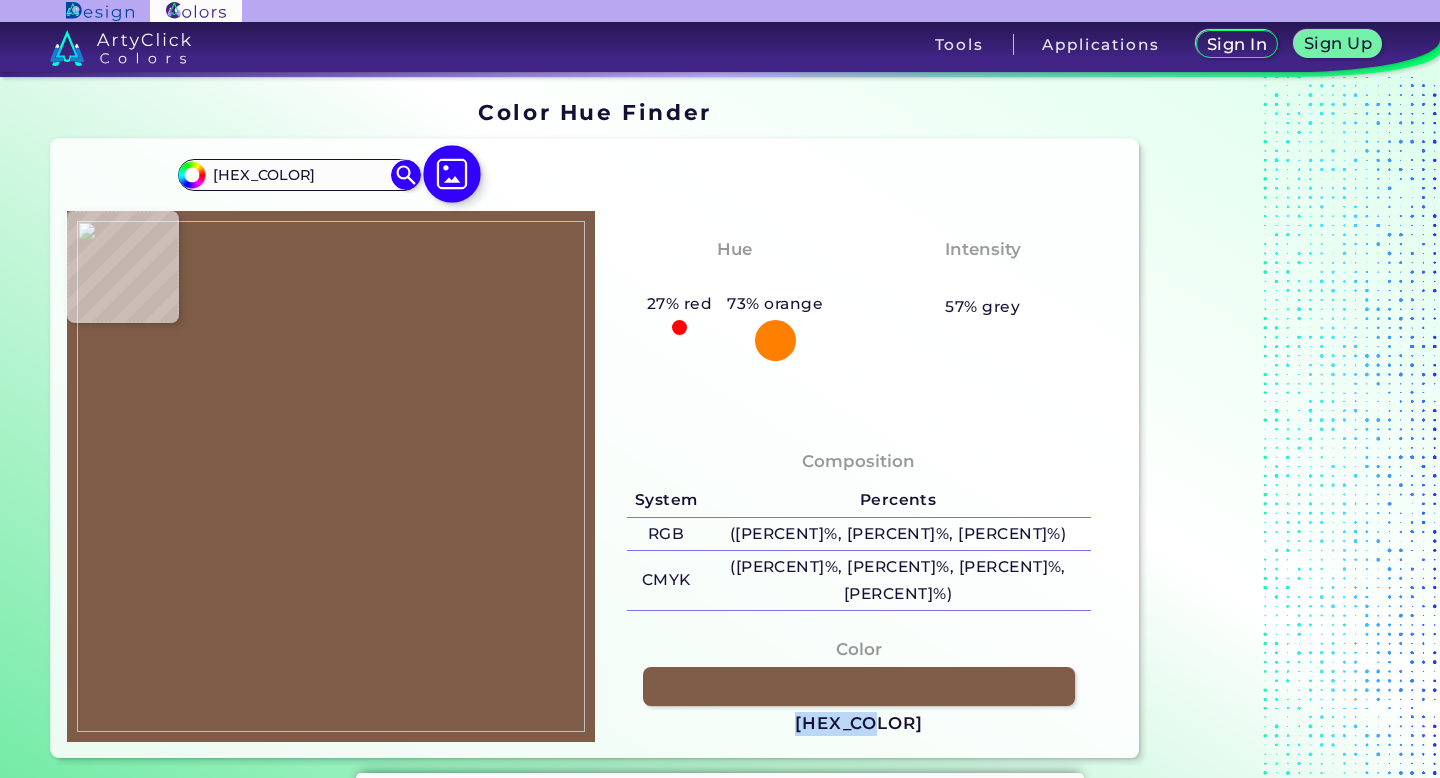 click at bounding box center [452, 174] 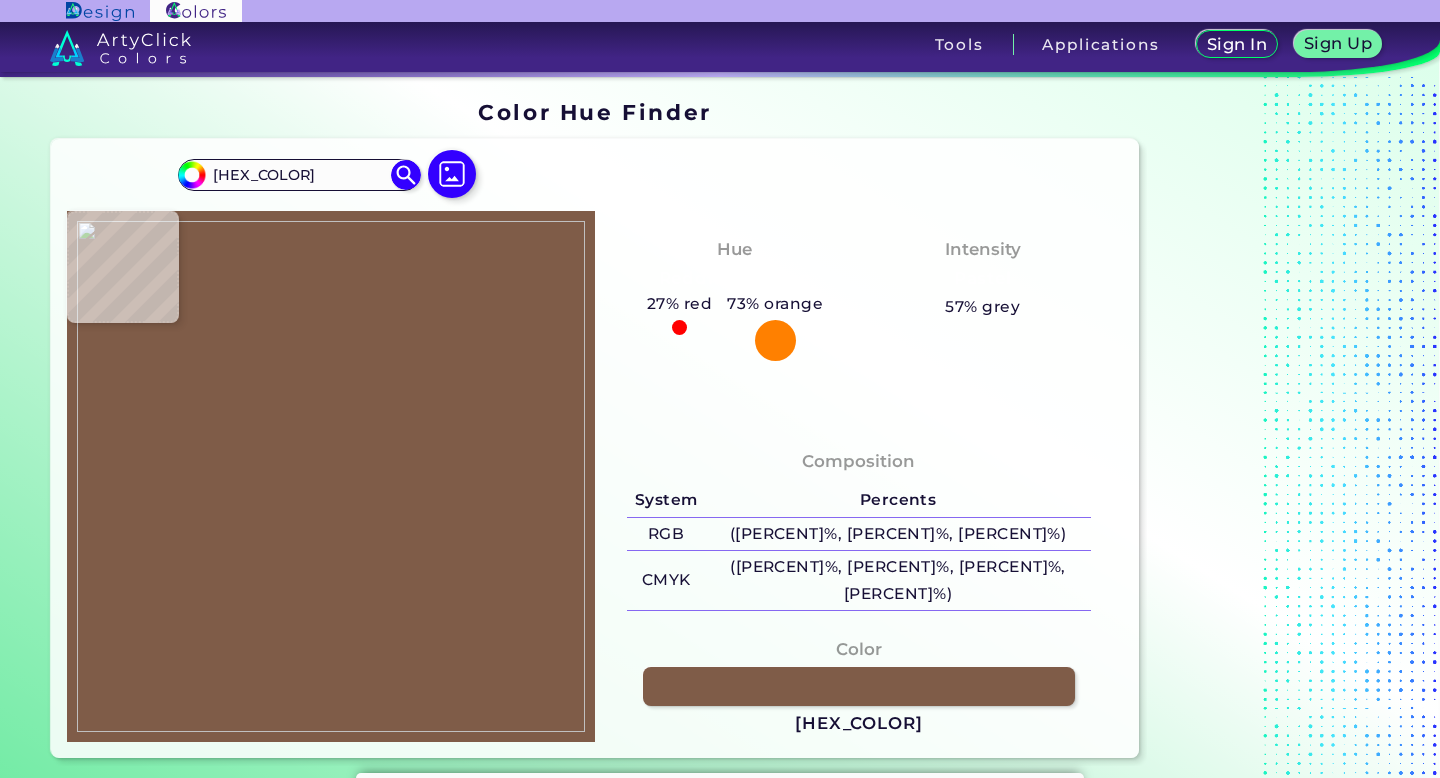 click on "Hue
Reddish Orange
27% red
73% orange" at bounding box center [735, 298] 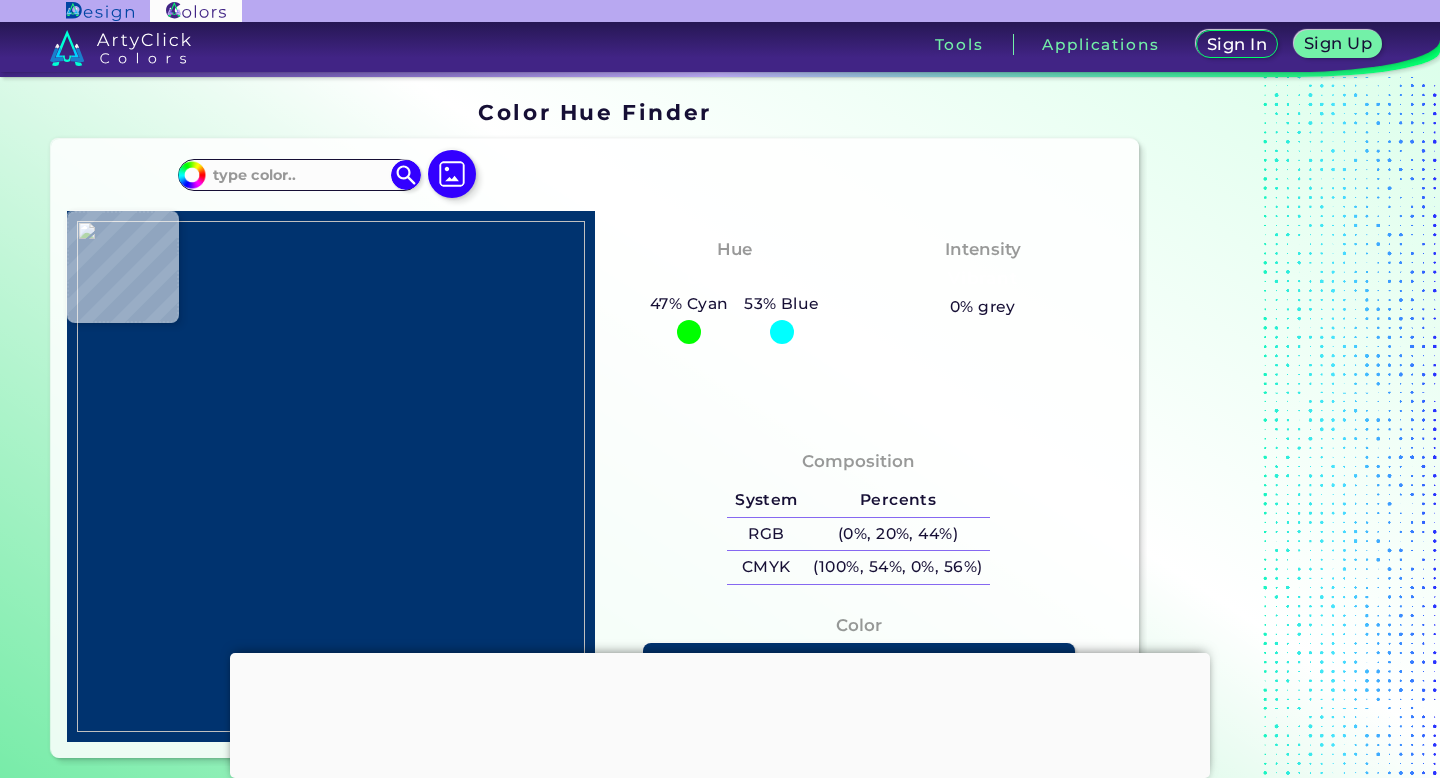 scroll, scrollTop: 0, scrollLeft: 0, axis: both 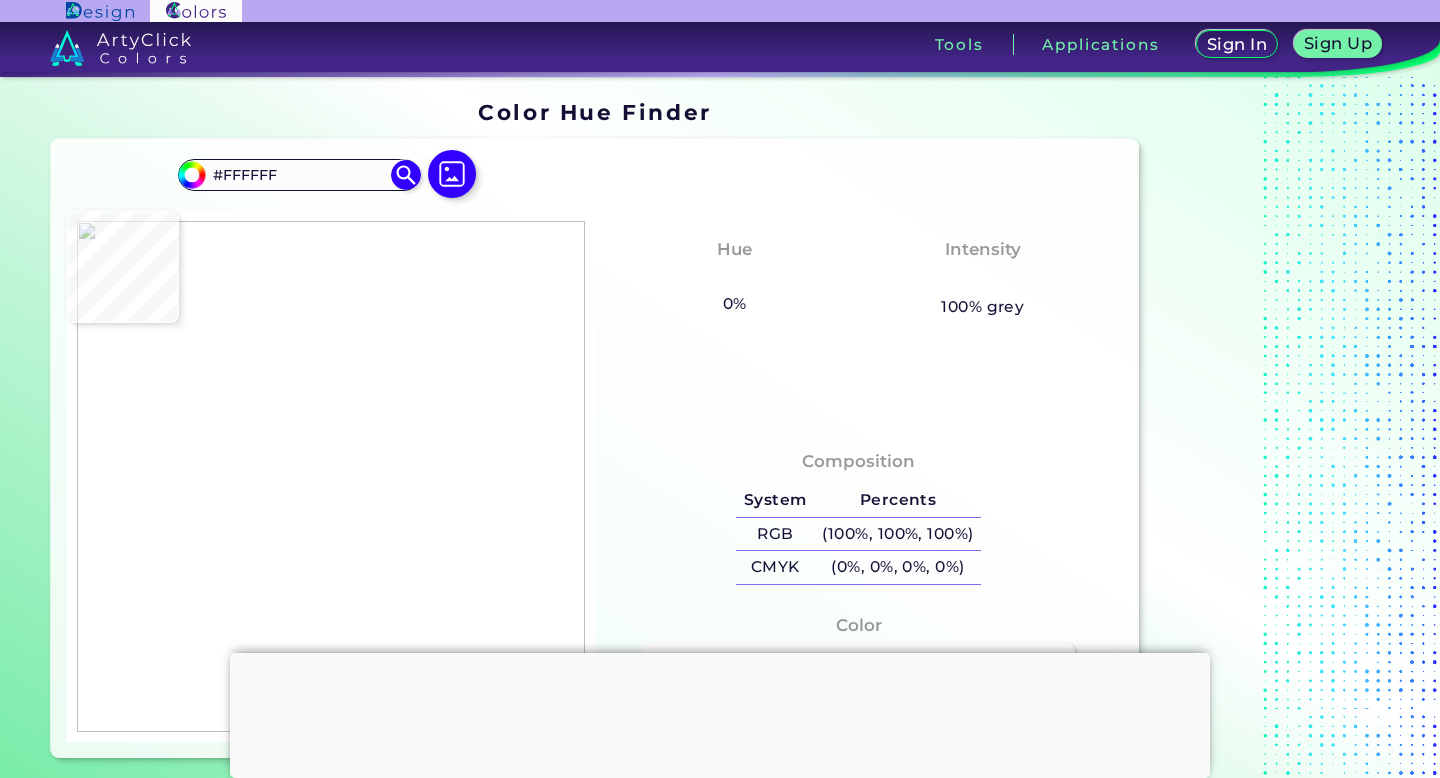click at bounding box center (720, 653) 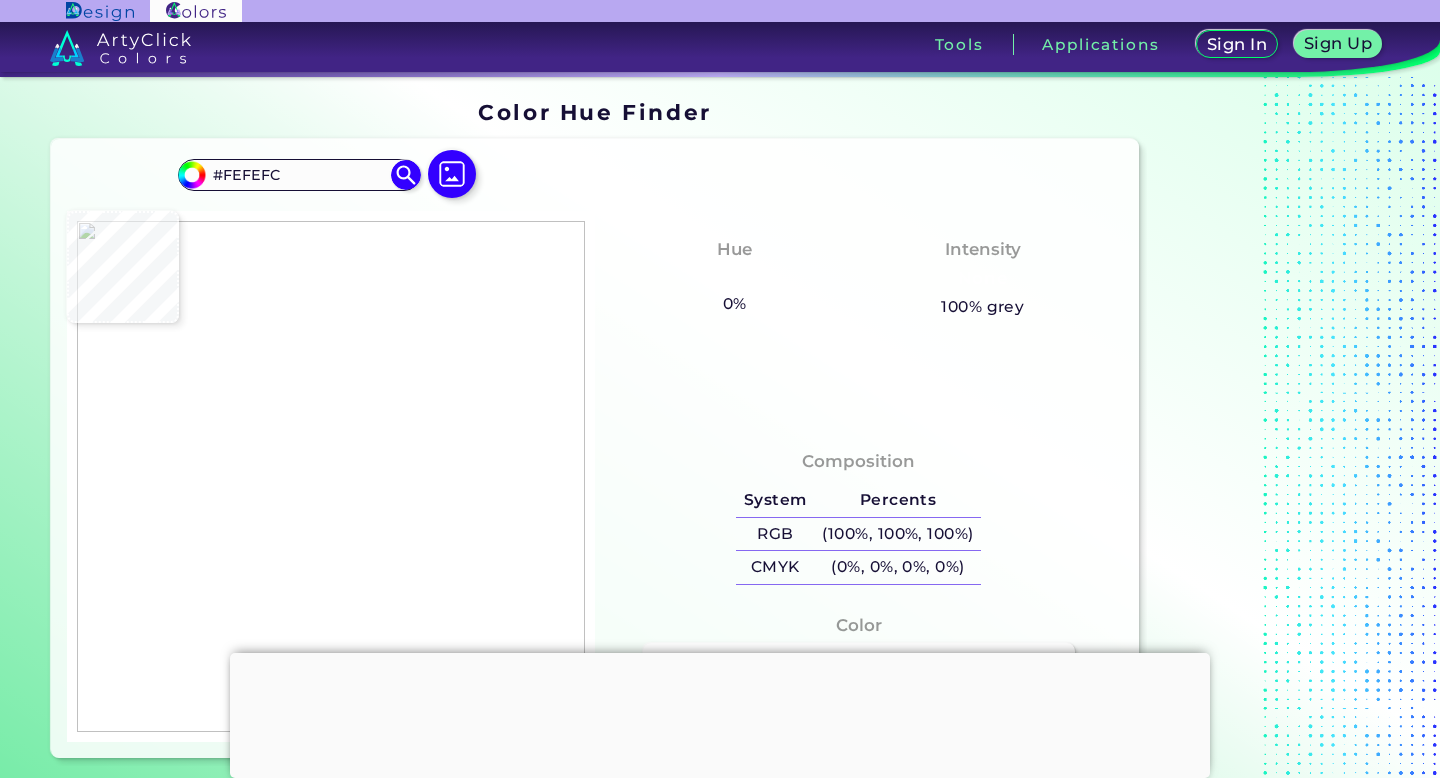 type on "#735743" 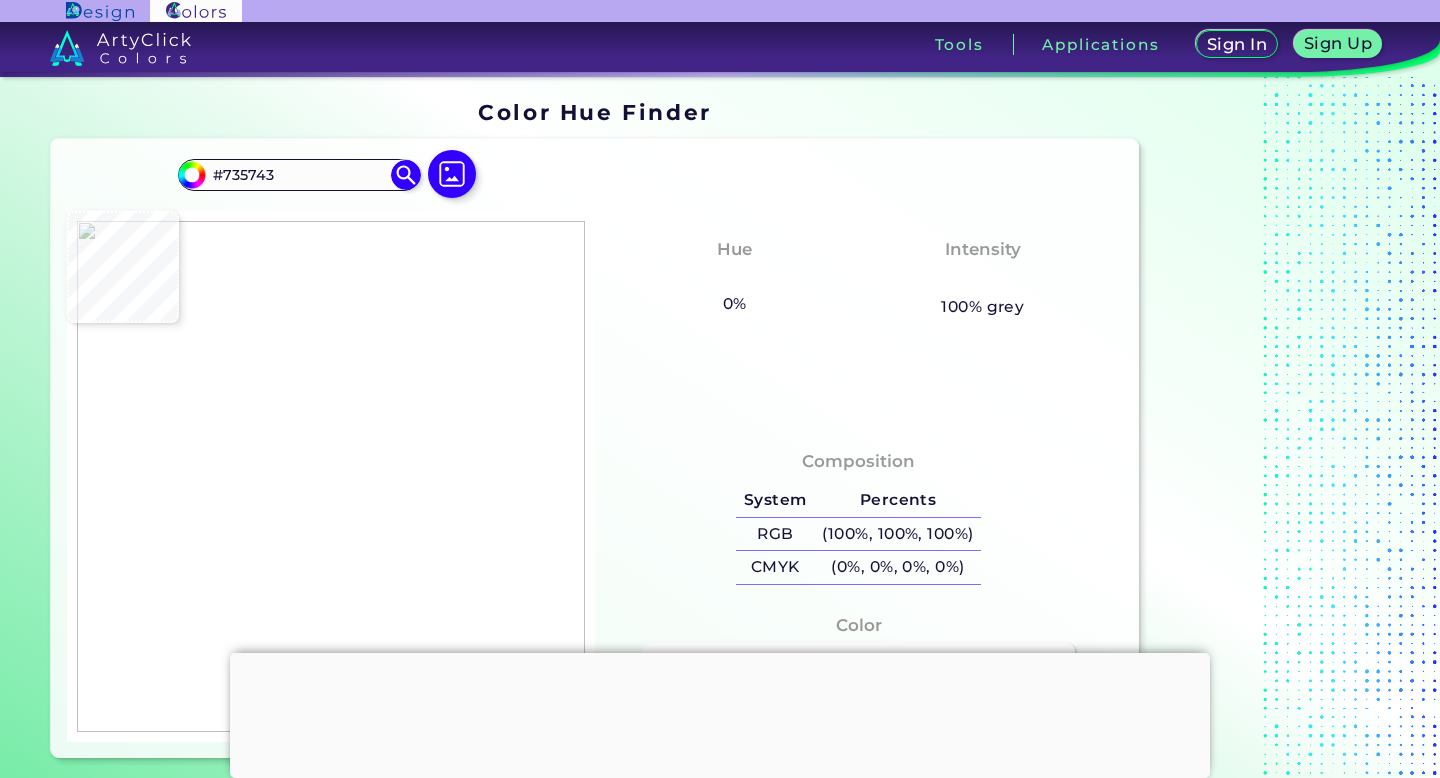 type on "#715742" 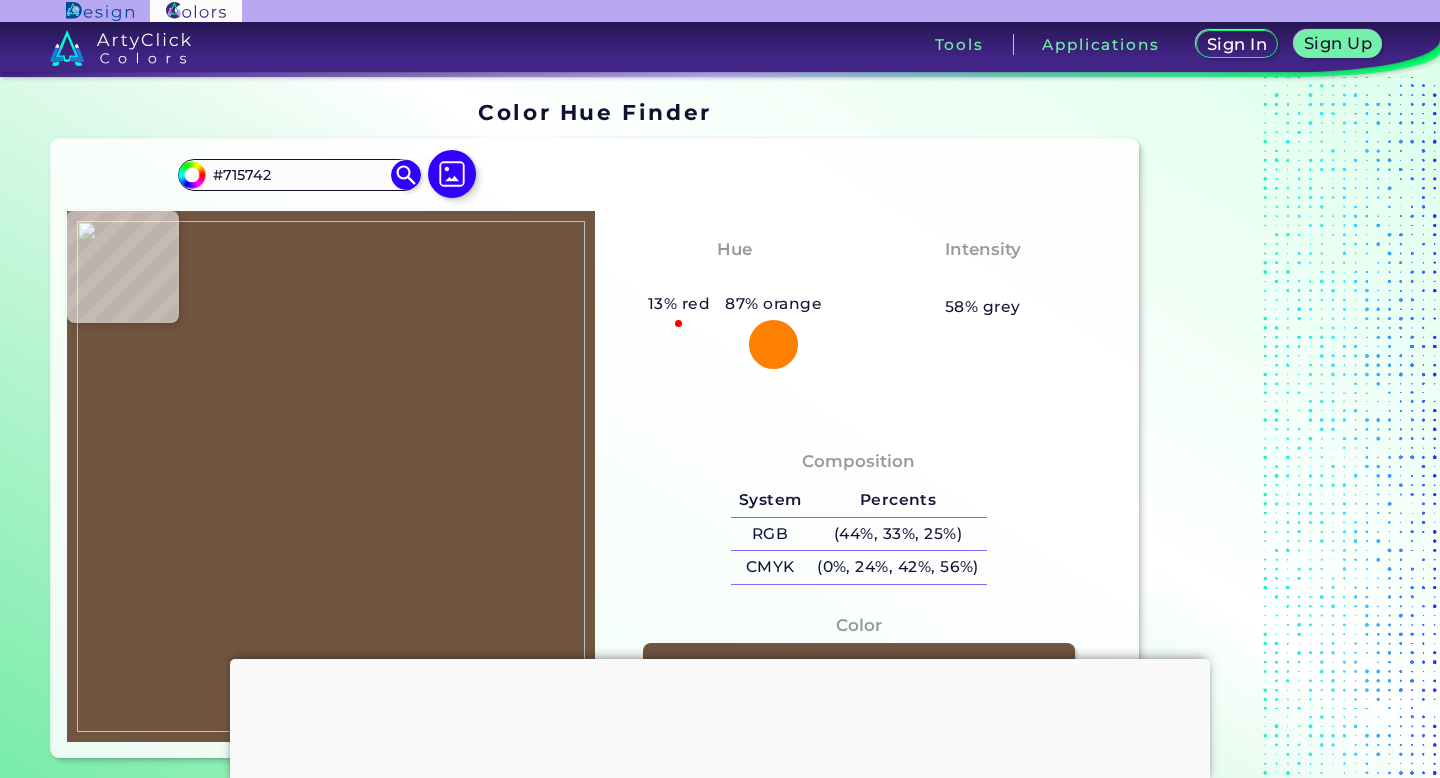 type on "#705541" 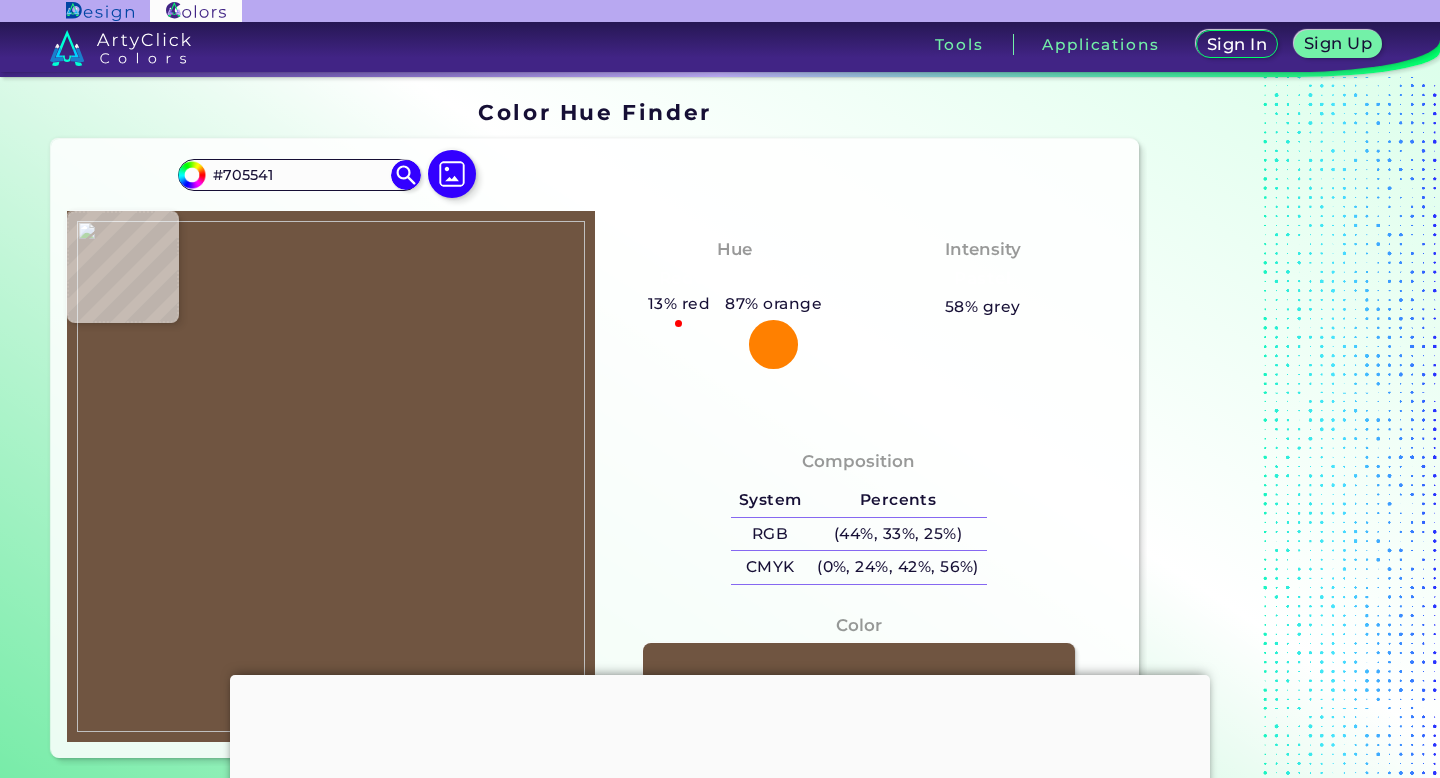 type on "#715742" 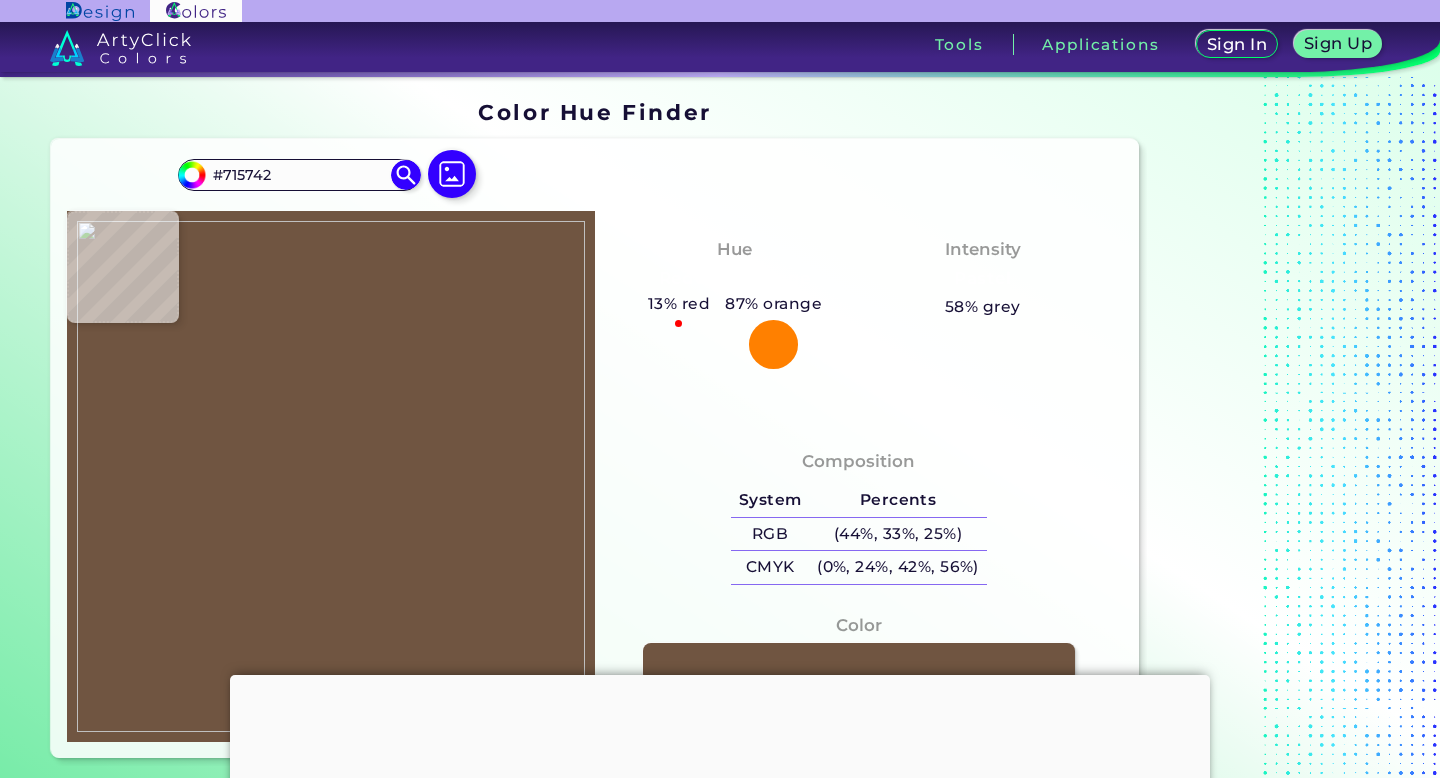 type on "#6f5743" 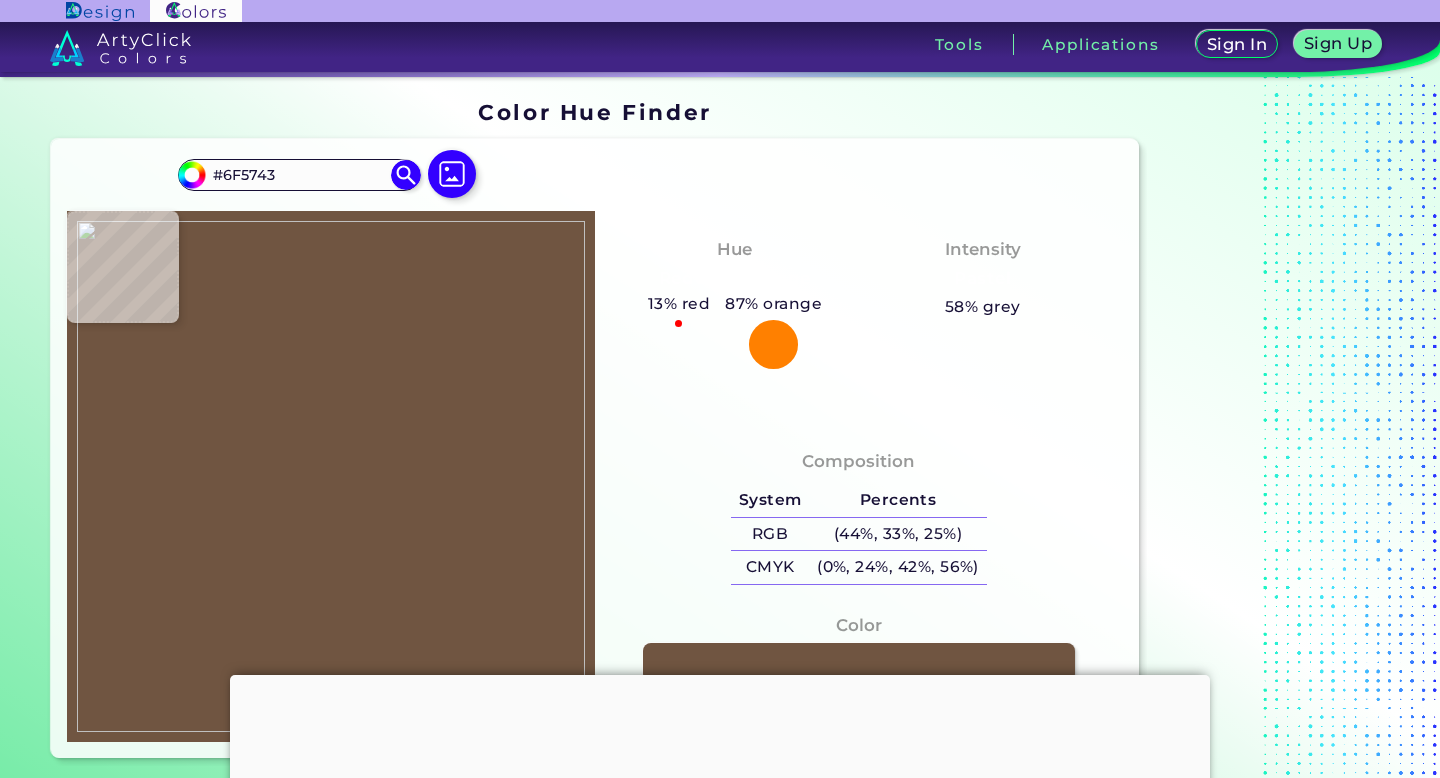 type on "#715742" 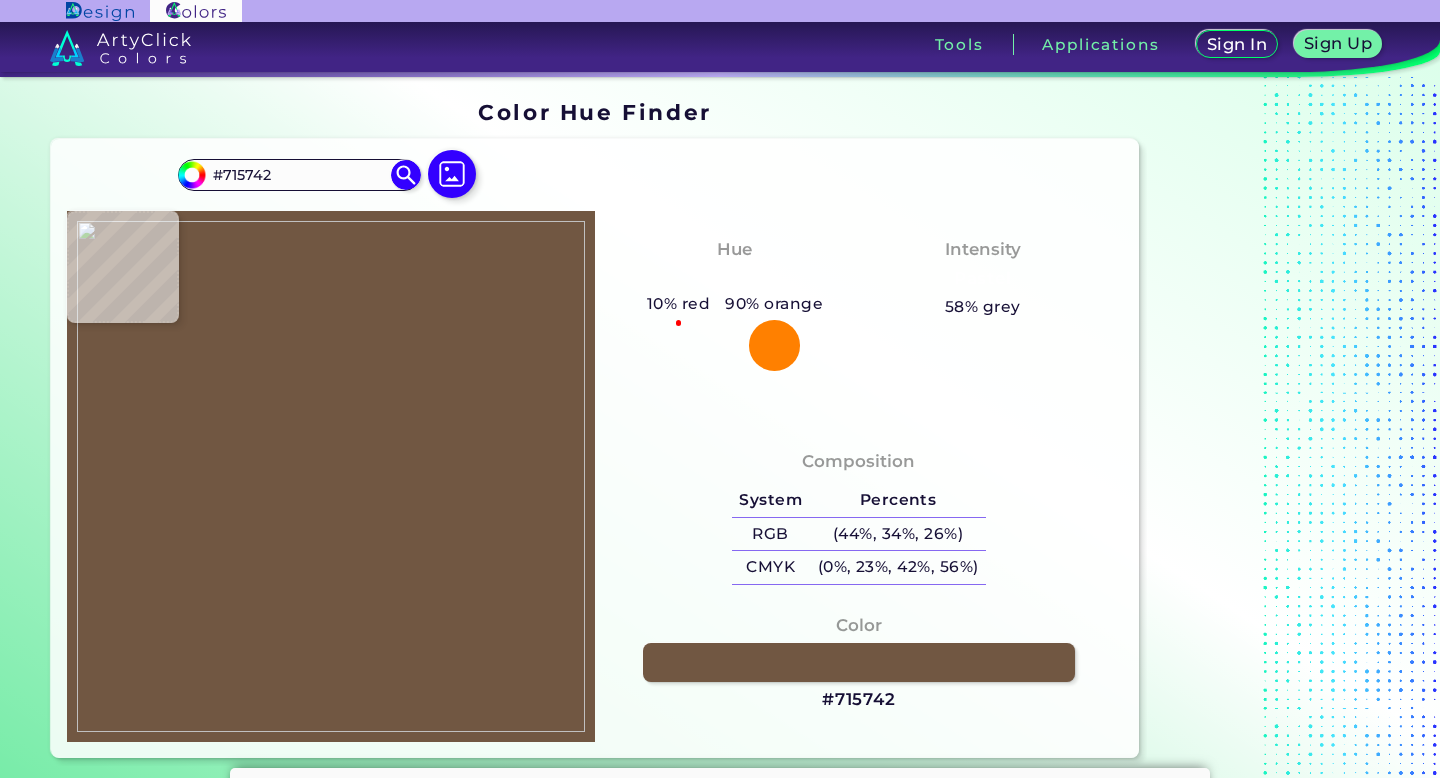 click at bounding box center (331, 476) 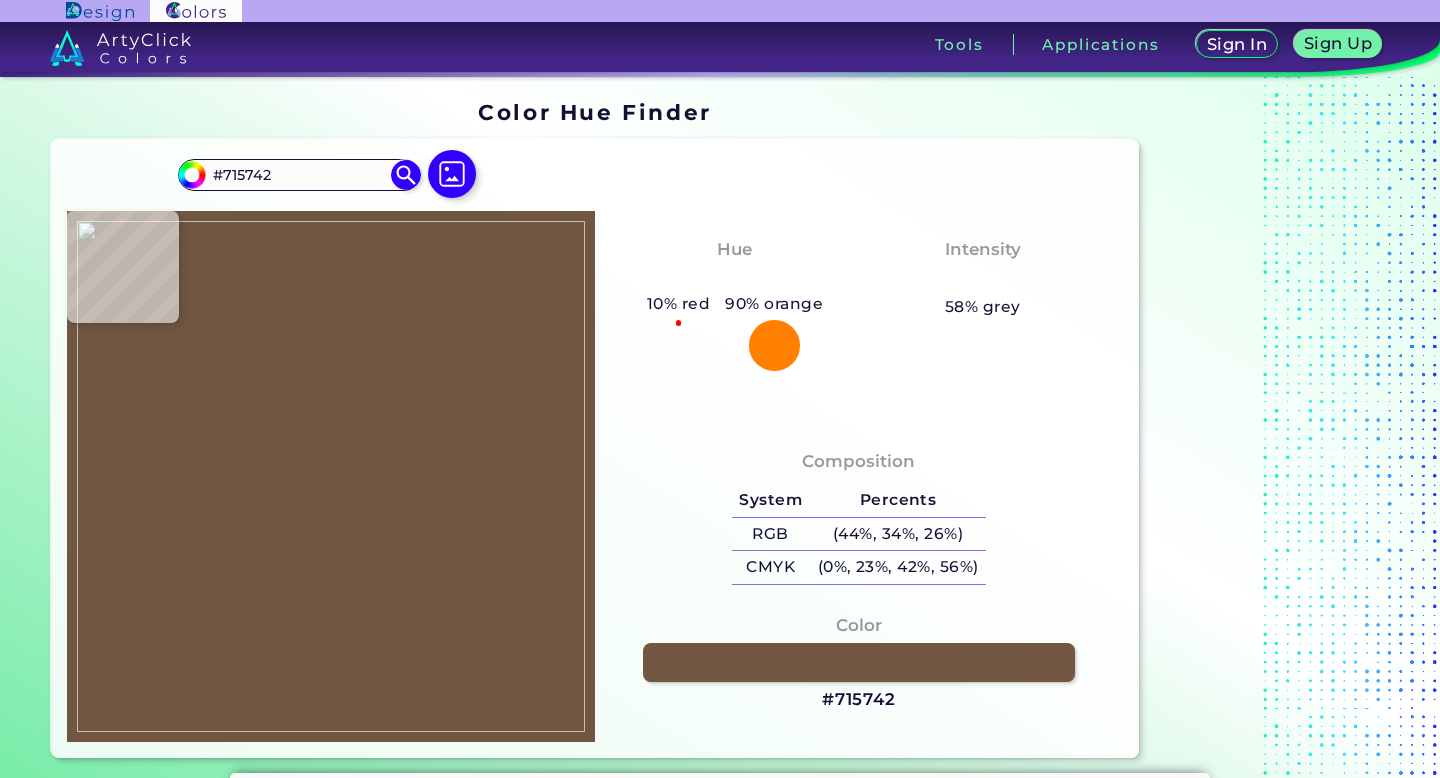 click at bounding box center [331, 476] 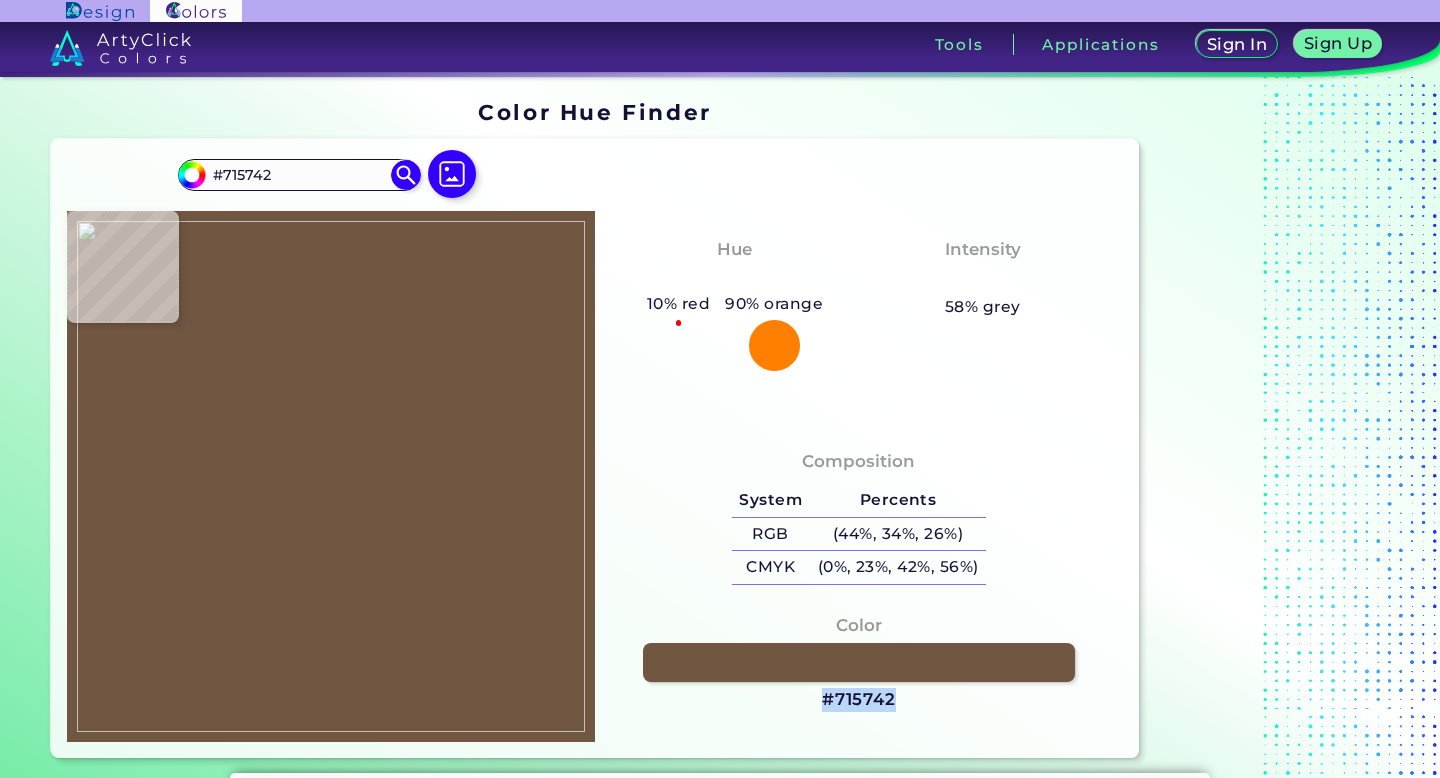 drag, startPoint x: 902, startPoint y: 702, endPoint x: 822, endPoint y: 705, distance: 80.05623 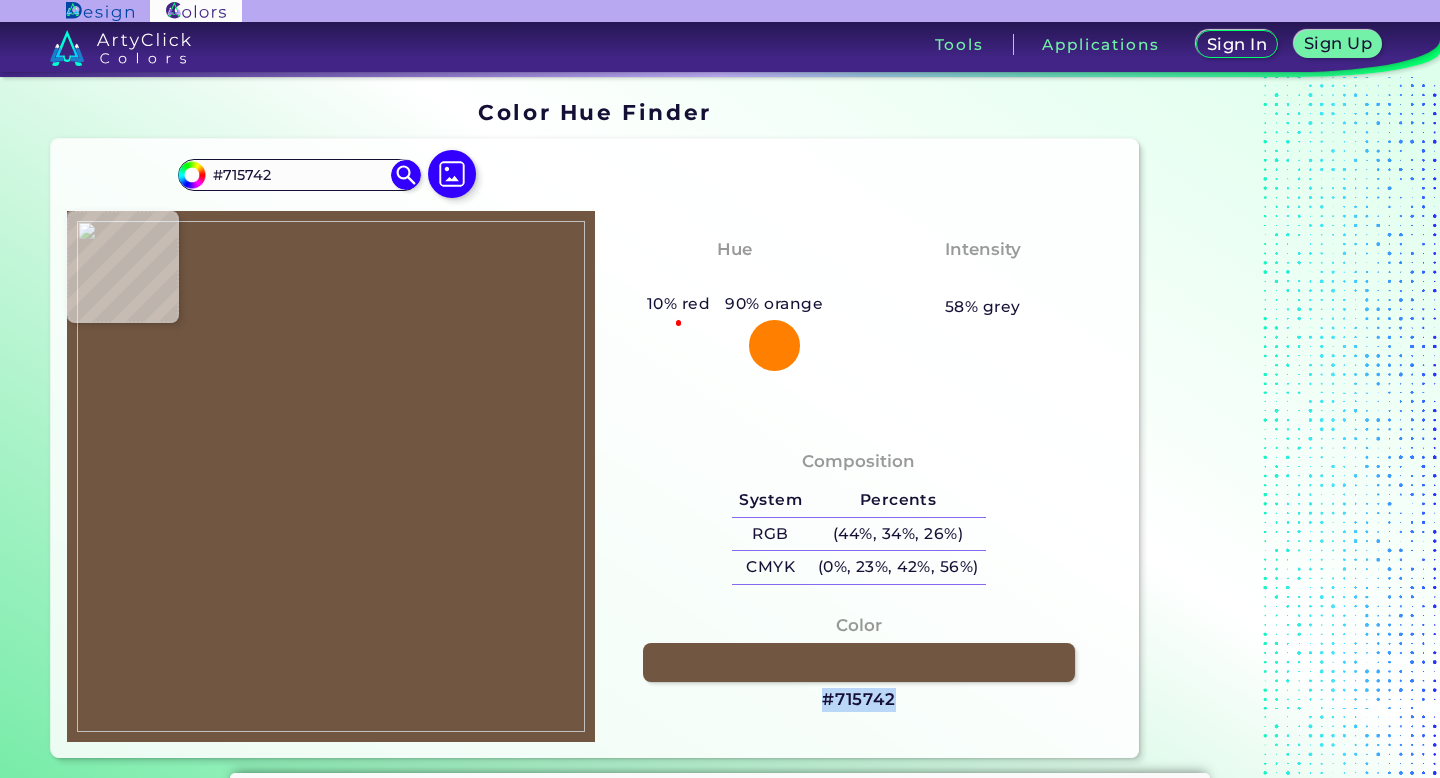 copy on "#715742" 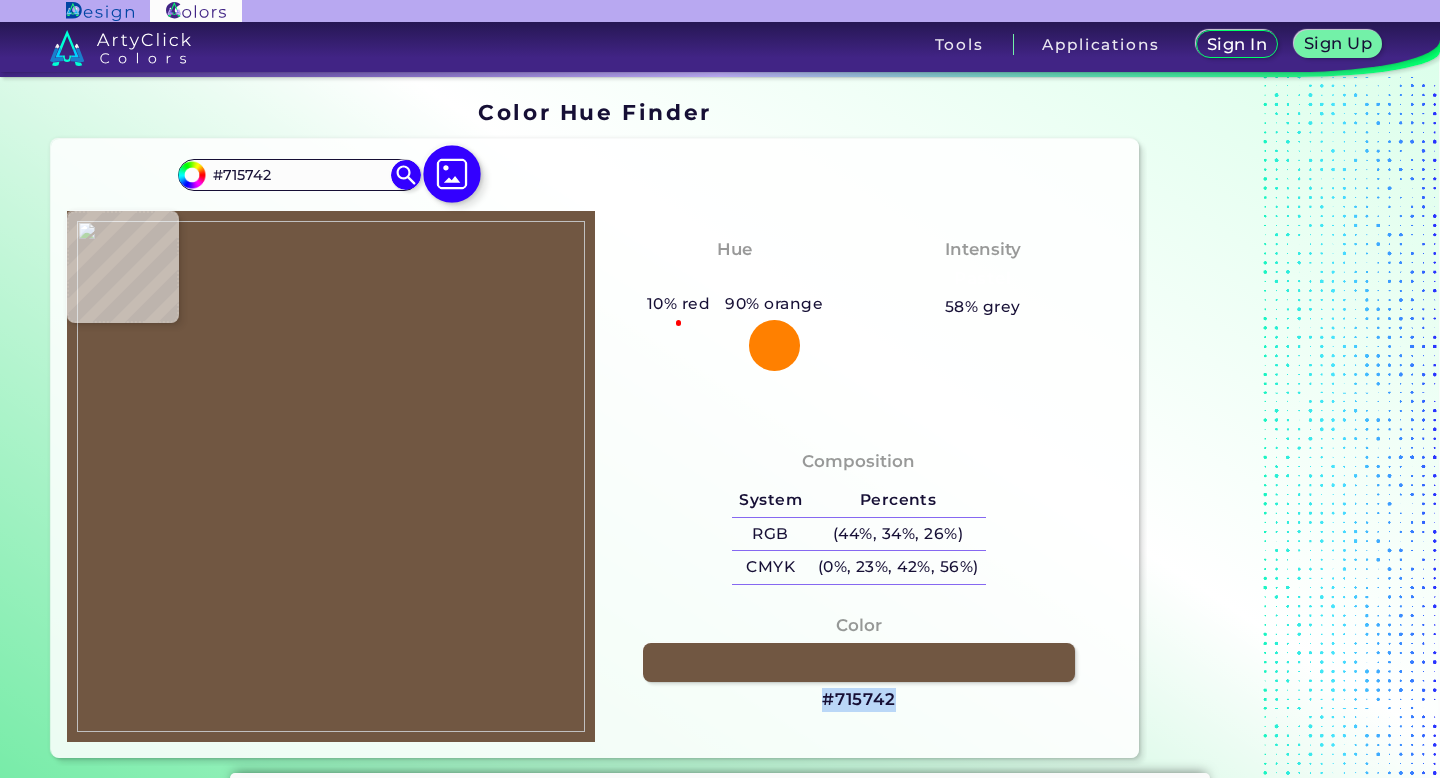 click at bounding box center (452, 174) 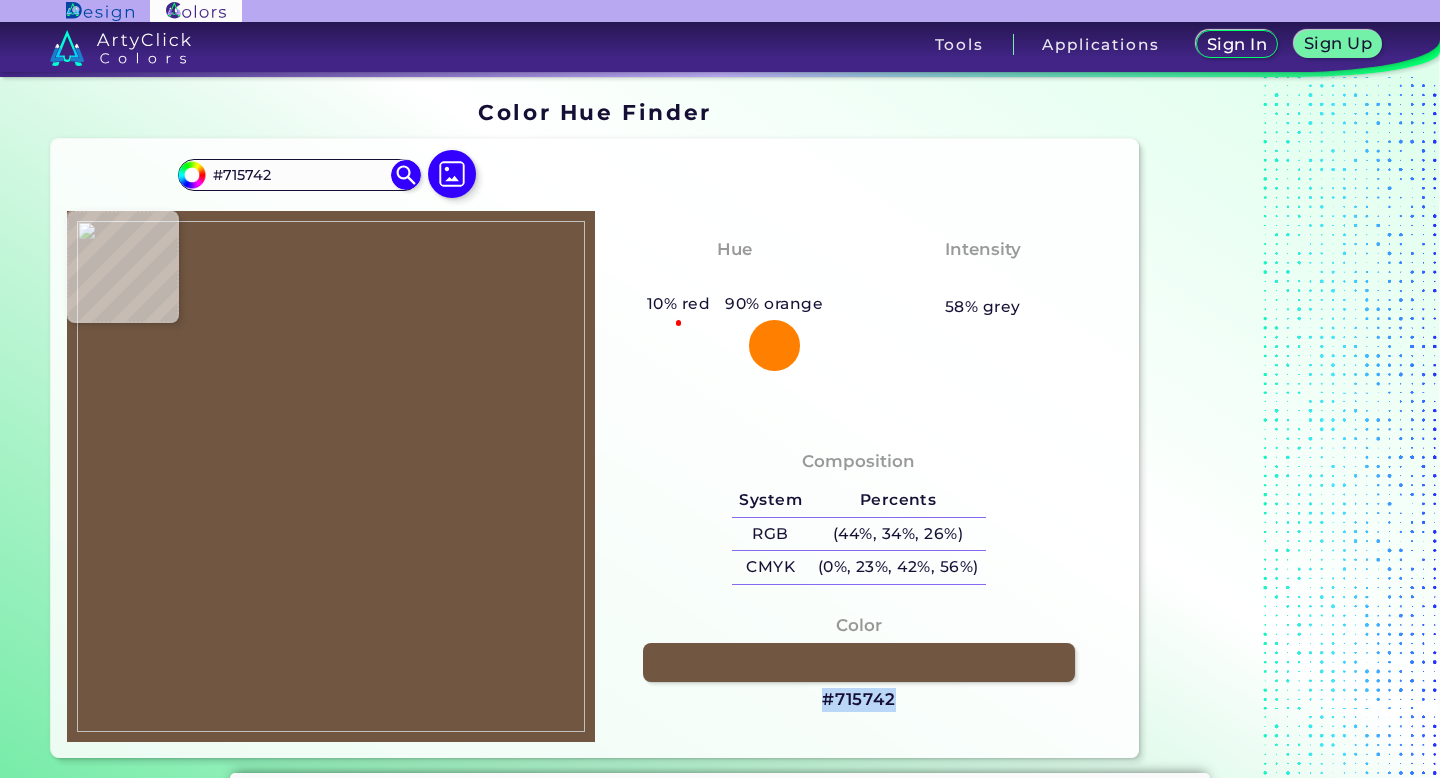 click at bounding box center [331, 476] 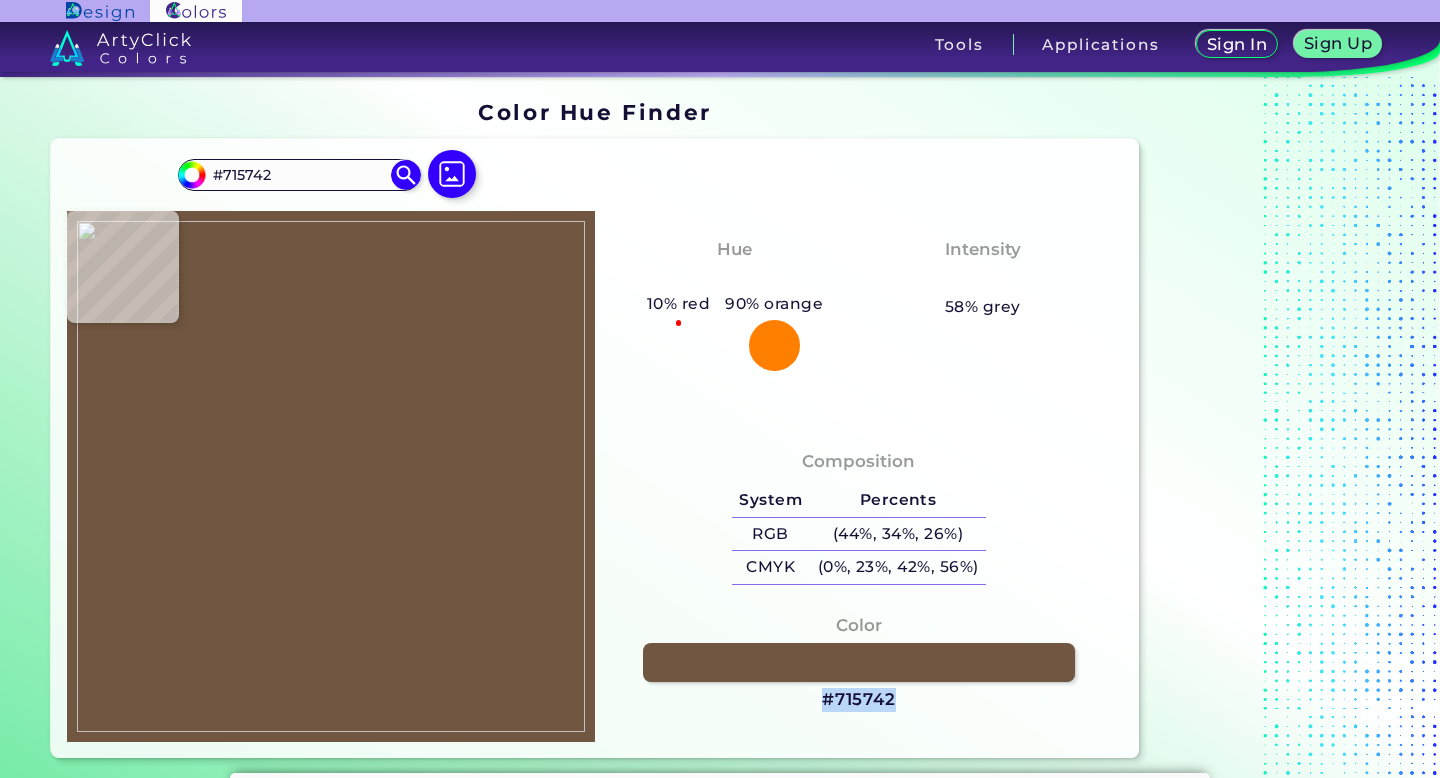 type on "#ffffff" 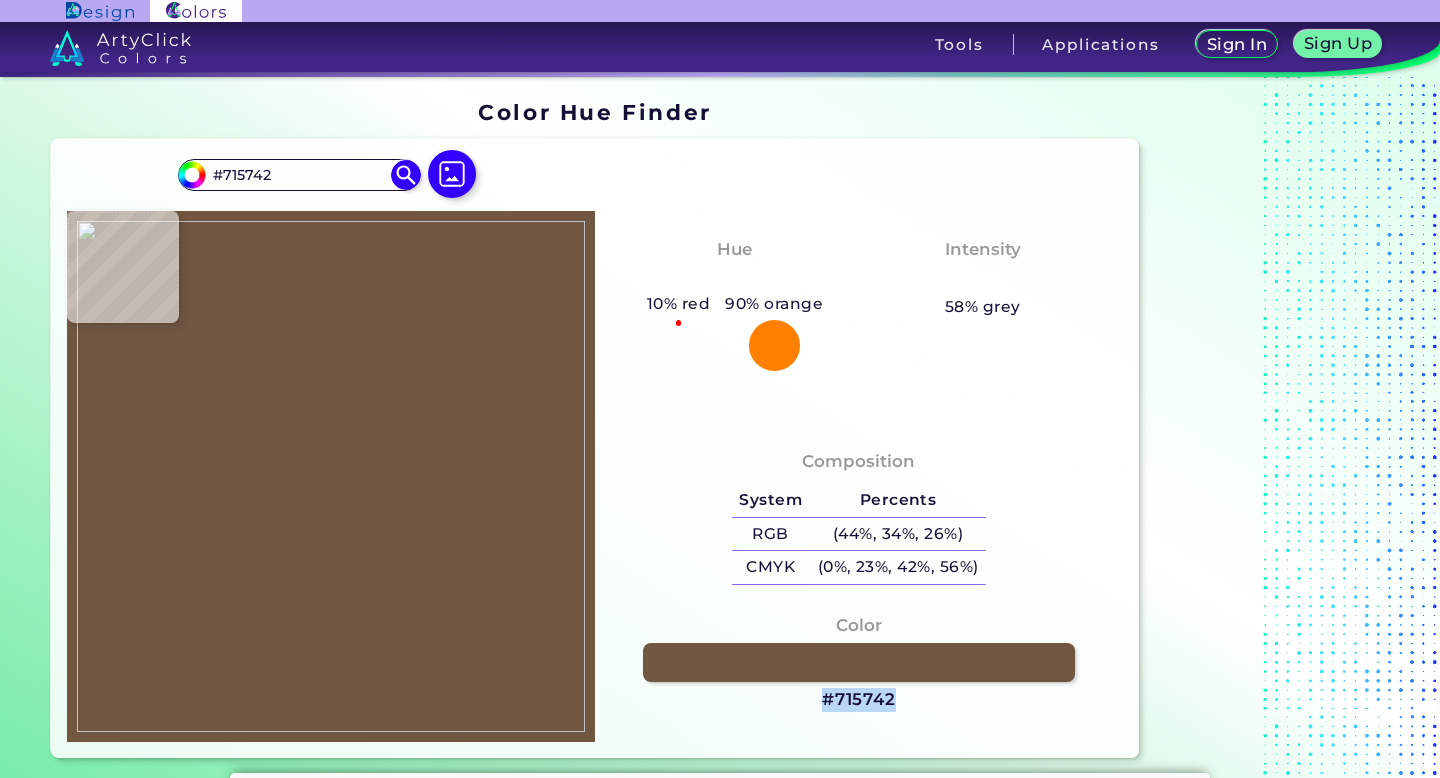 type on "#FFFFFF" 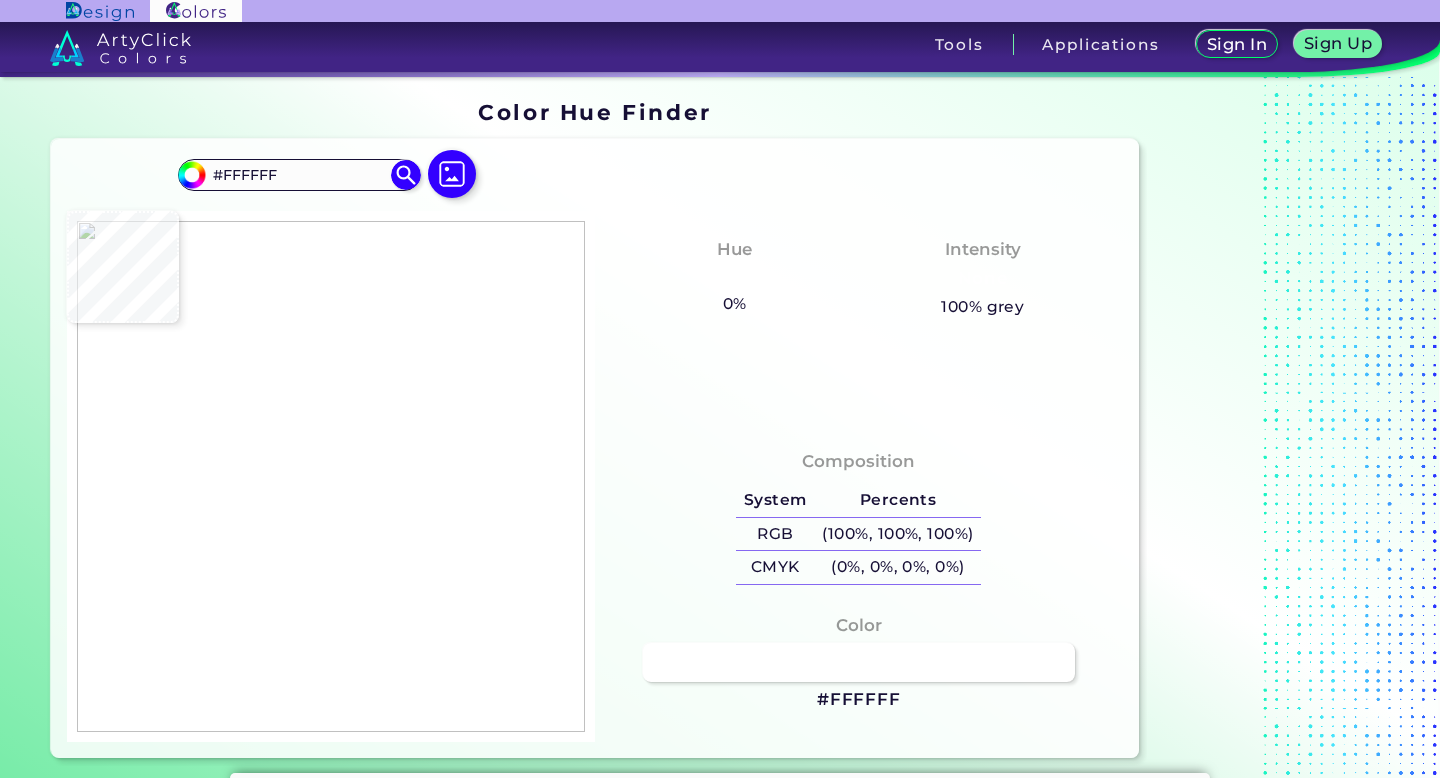click at bounding box center (331, 476) 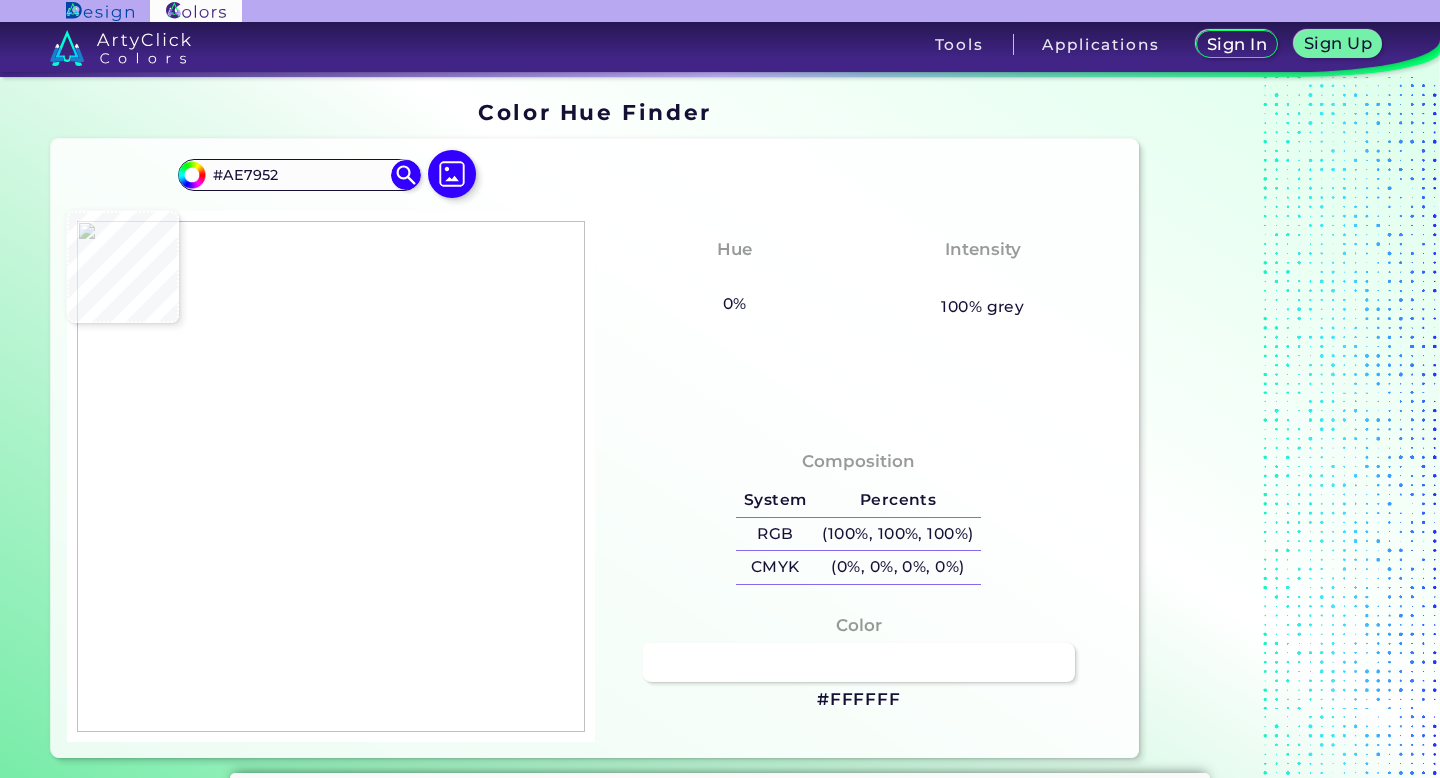 type on "#ab7a55" 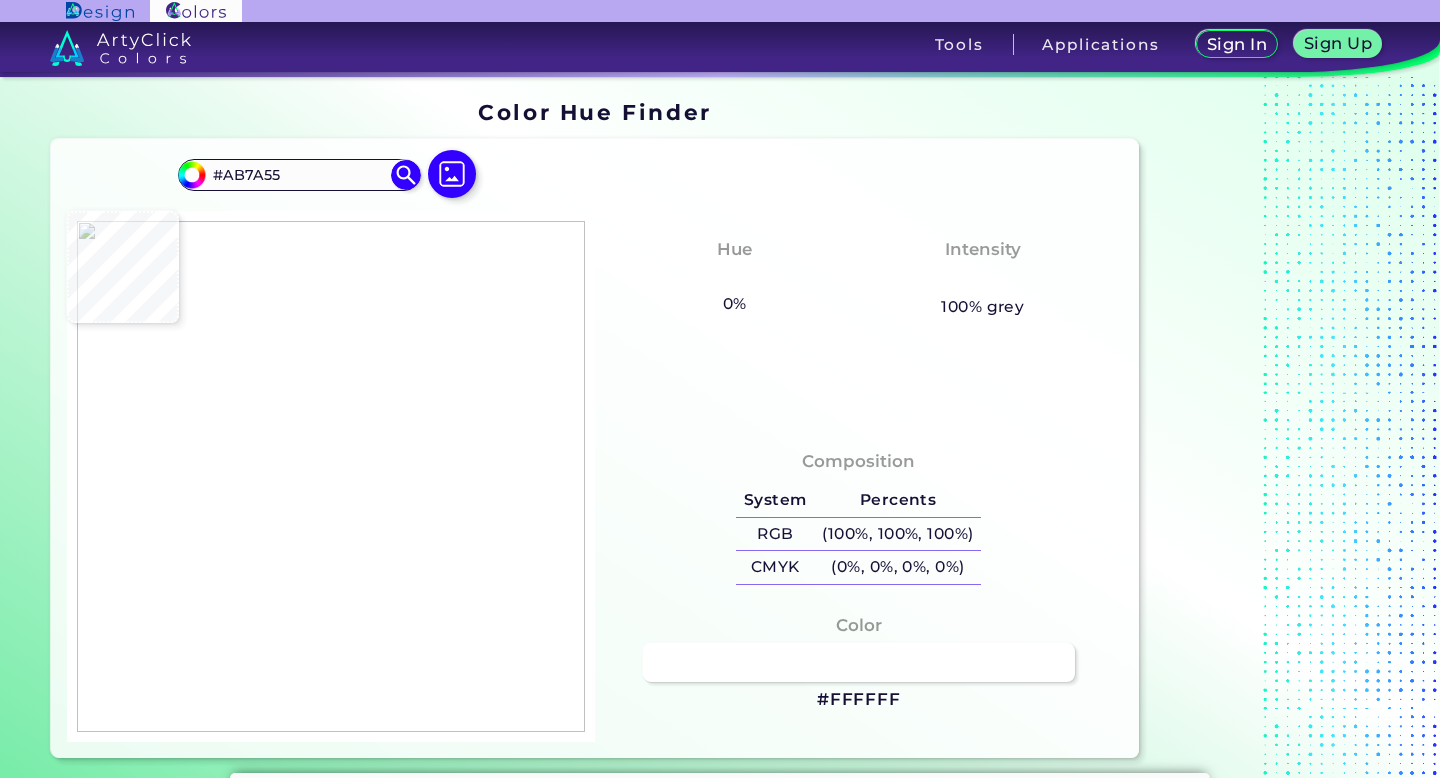 type on "#ab7853" 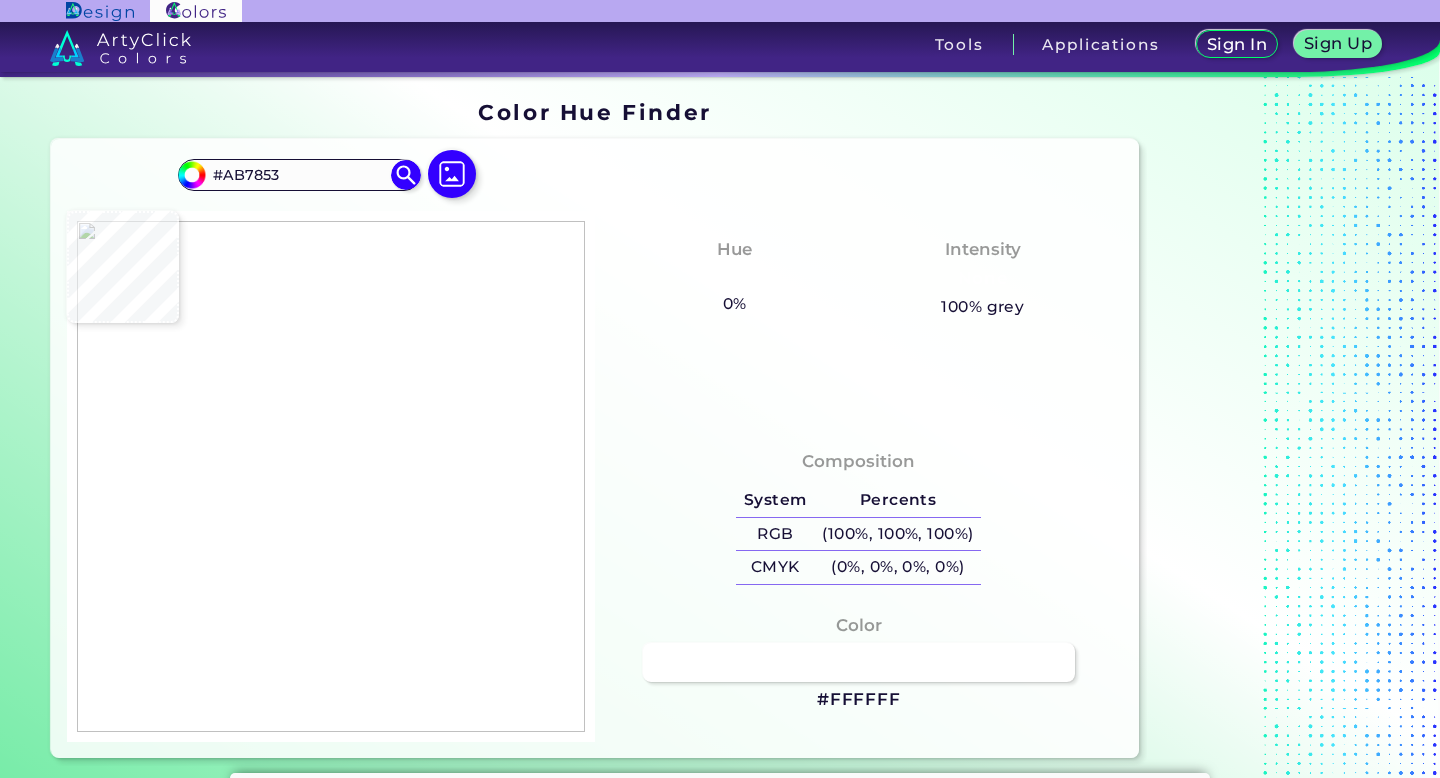 type on "#aa7952" 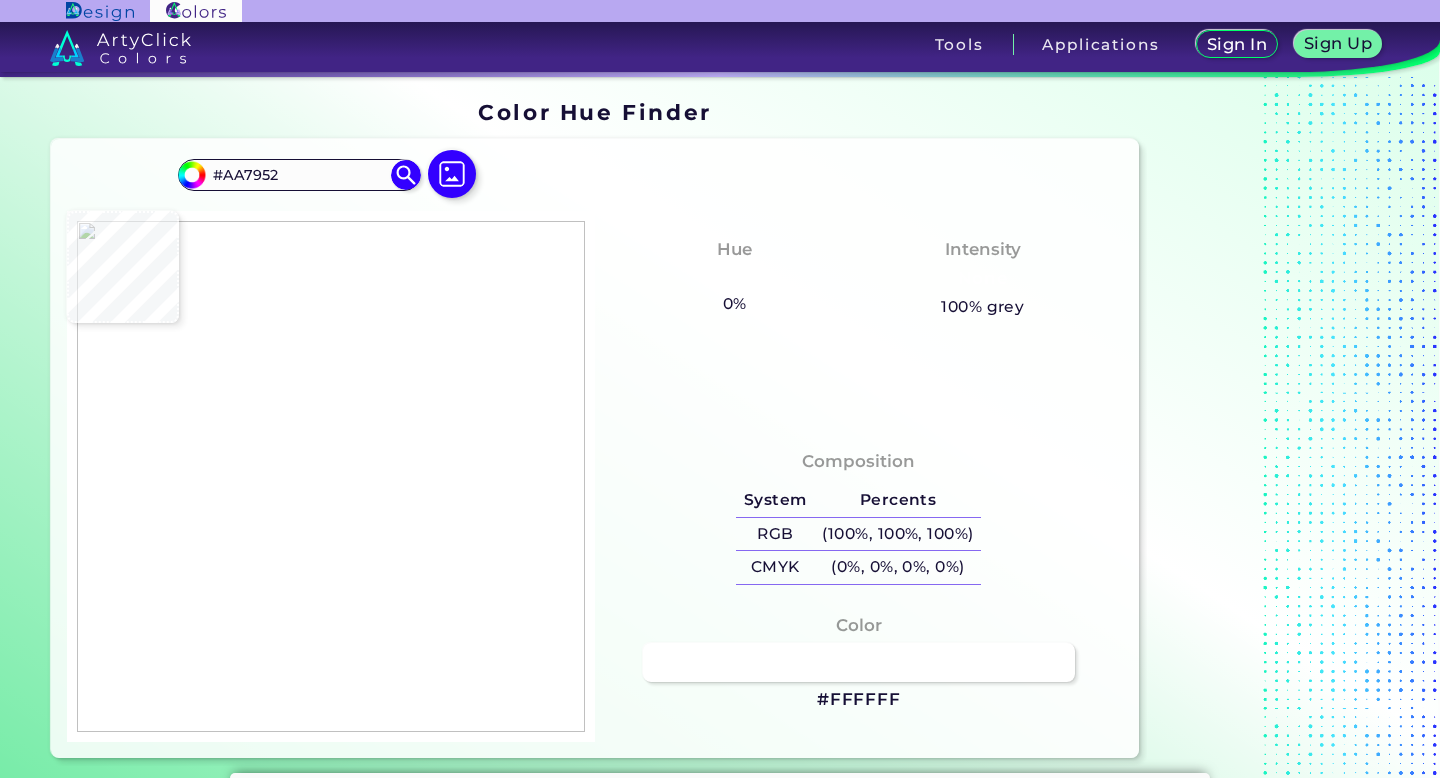 type on "#ab7b53" 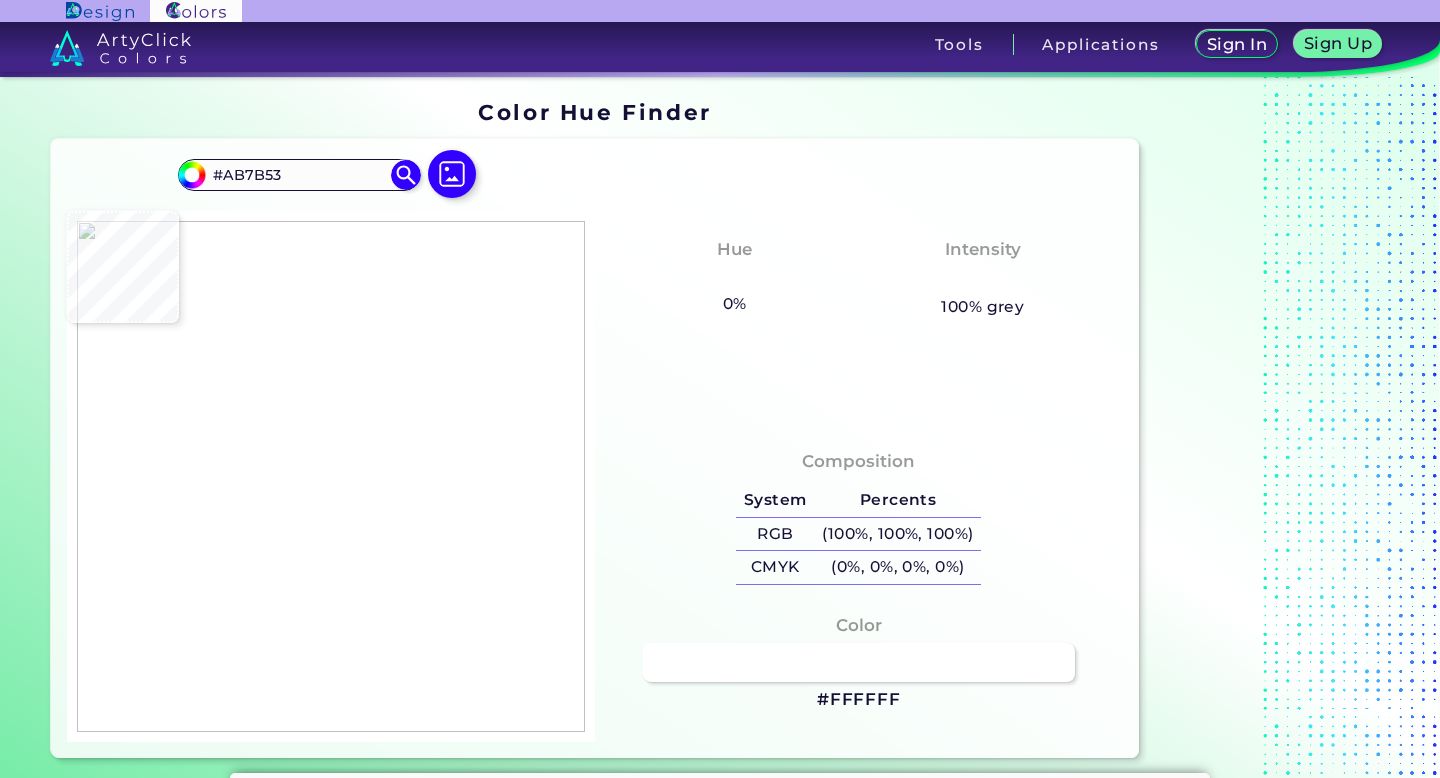type on "#ac7c55" 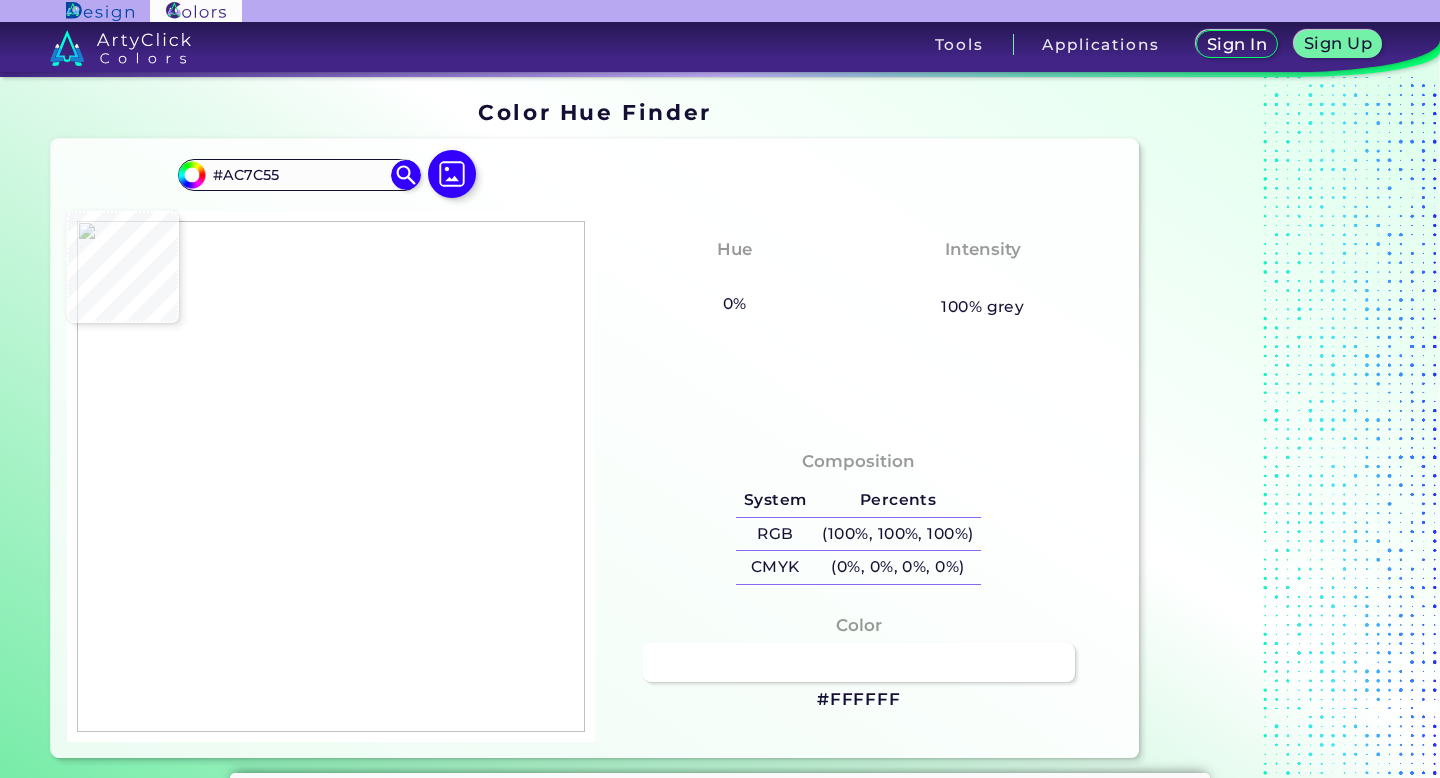 type on "#ad7b56" 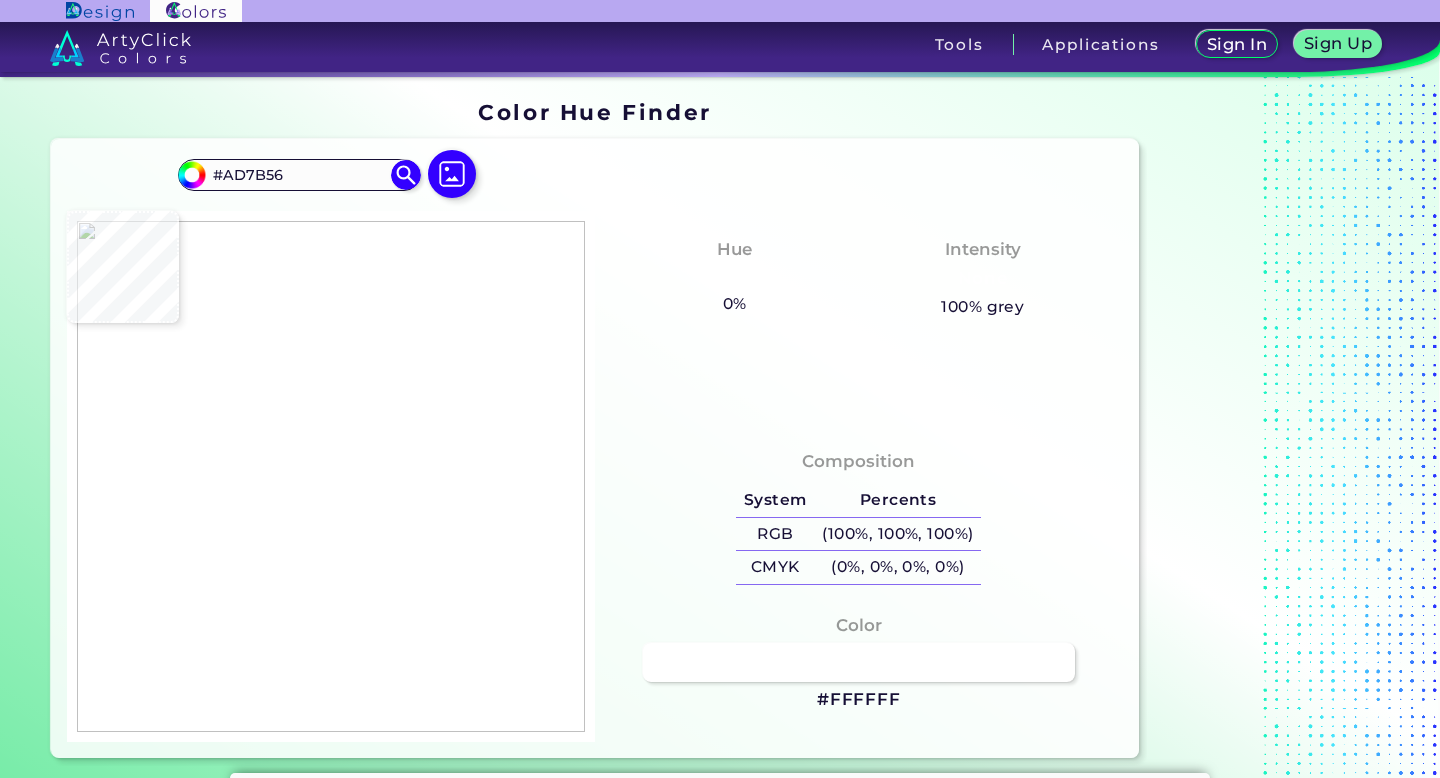type on "#ae7a58" 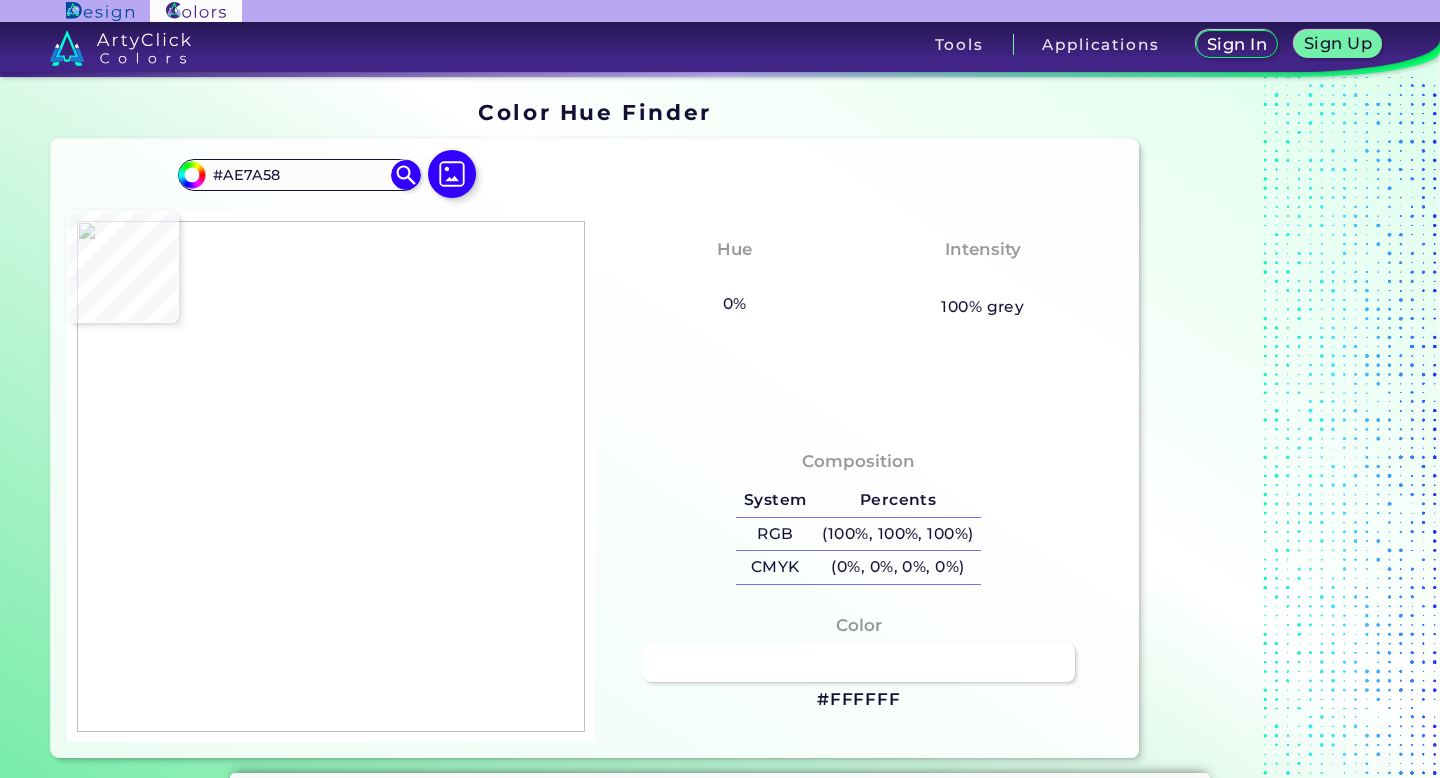 type on "#ae7b58" 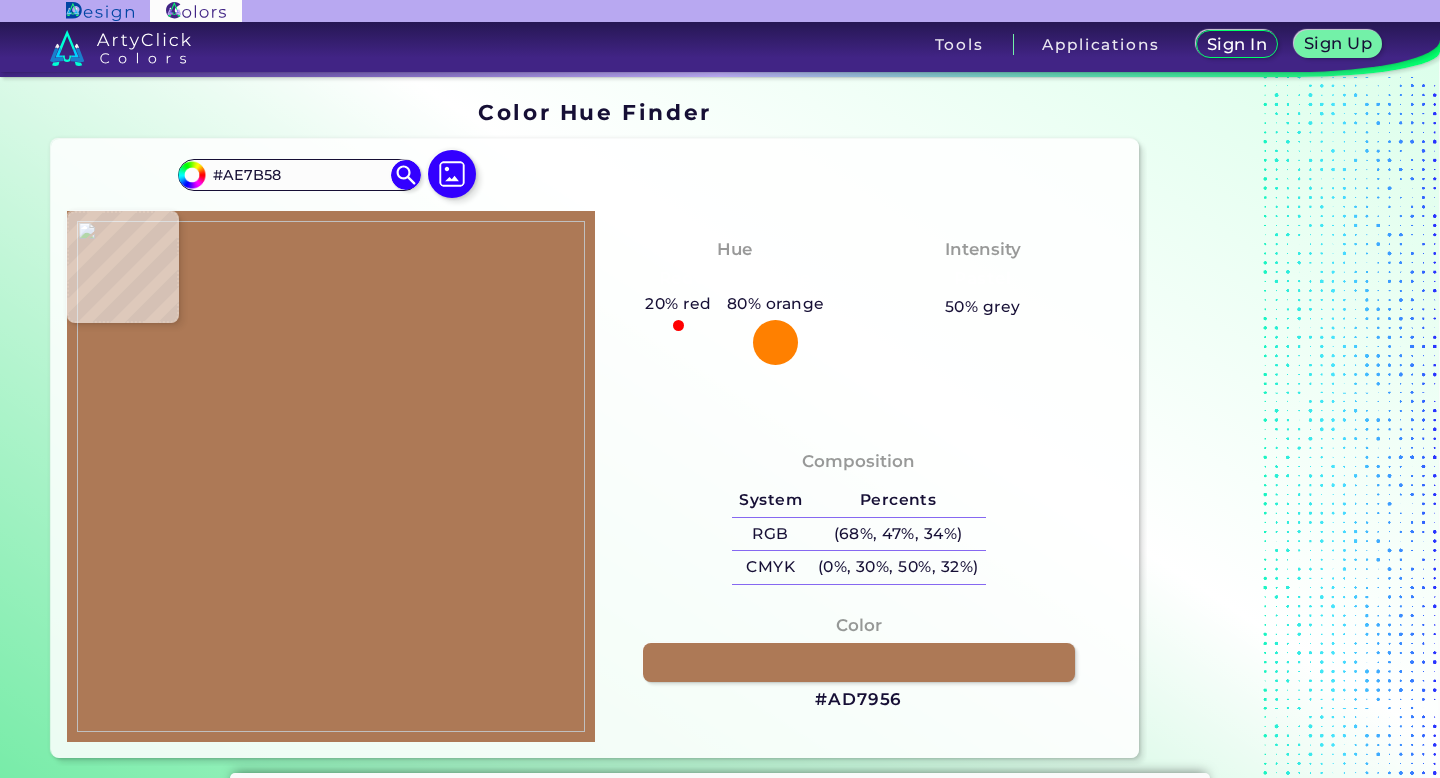 type on "#ad7956" 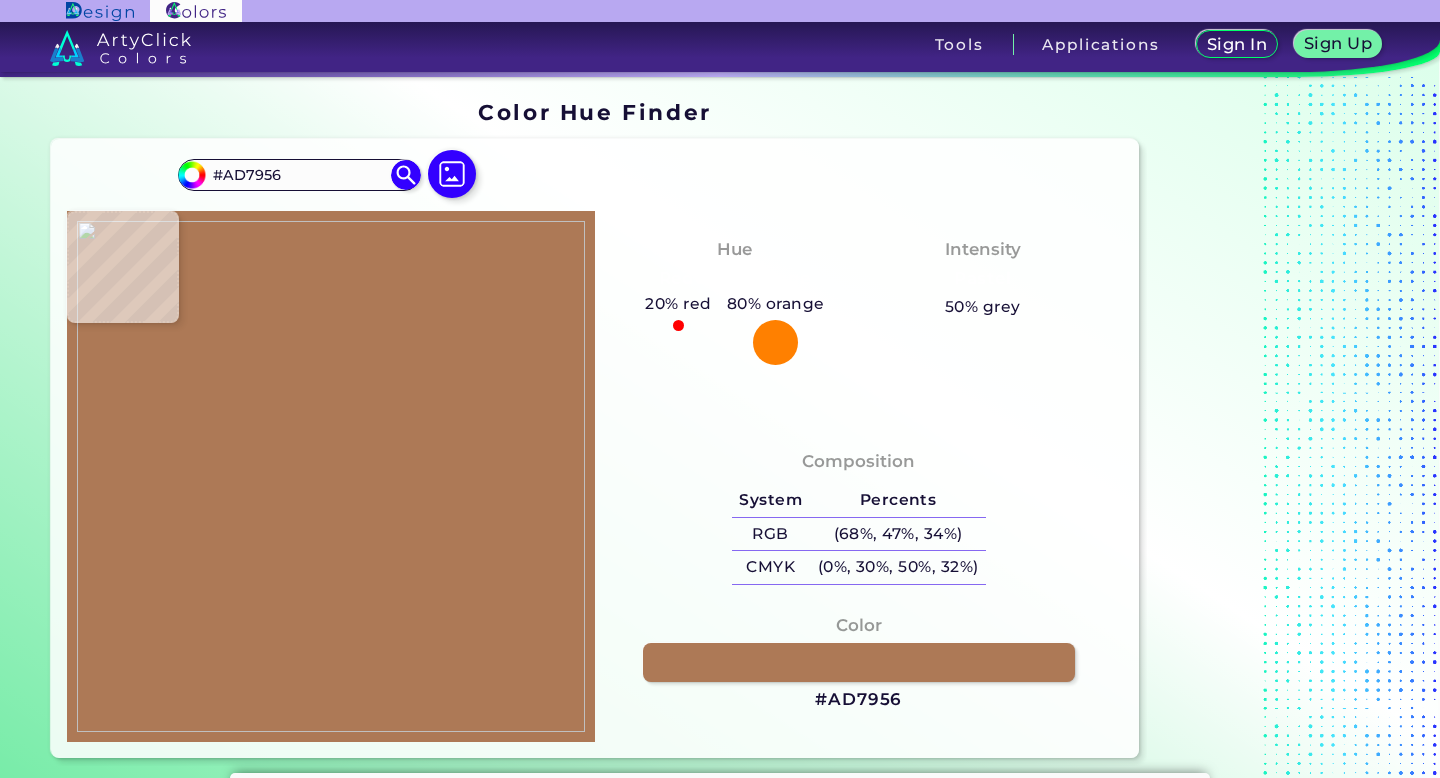 type on "#ad7b58" 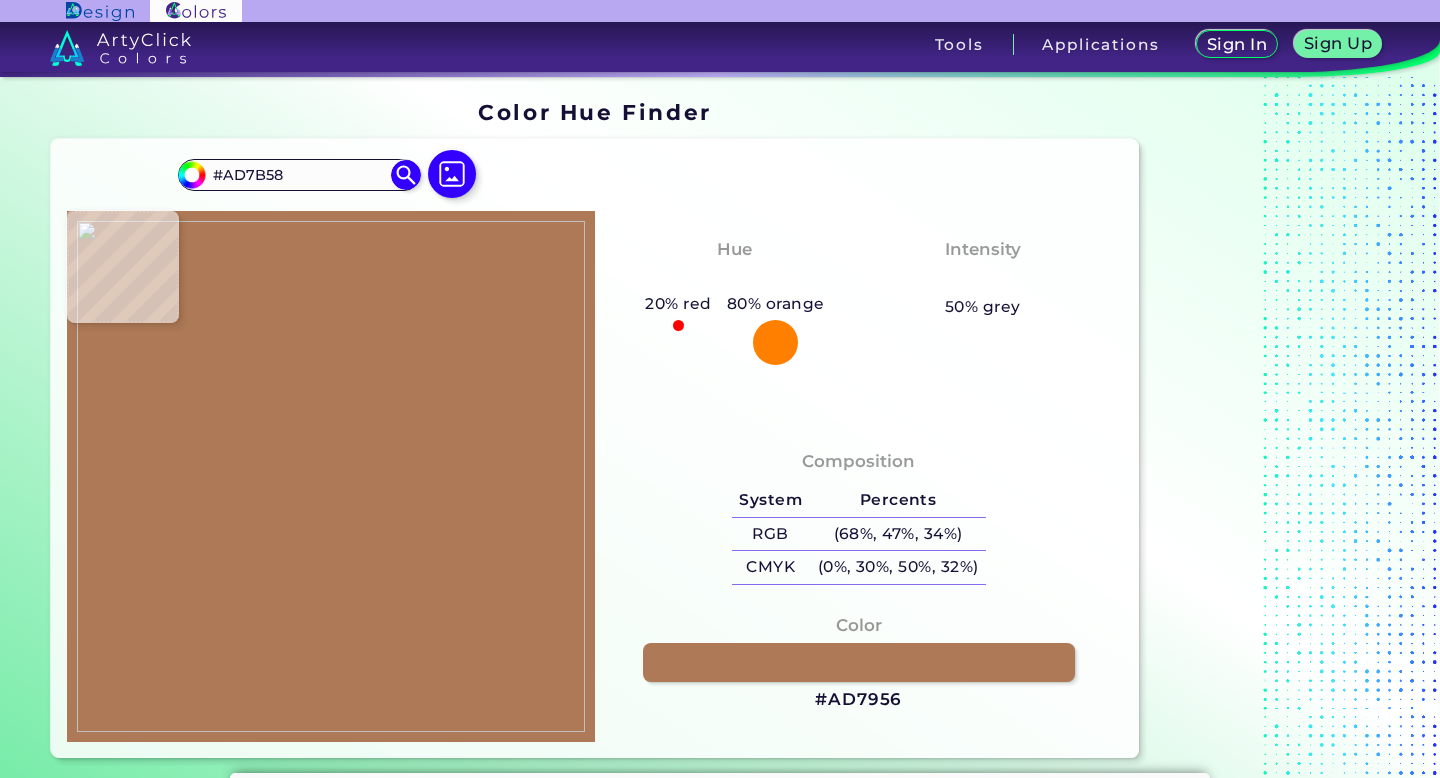 type on "#ac7c56" 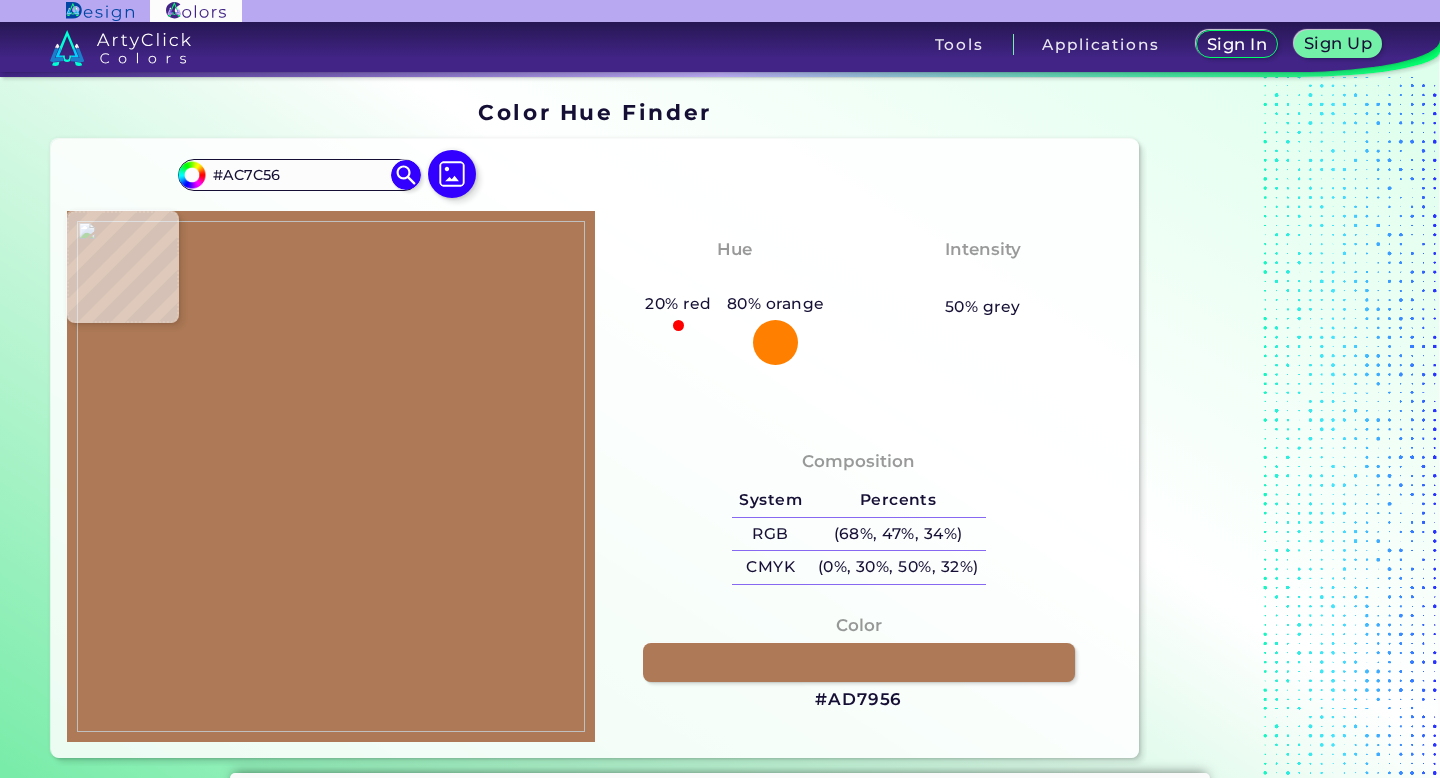 type on "#a97b53" 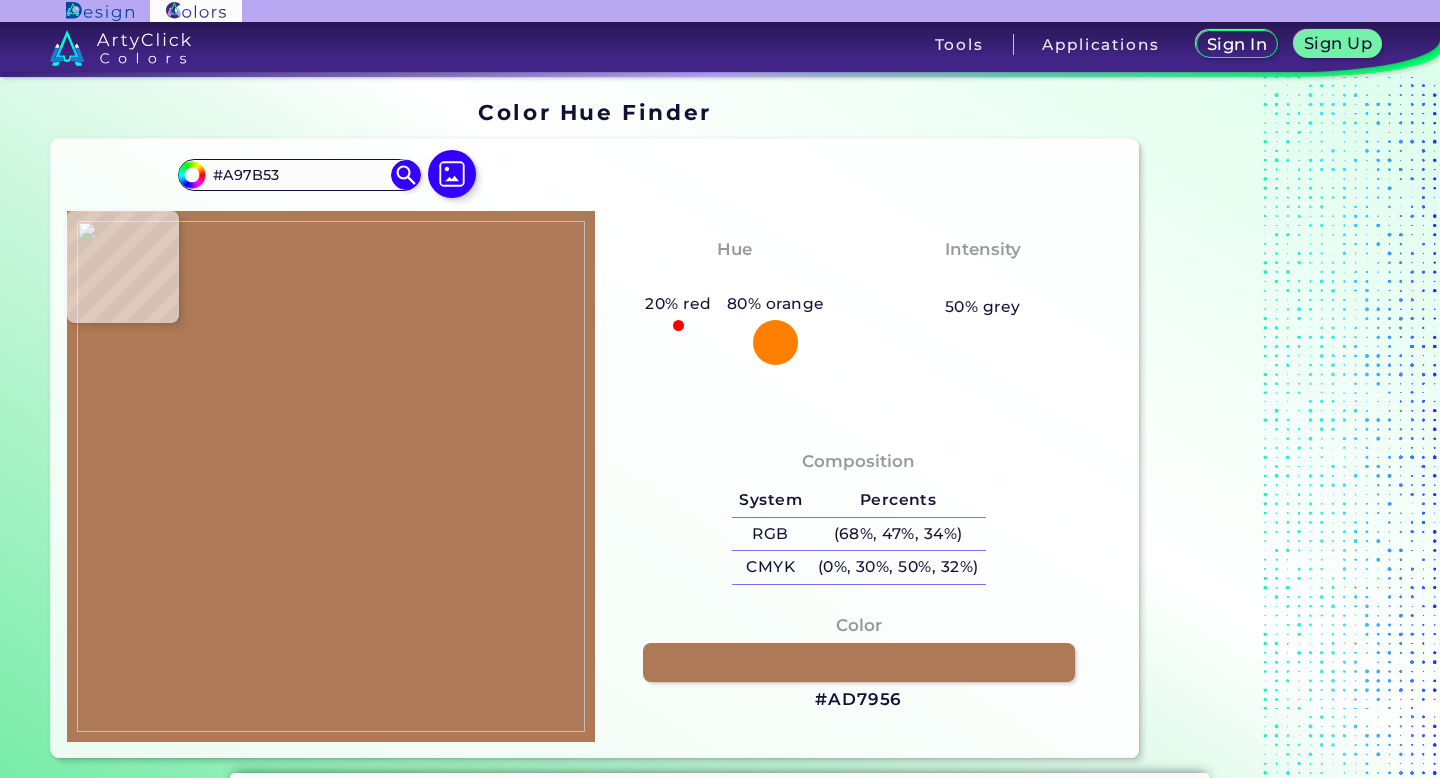 type on "#ac7c56" 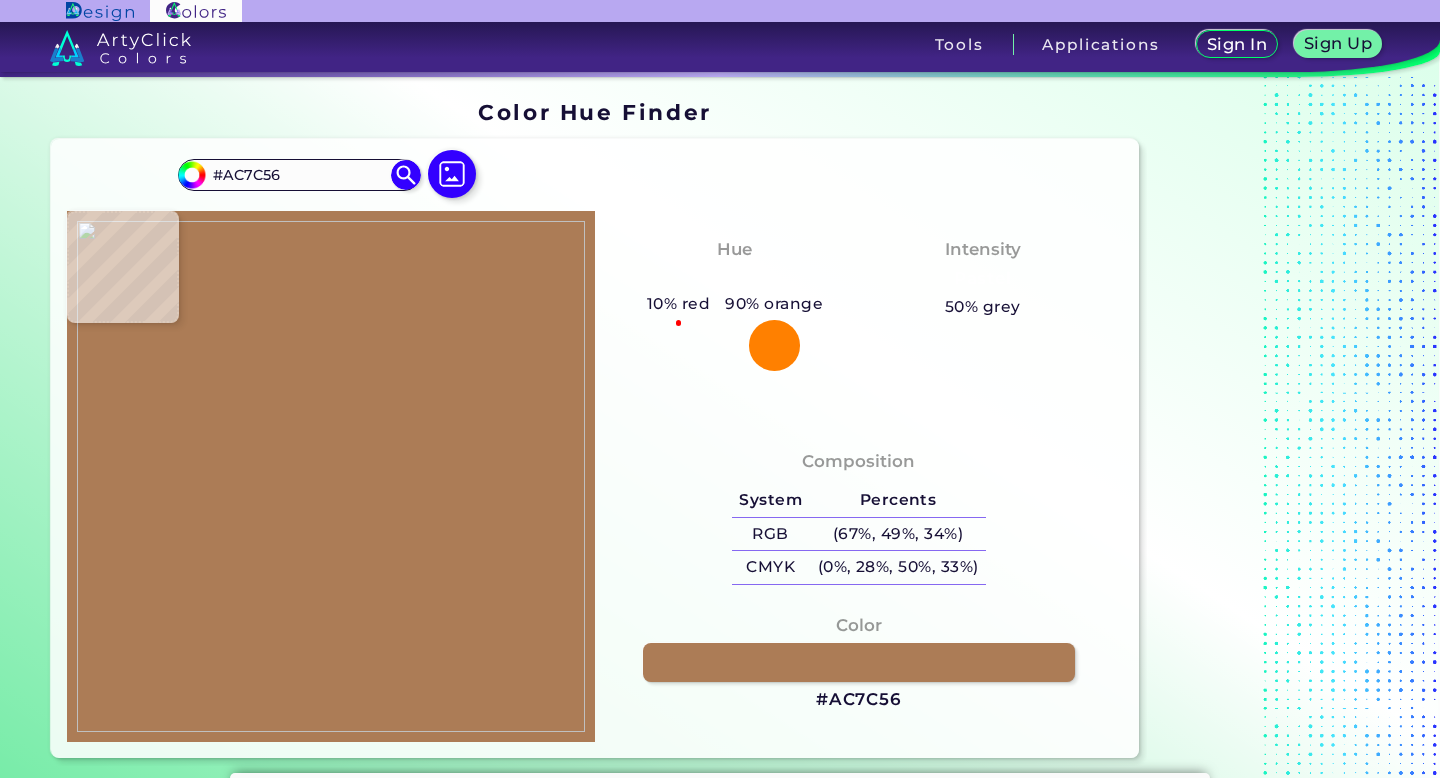 click at bounding box center [331, 476] 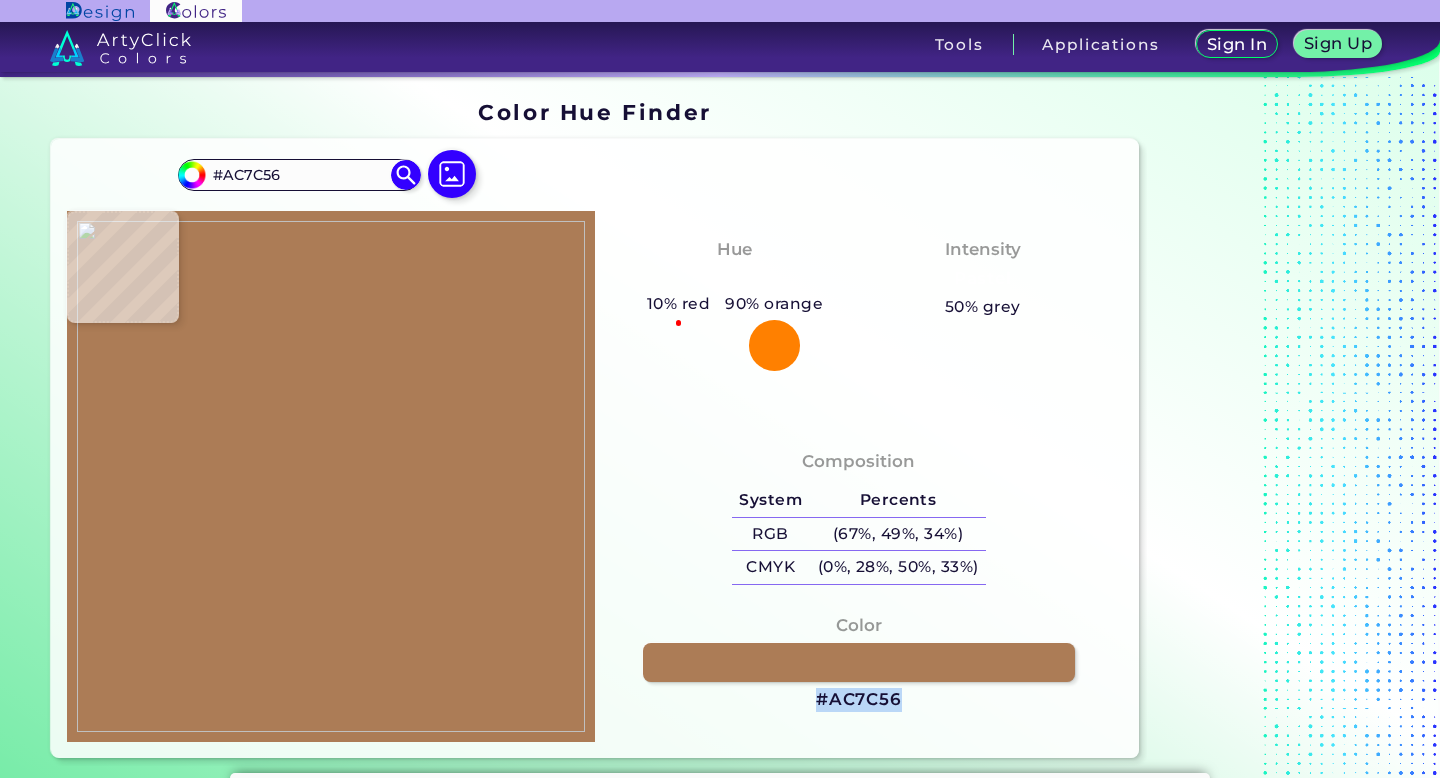 drag, startPoint x: 905, startPoint y: 702, endPoint x: 786, endPoint y: 710, distance: 119.26861 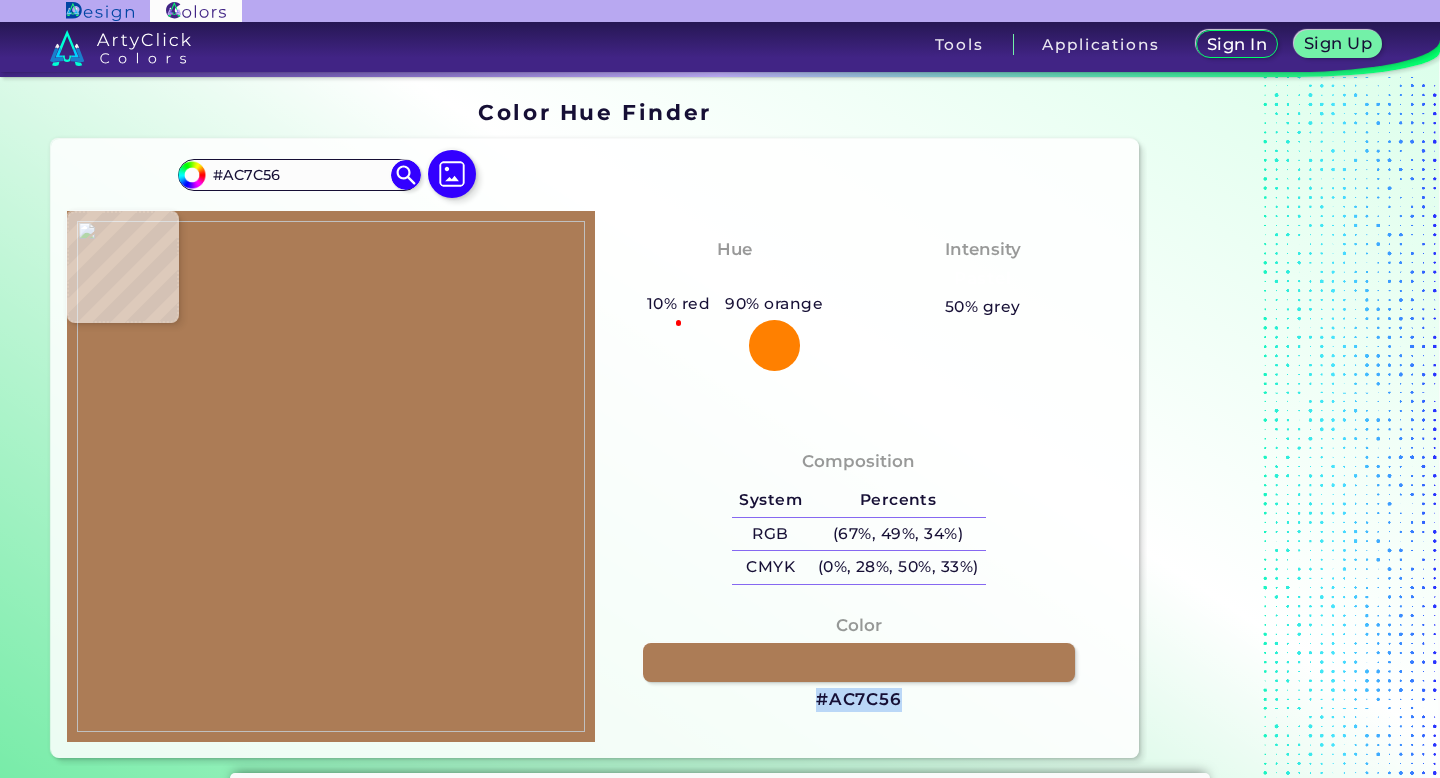 click on "Color
#AC7C56" at bounding box center (859, 663) 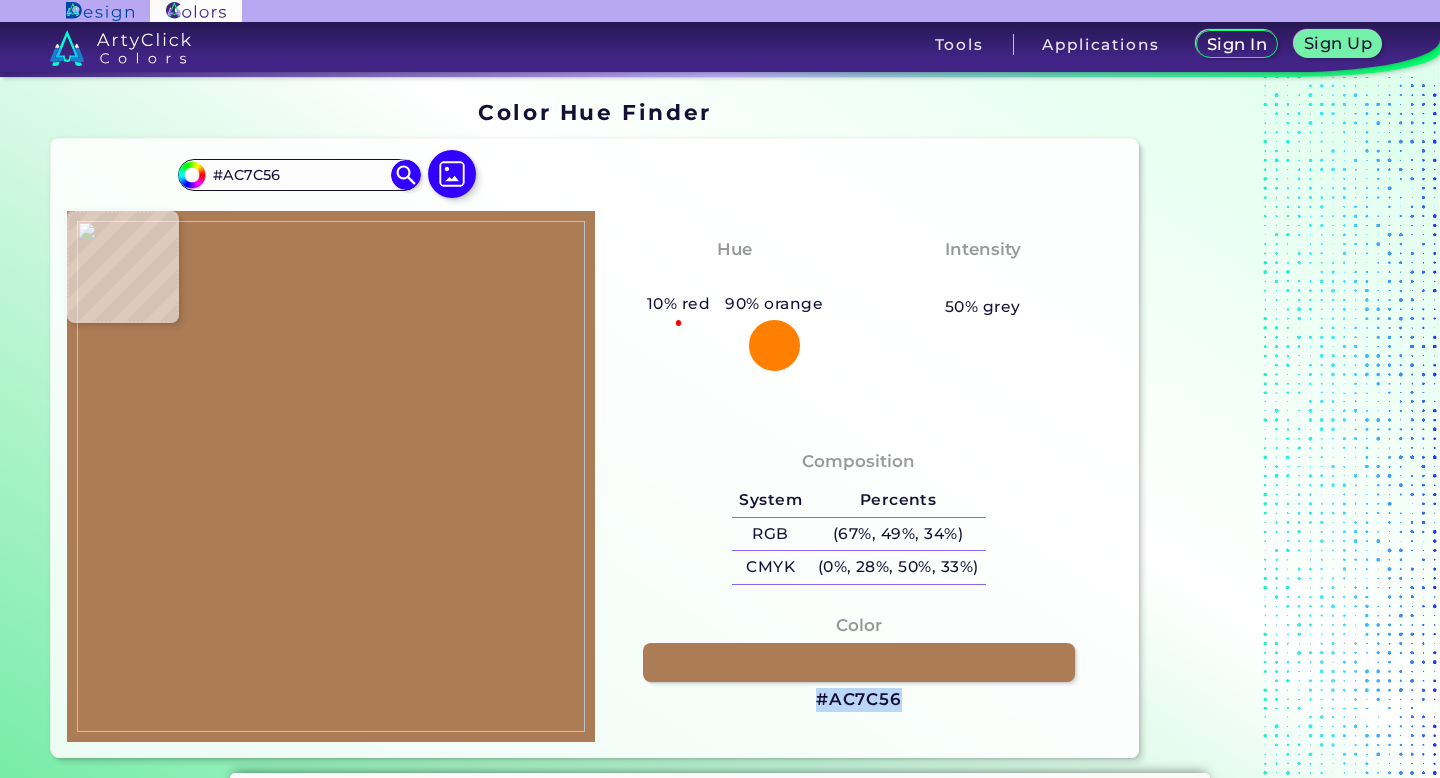 copy on "#AC7C56" 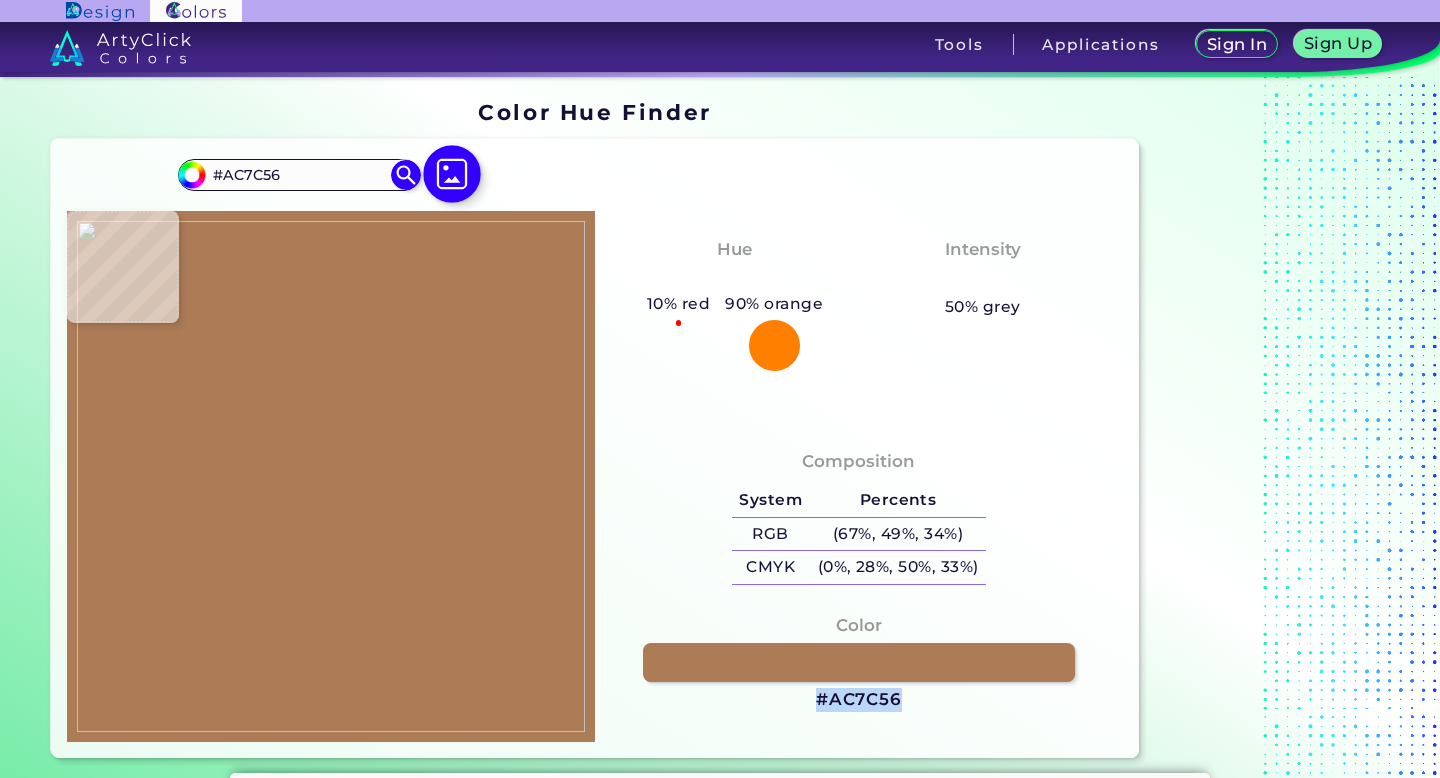 click at bounding box center [452, 174] 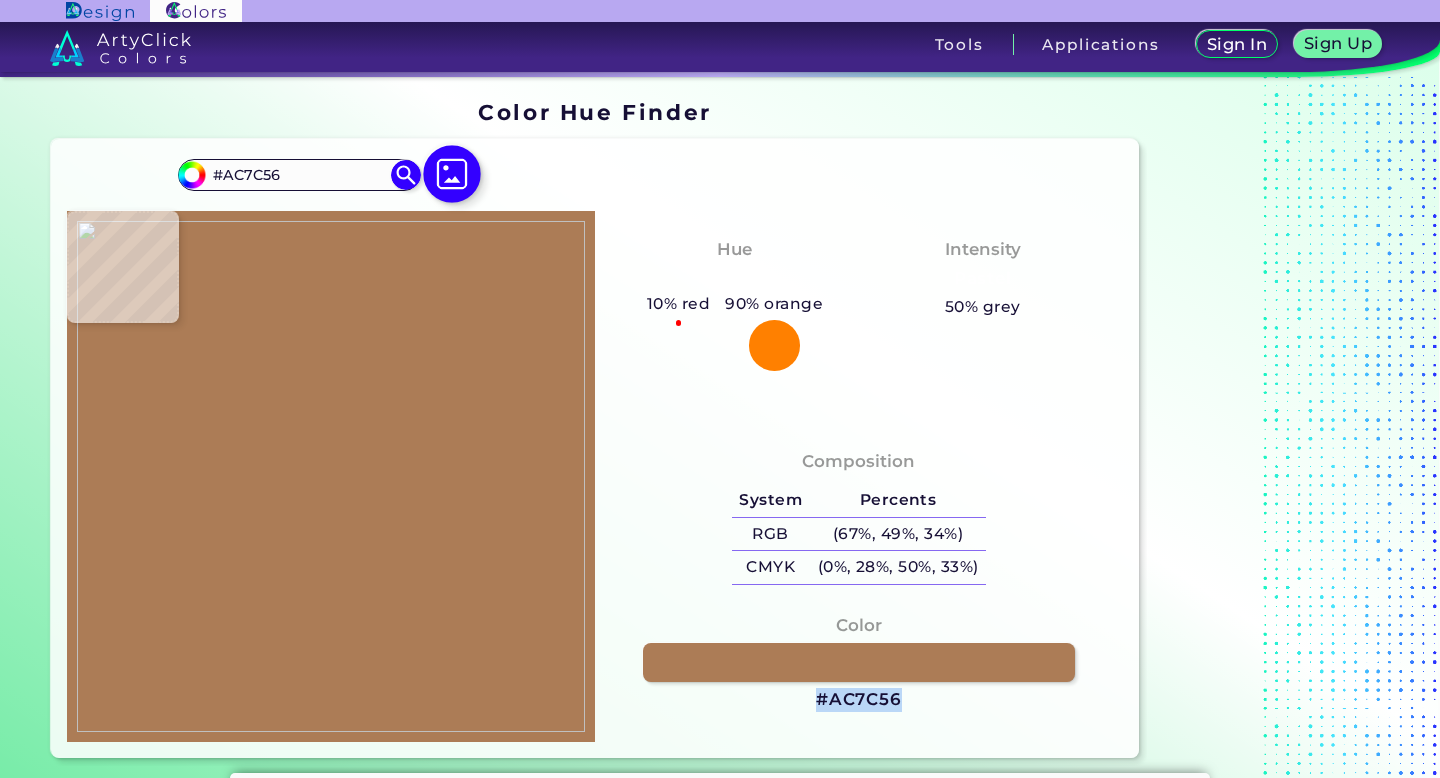 click at bounding box center (0, 0) 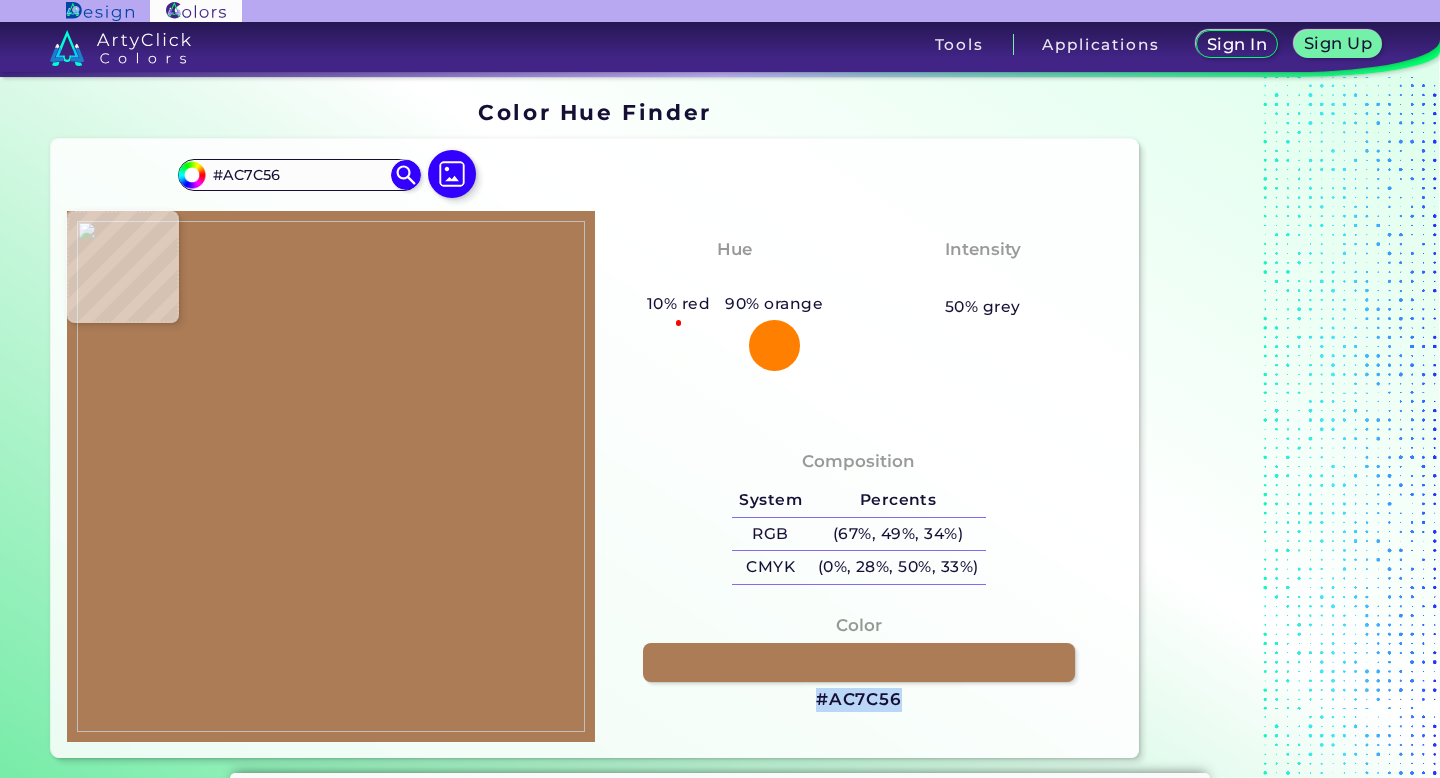 click at bounding box center [331, 476] 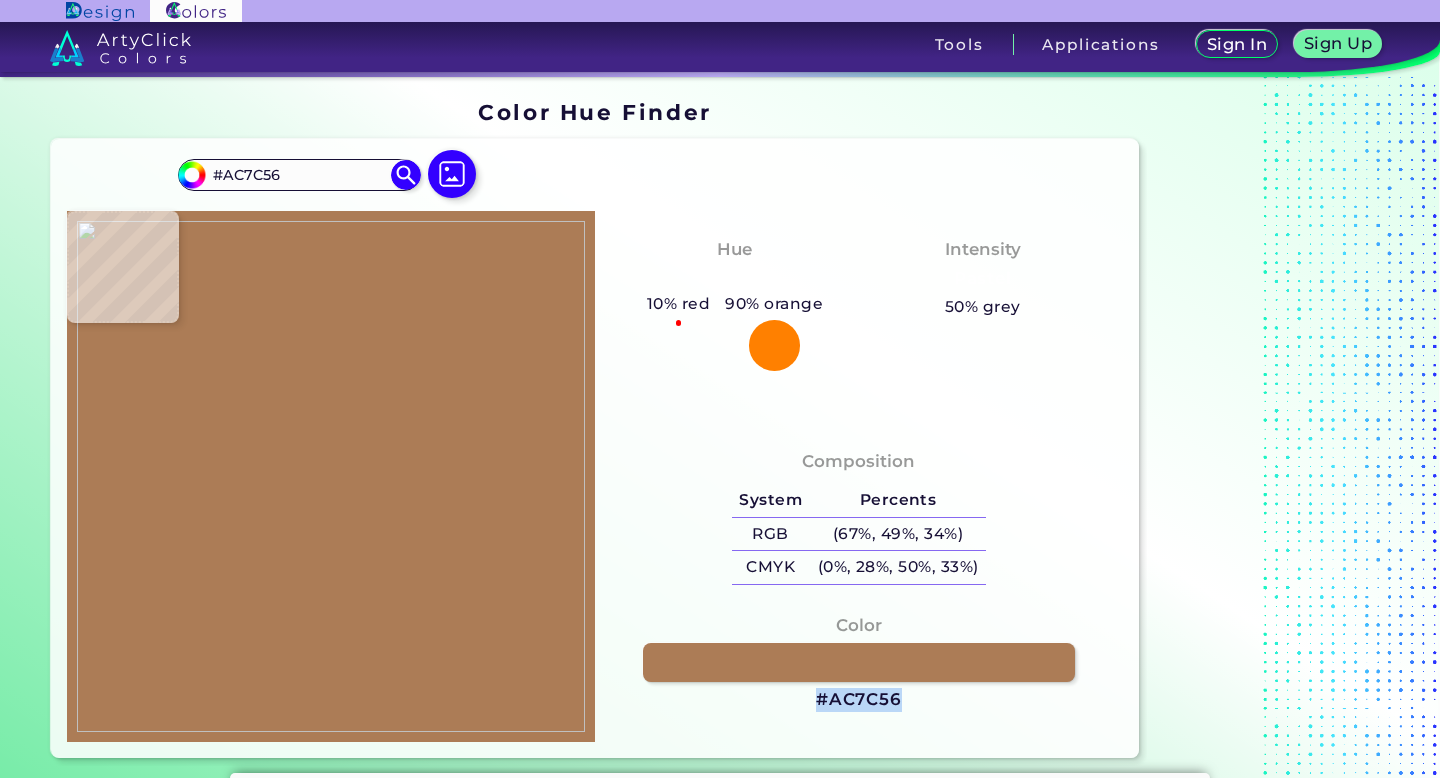 type on "#ffffff" 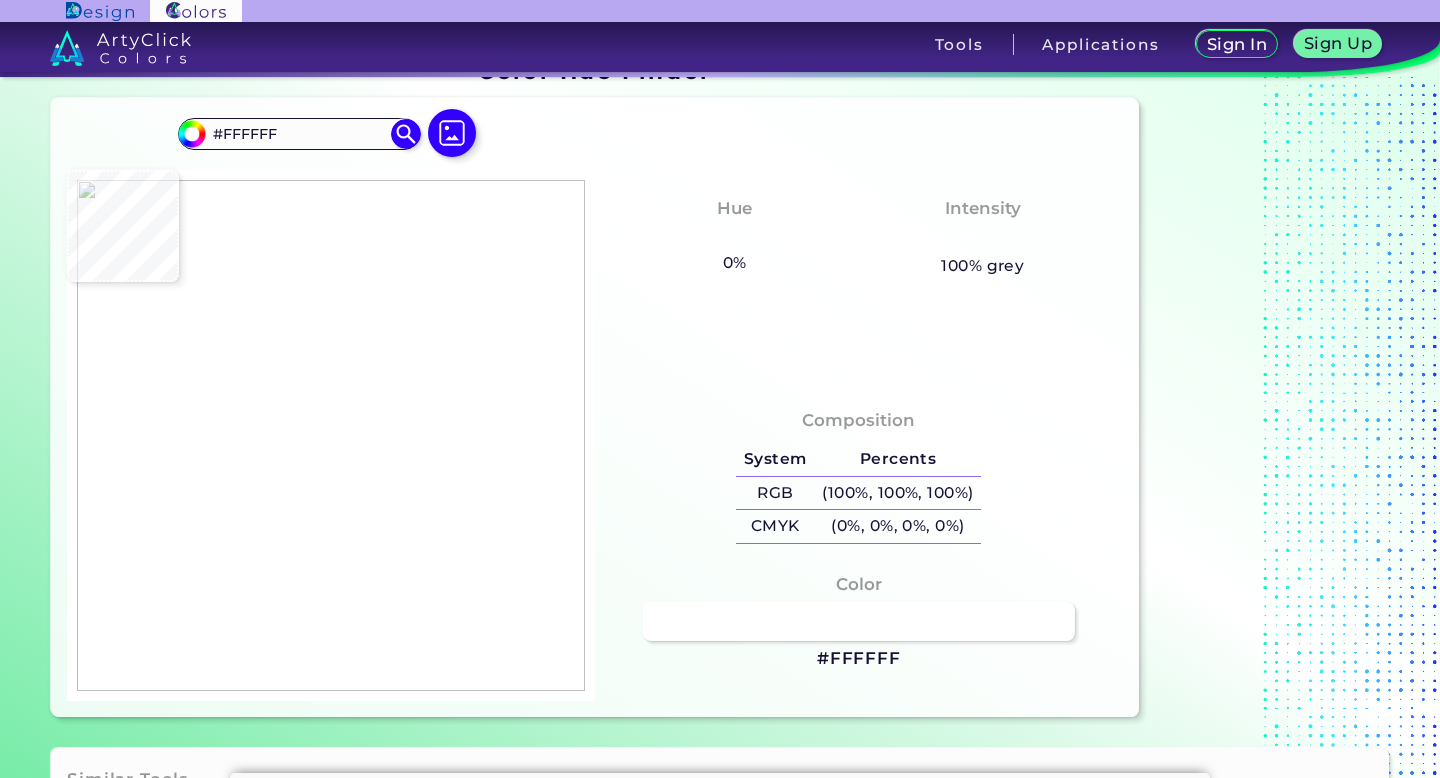 scroll, scrollTop: 0, scrollLeft: 0, axis: both 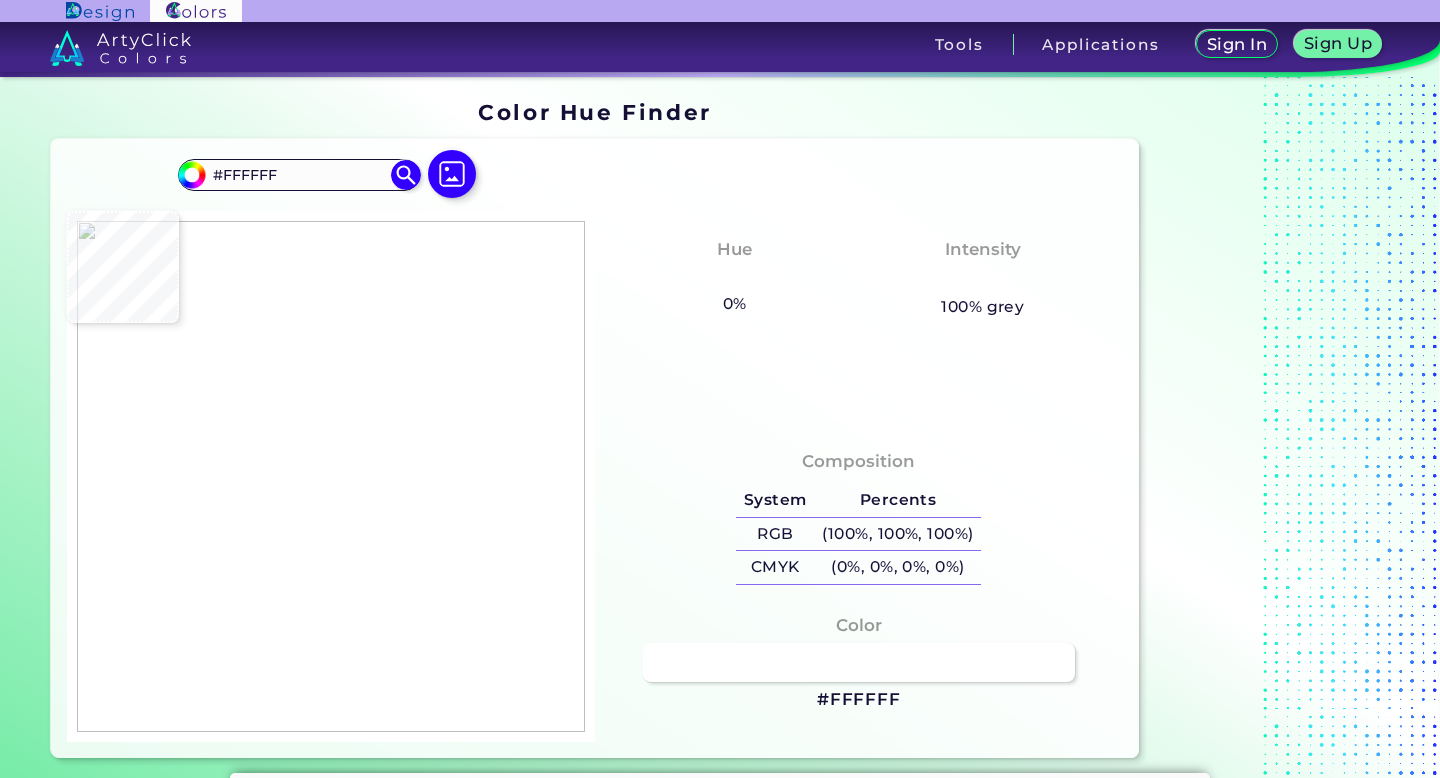 type on "#aa7c58" 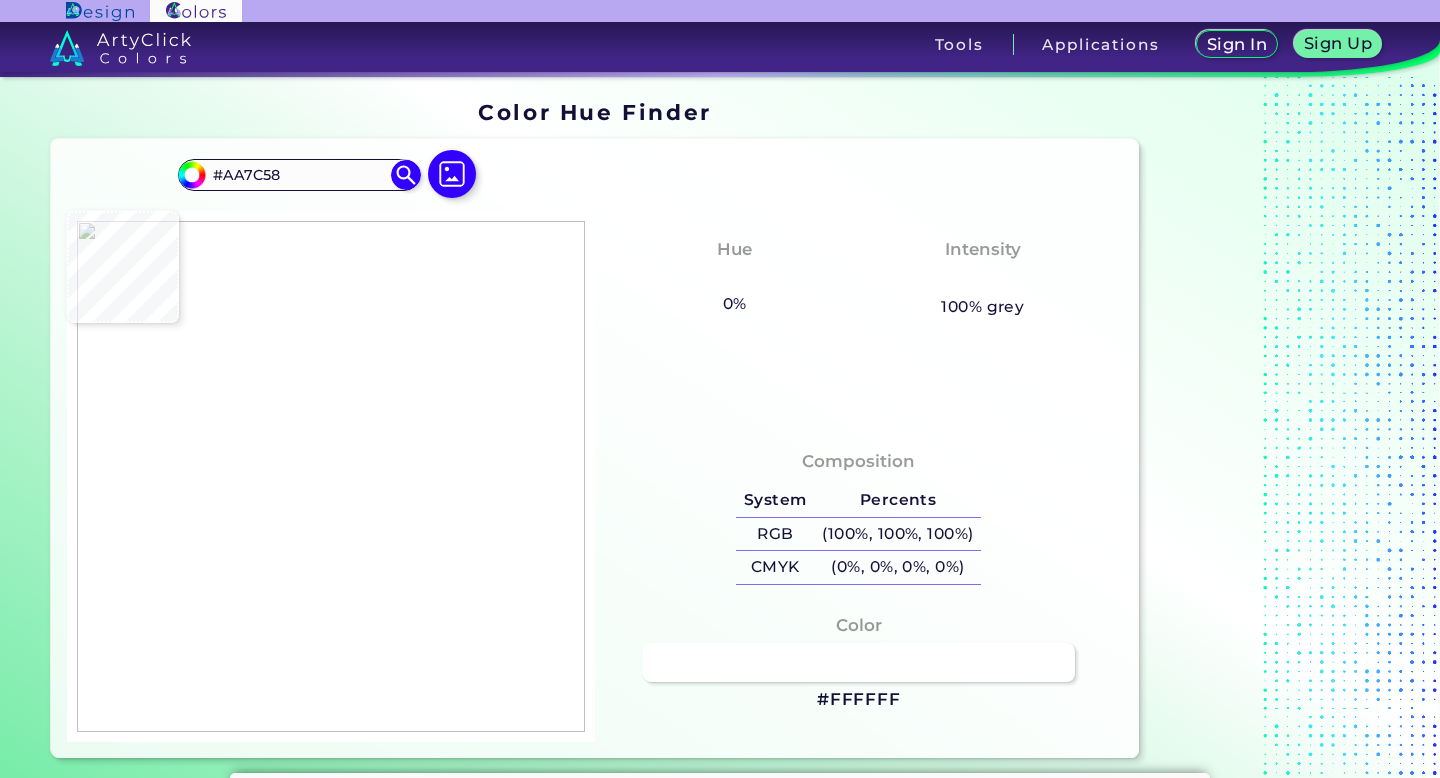 type on "#ab7855" 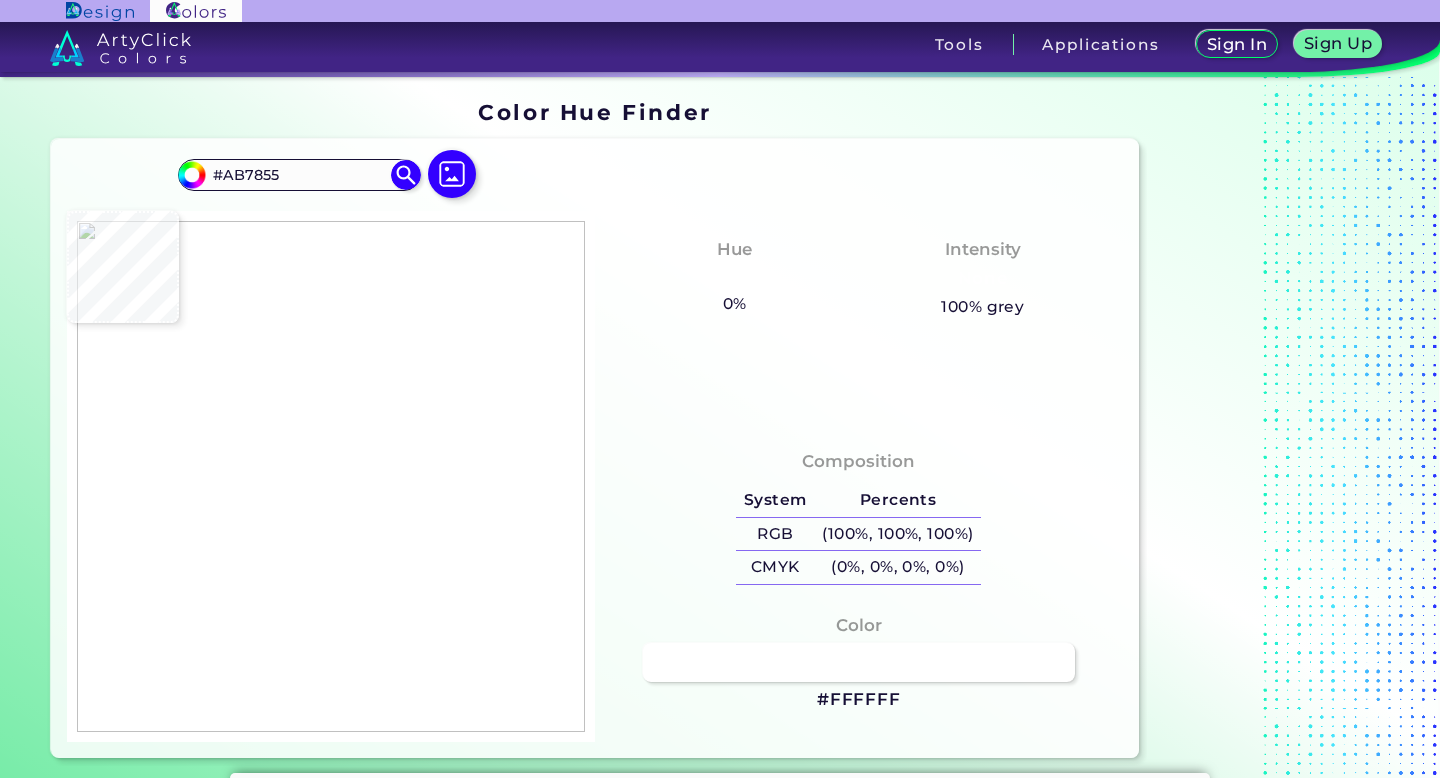 type on "#ab7a56" 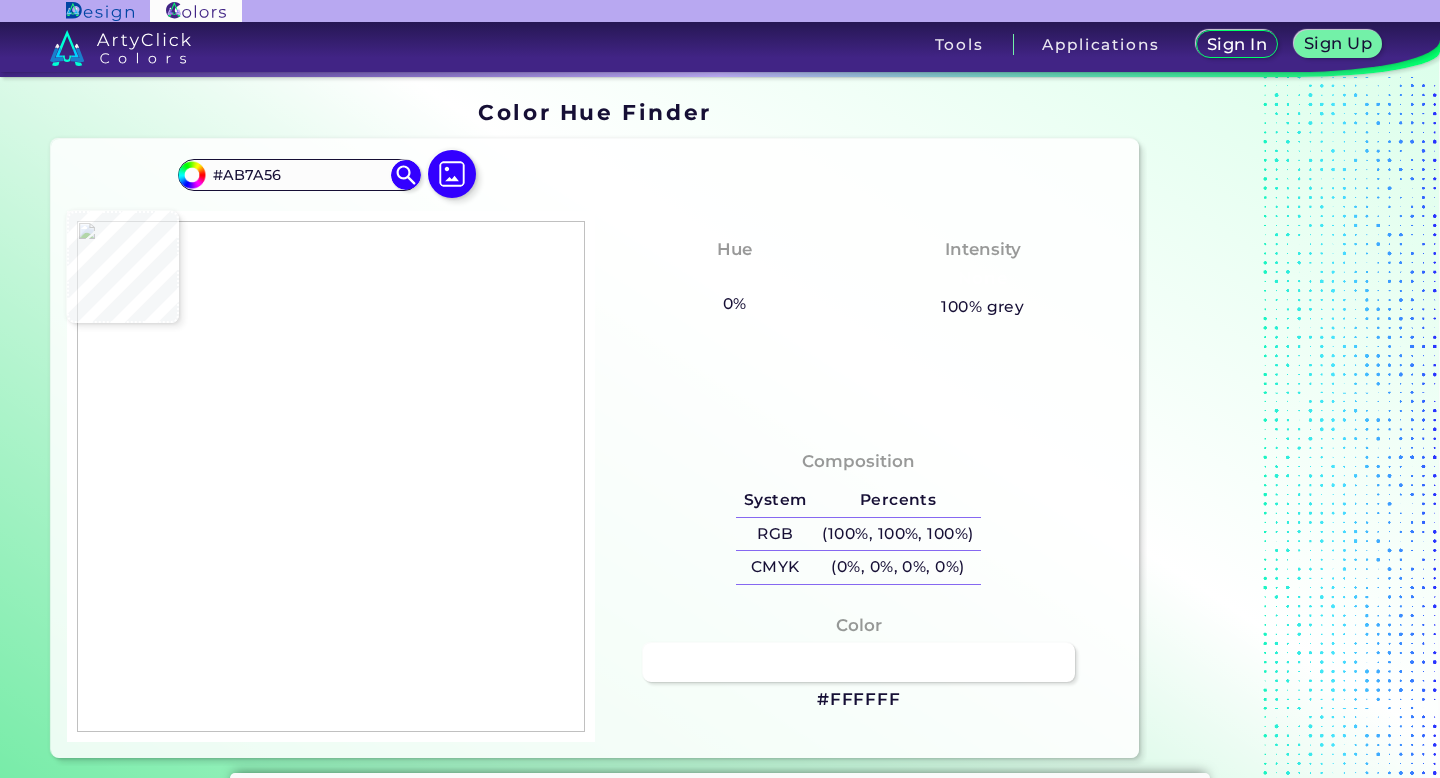 type on "#ad7d58" 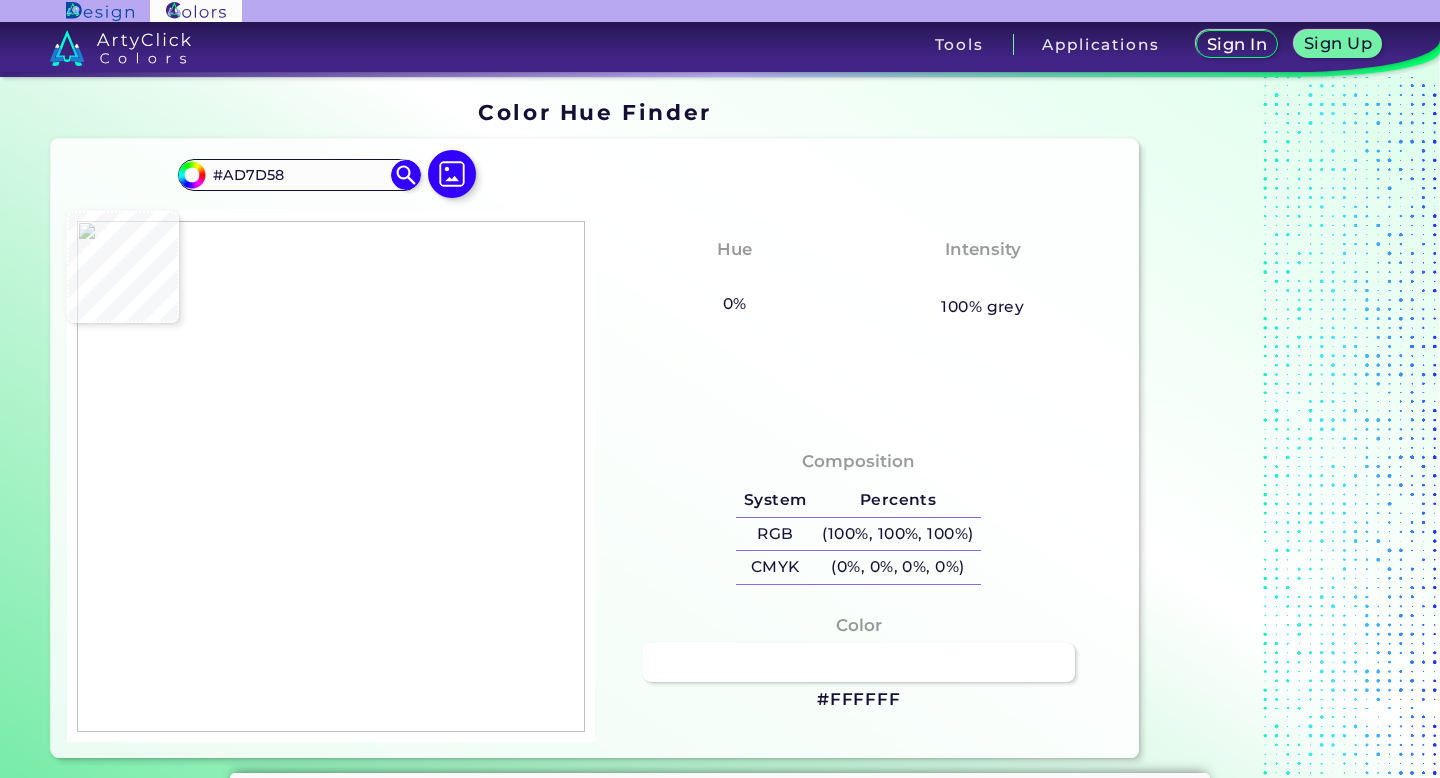 type on "#ae7b56" 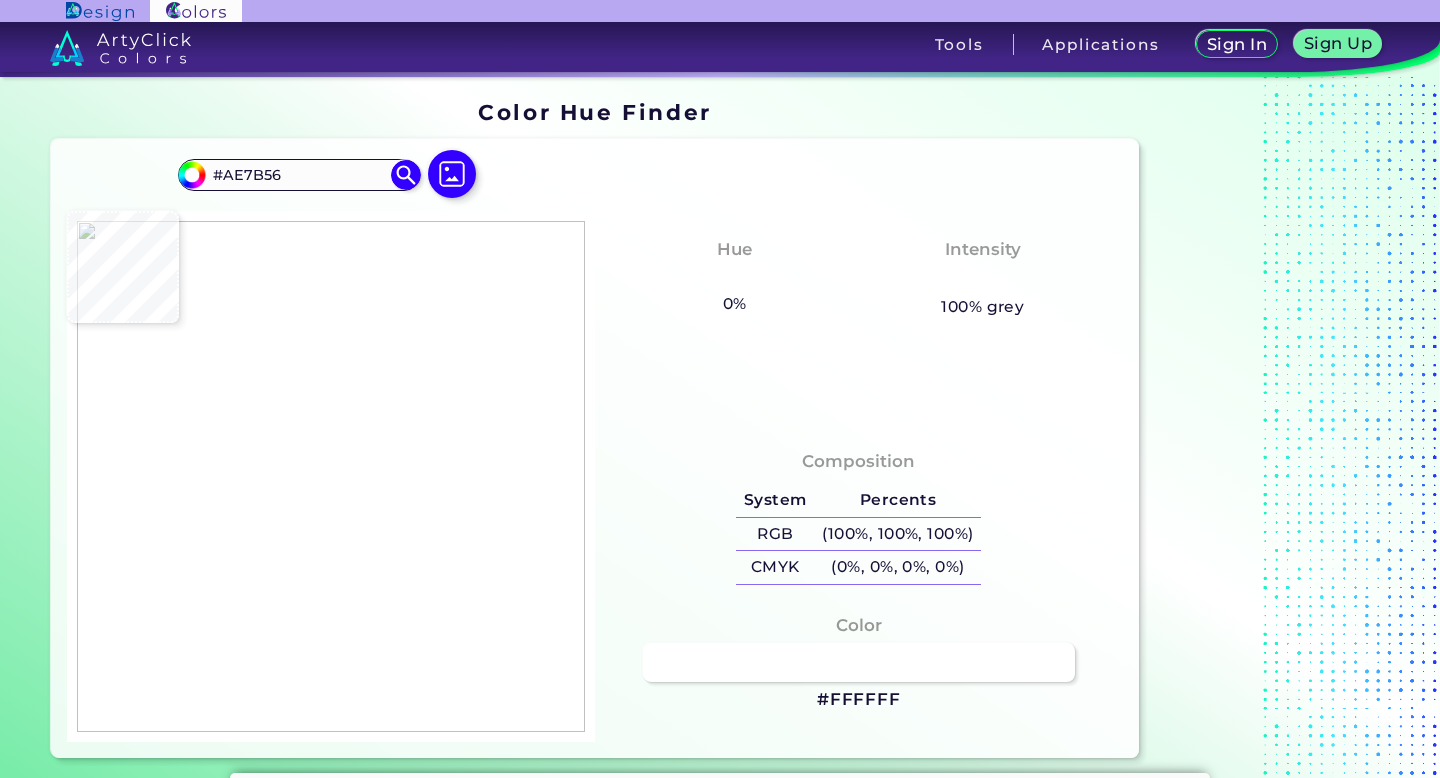type on "#ae7955" 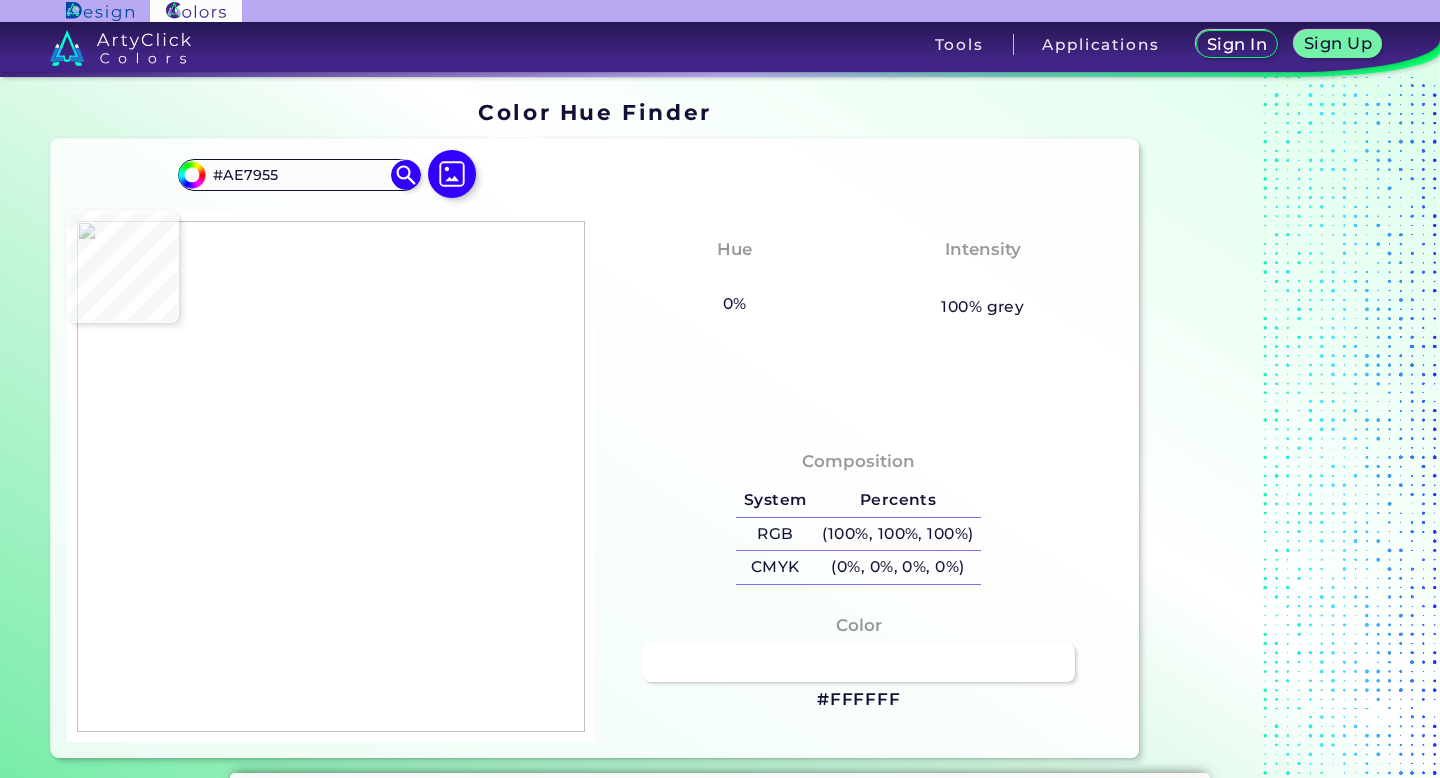 type on "#ad7b56" 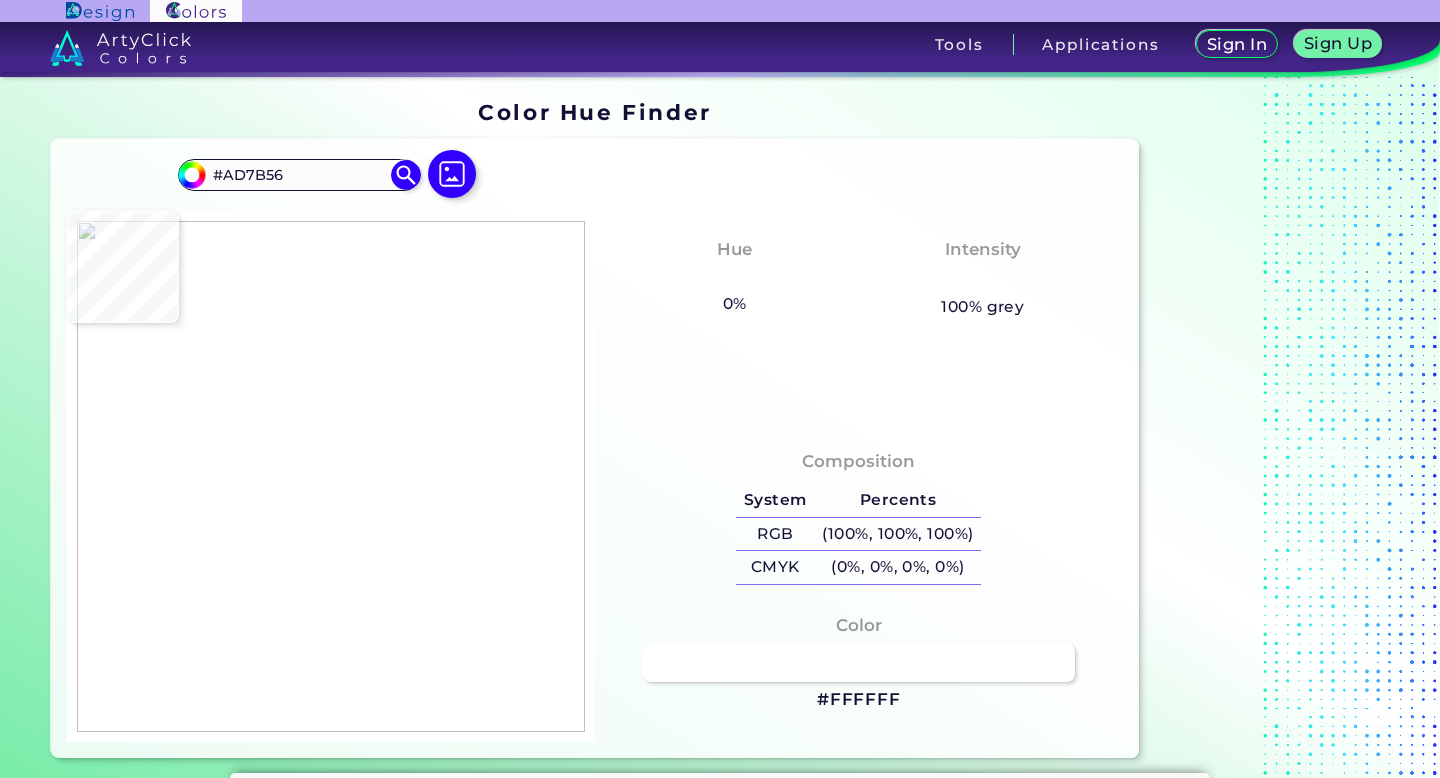 type on "#ac7a52" 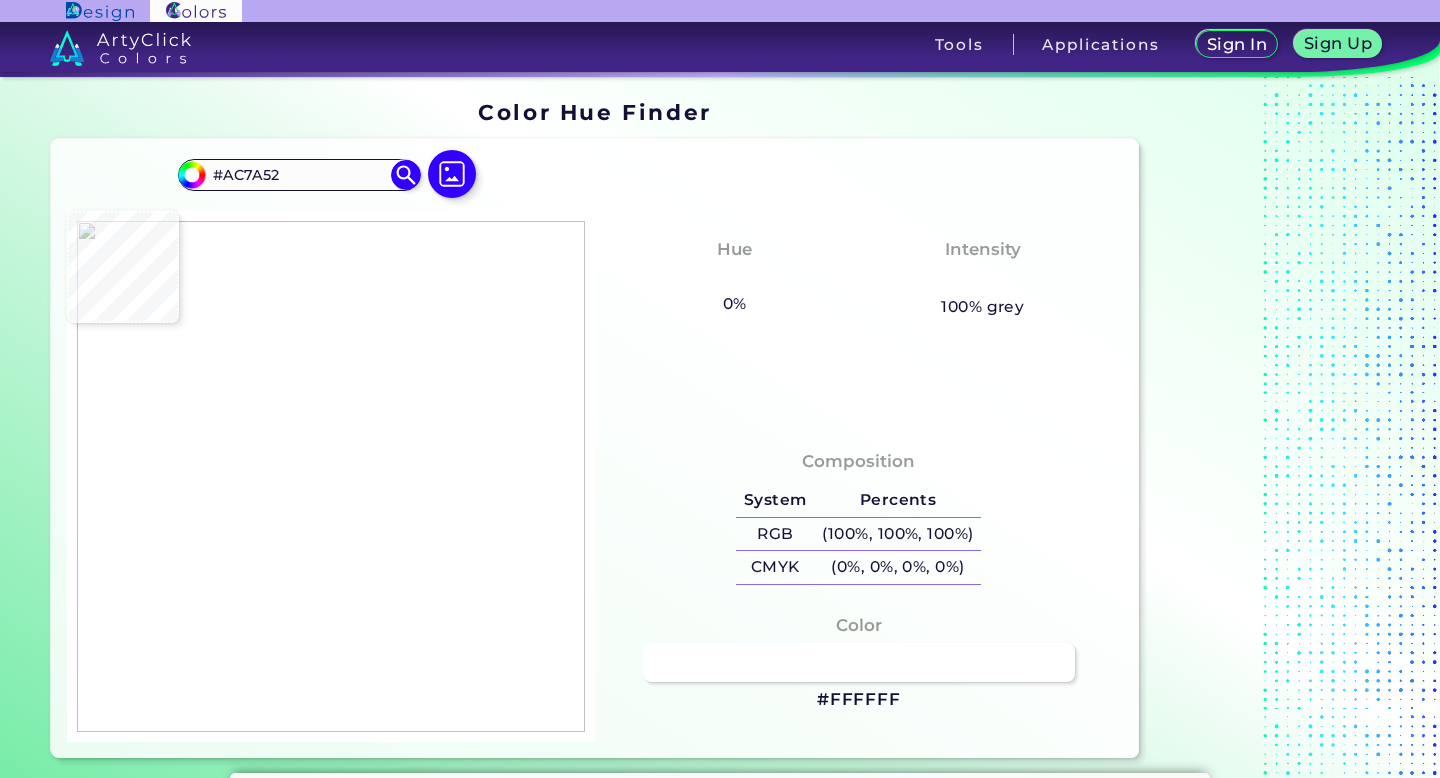 type on "#aa7850" 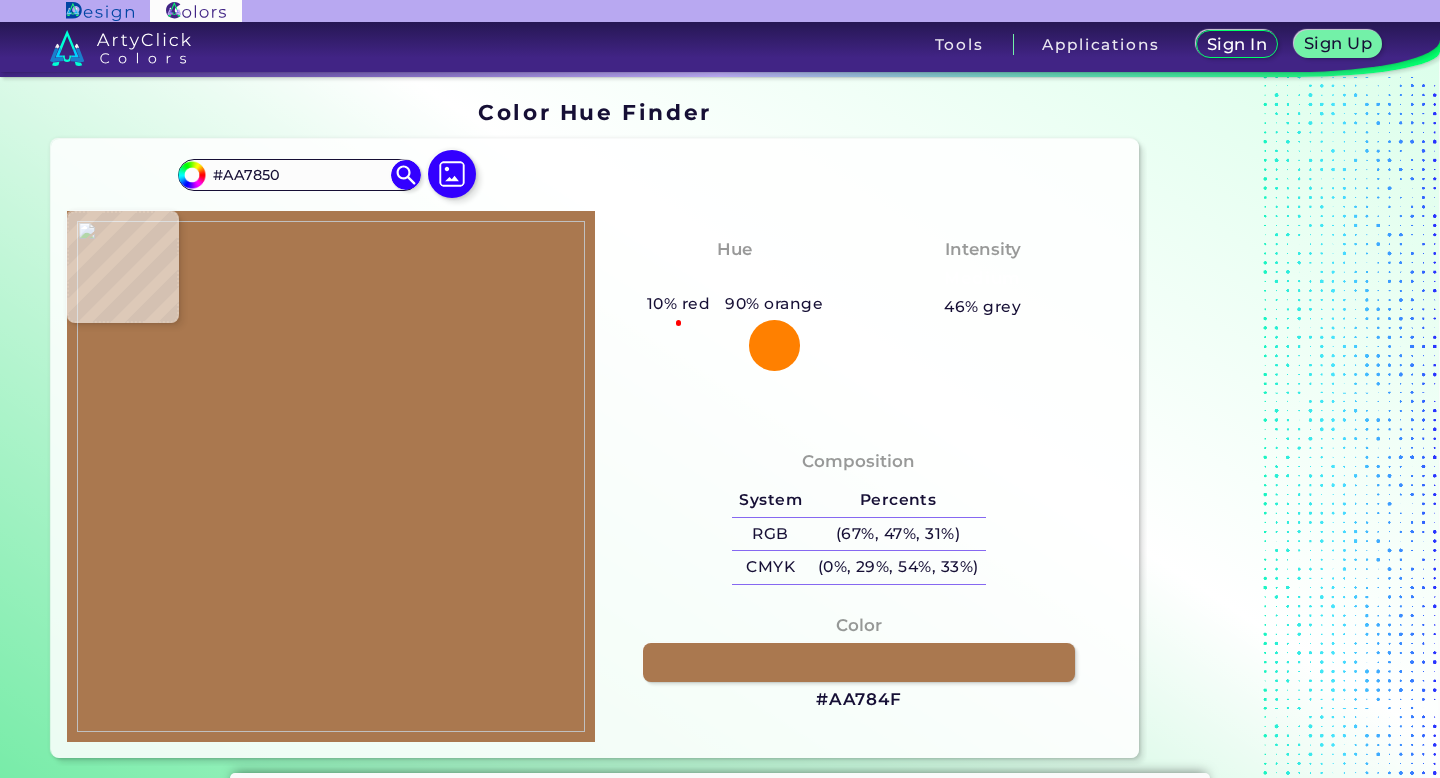 type on "#aa784f" 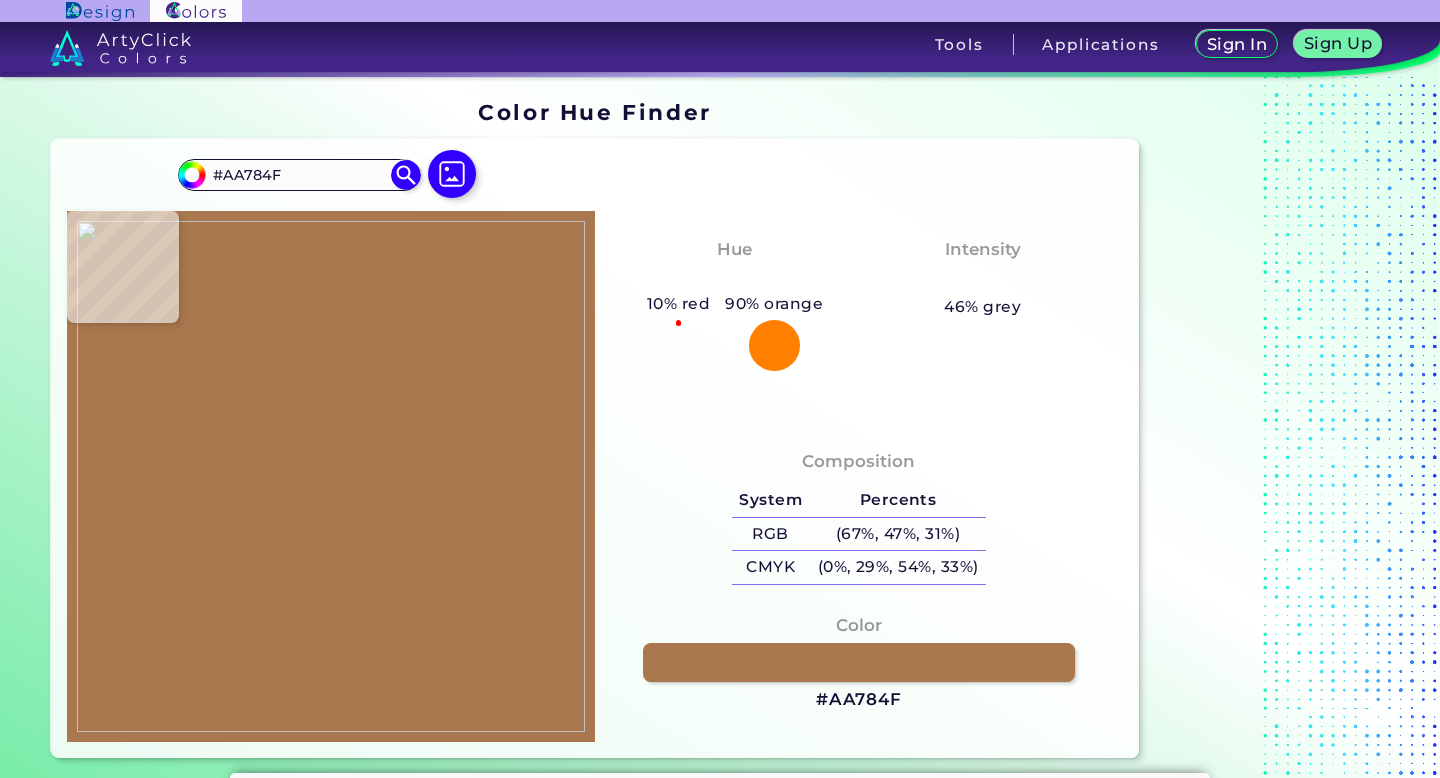 type on "#ab784e" 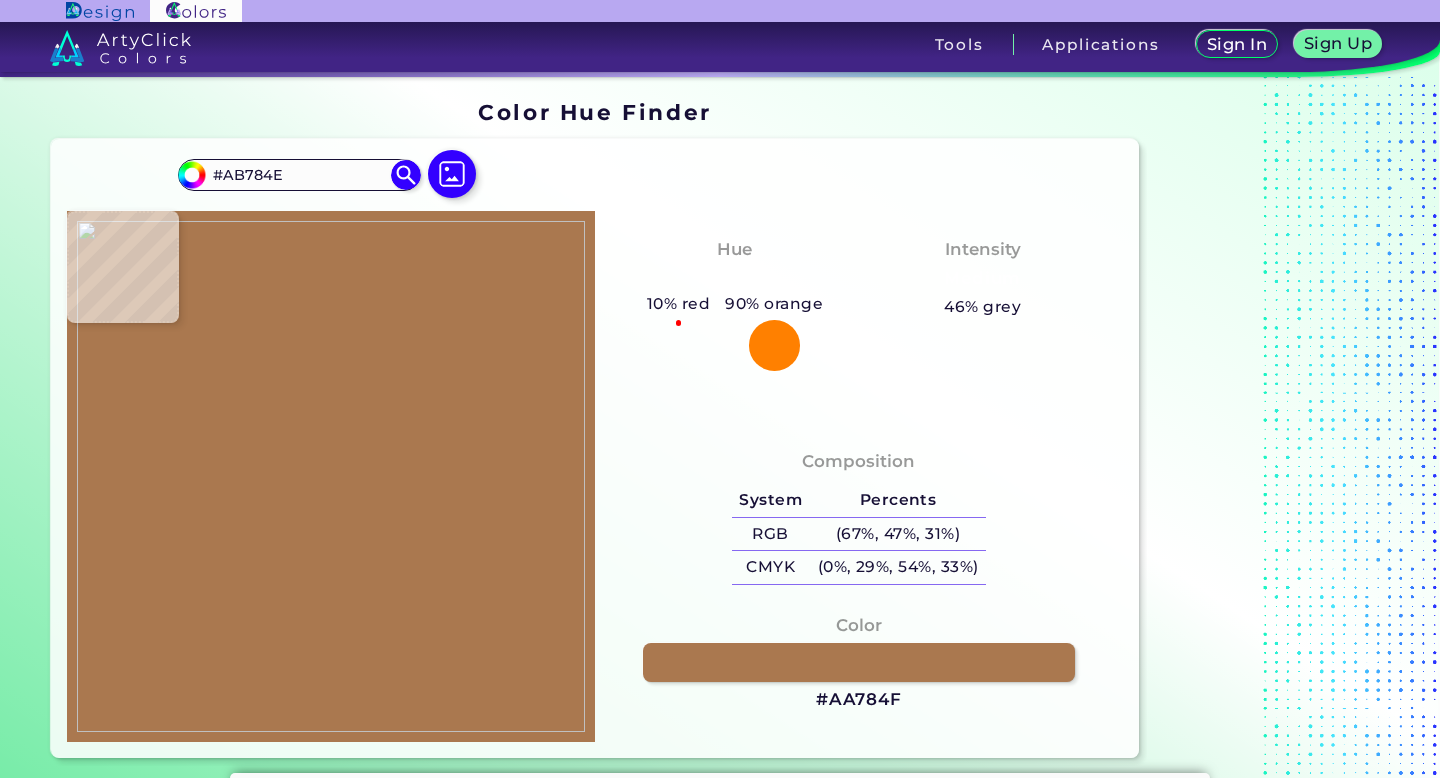 click at bounding box center [331, 476] 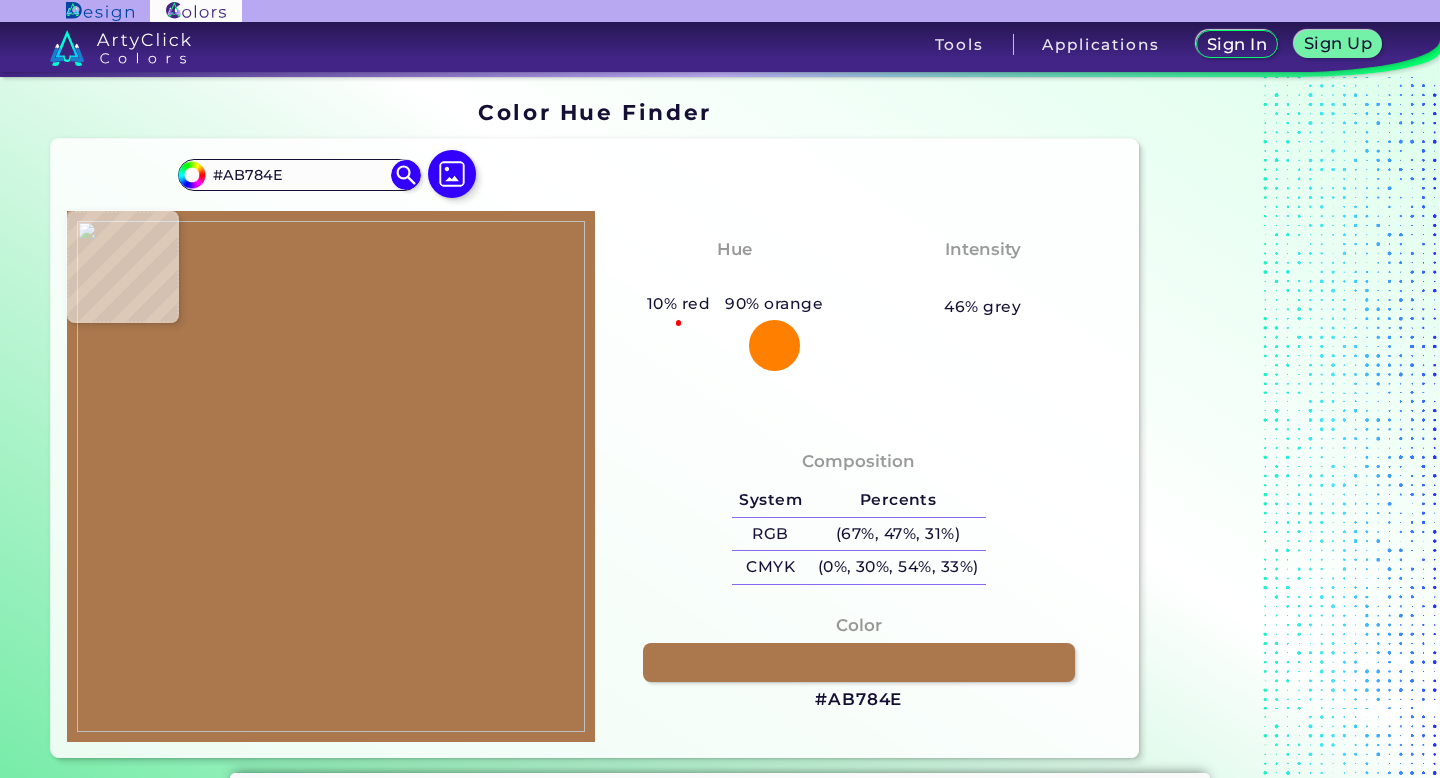 click at bounding box center [331, 476] 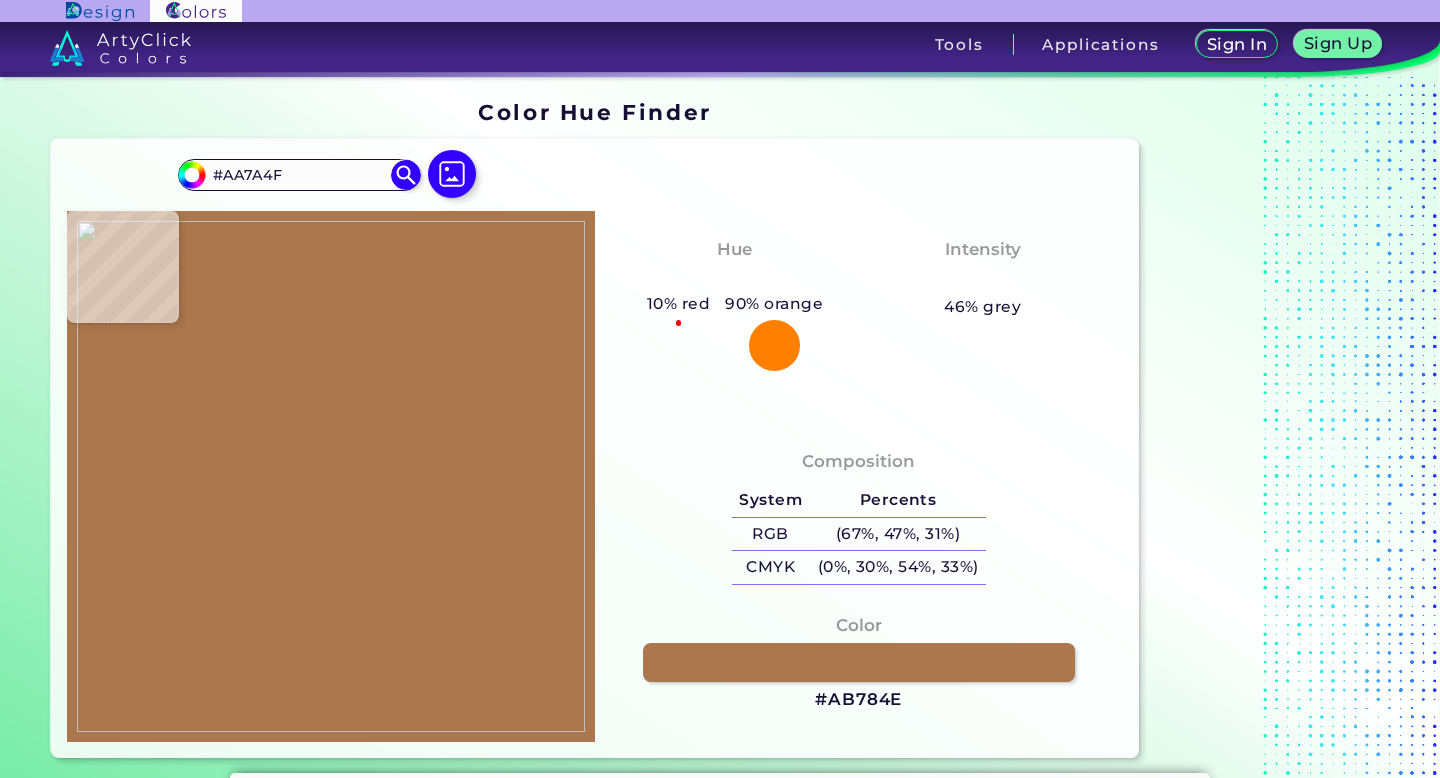 type on "#ae7b58" 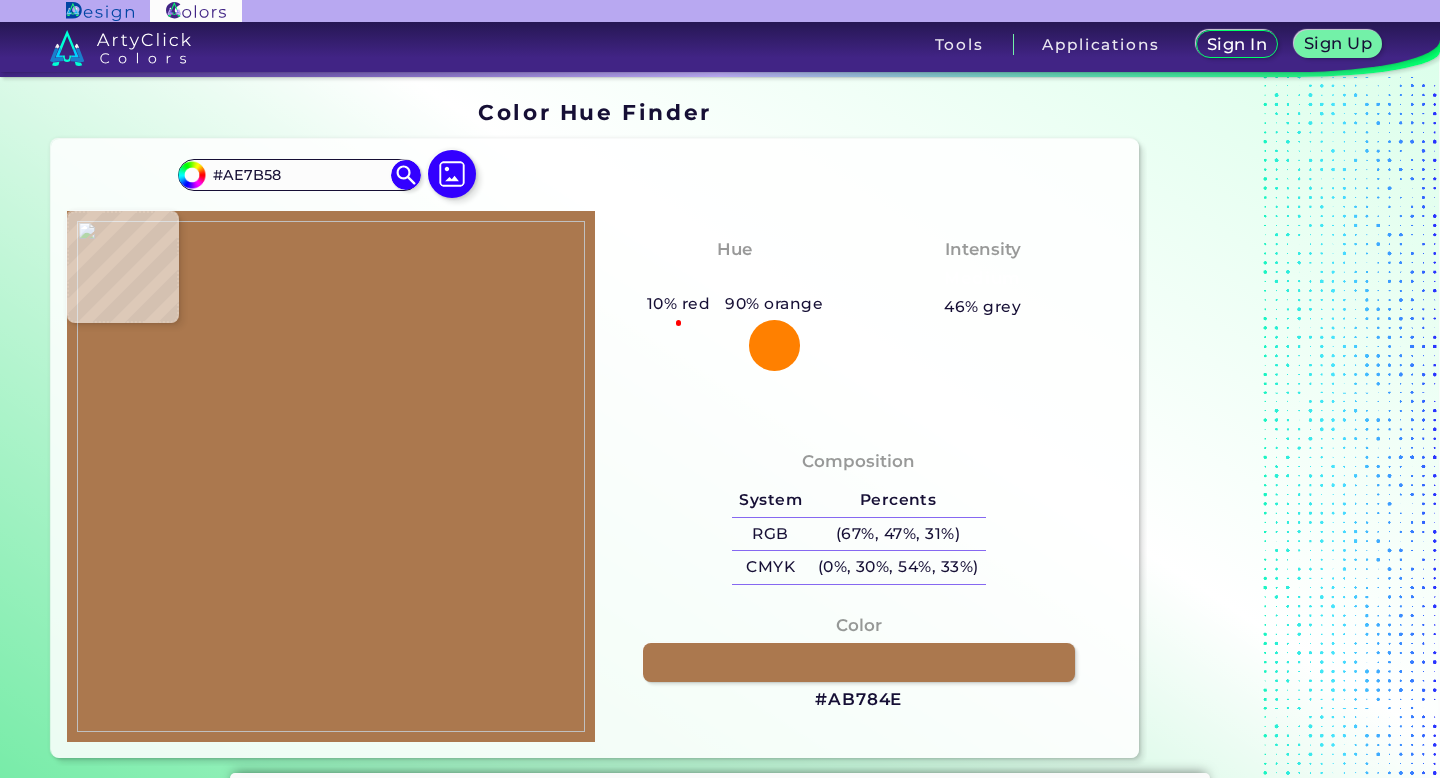 type on "#ab7a56" 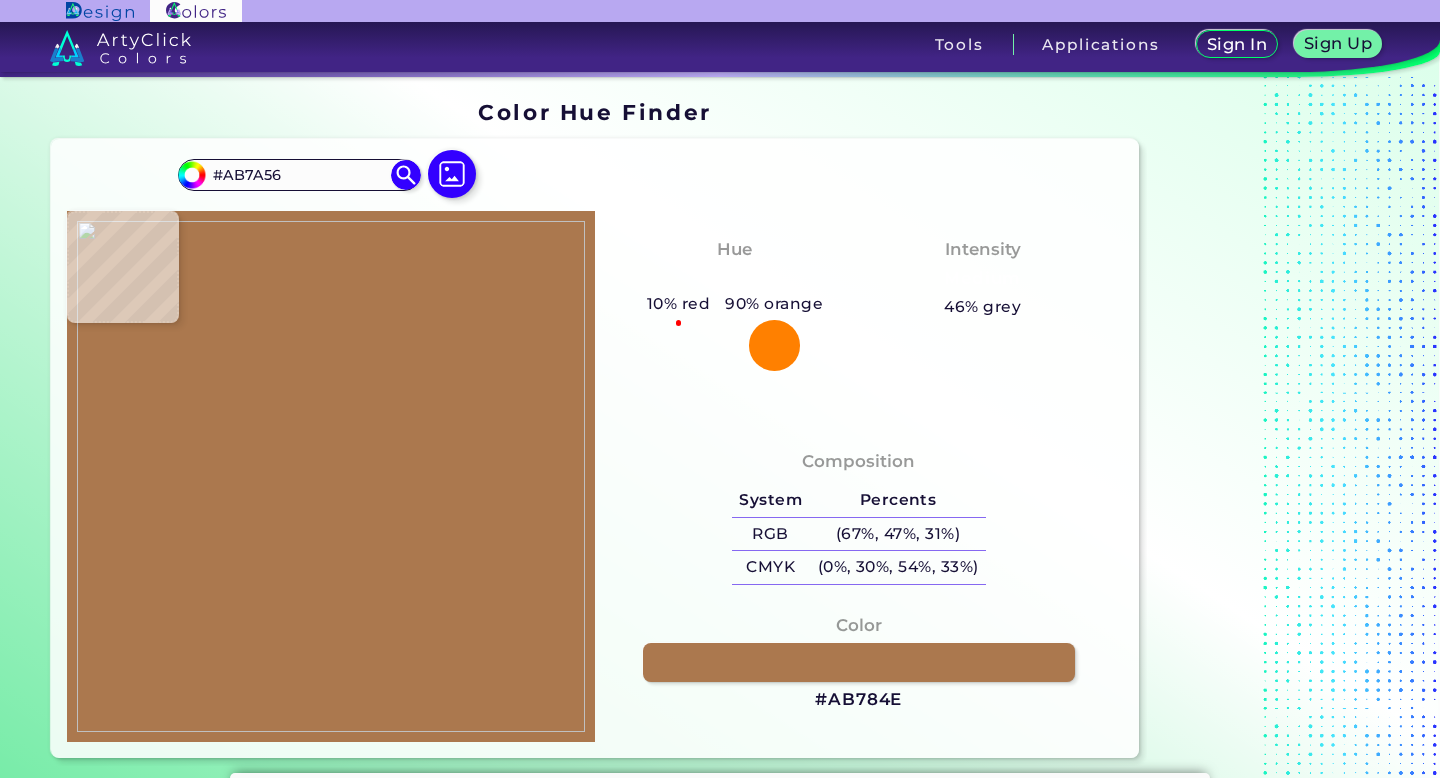 type on "#ffffff" 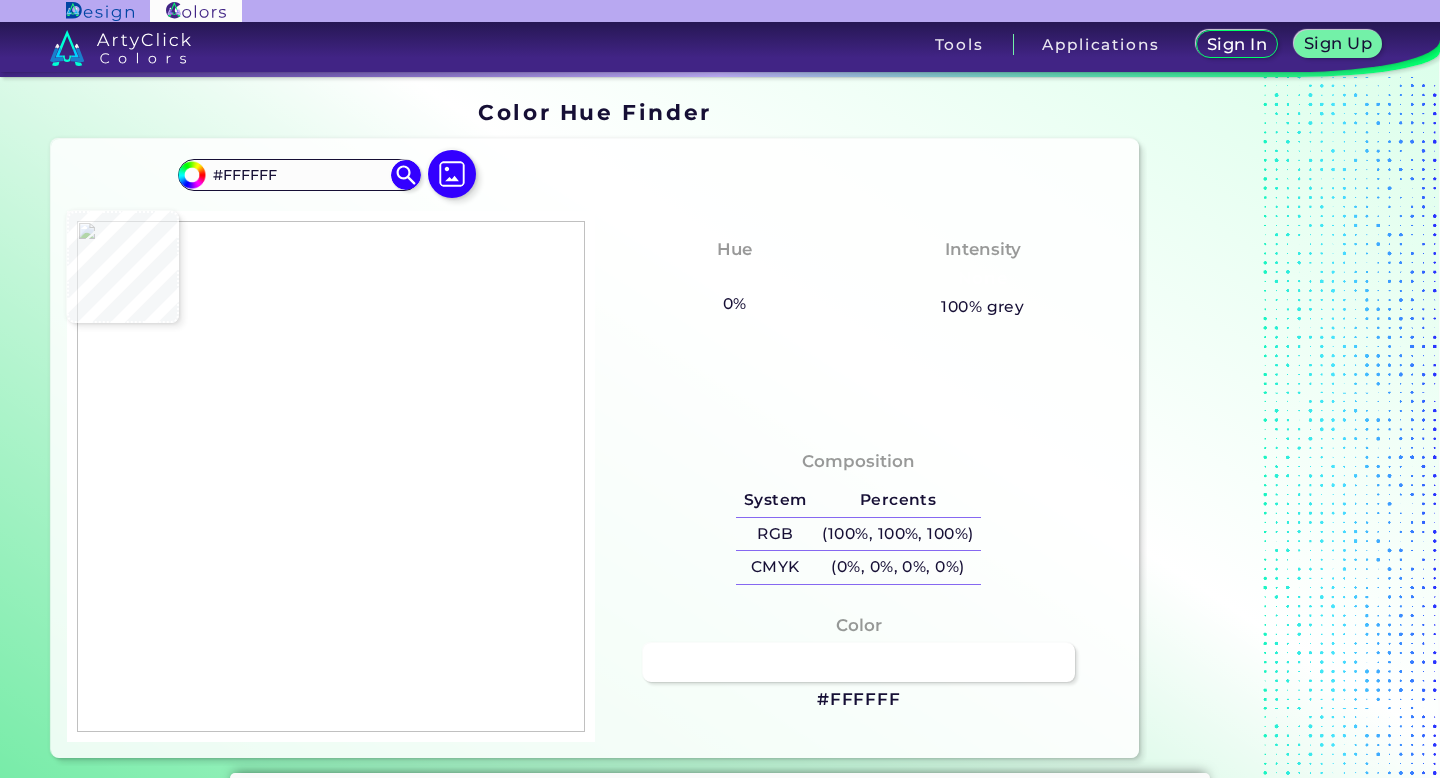type on "#ac7d5a" 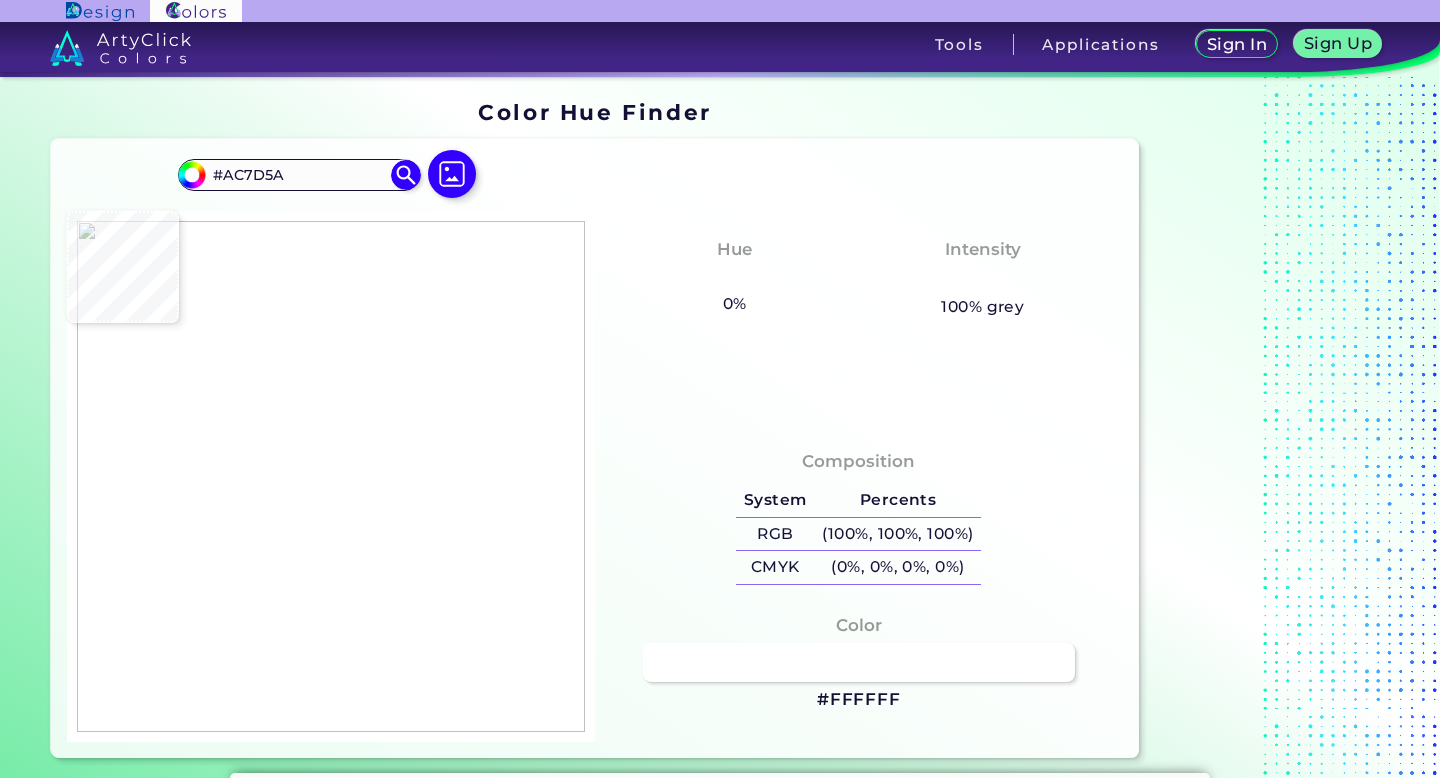 type on "#a97856" 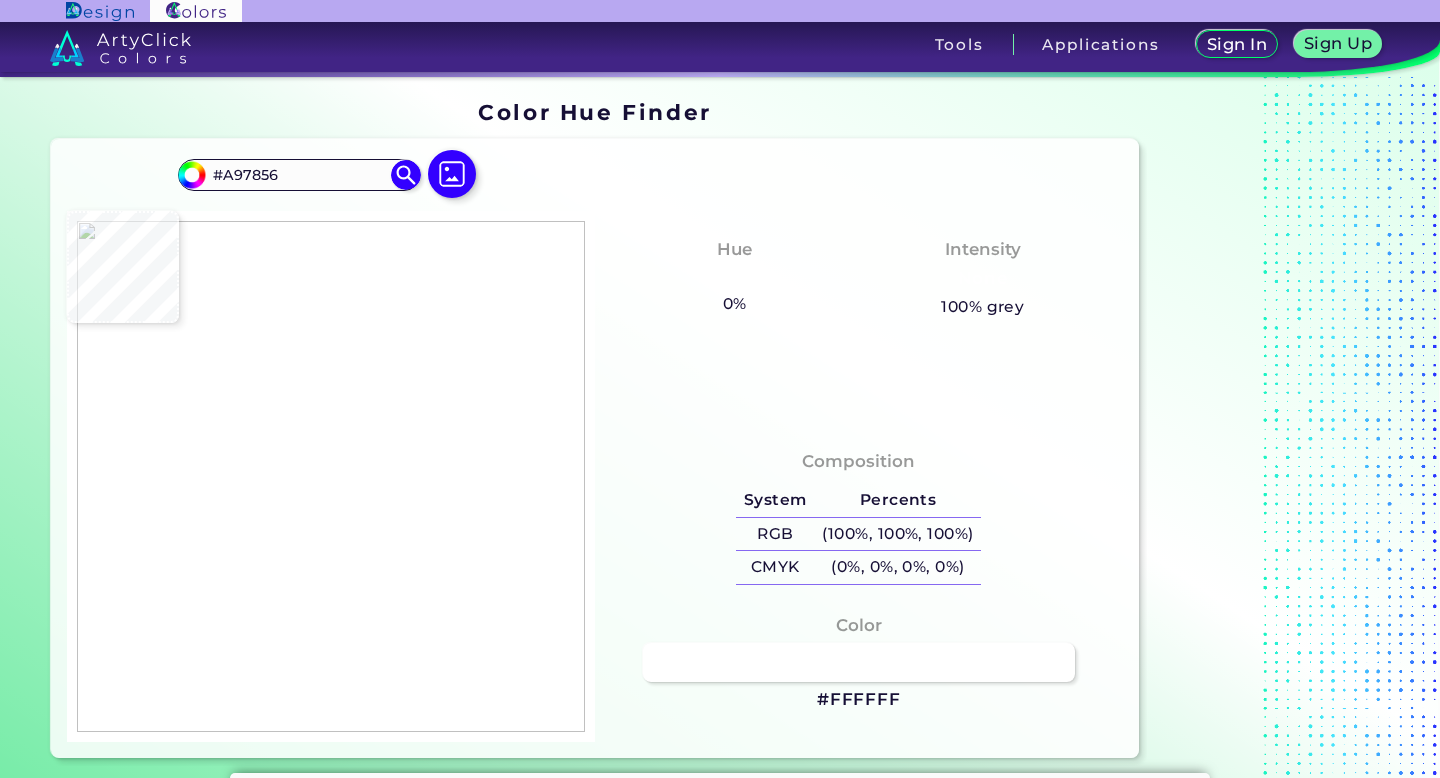 type on "#ac7c58" 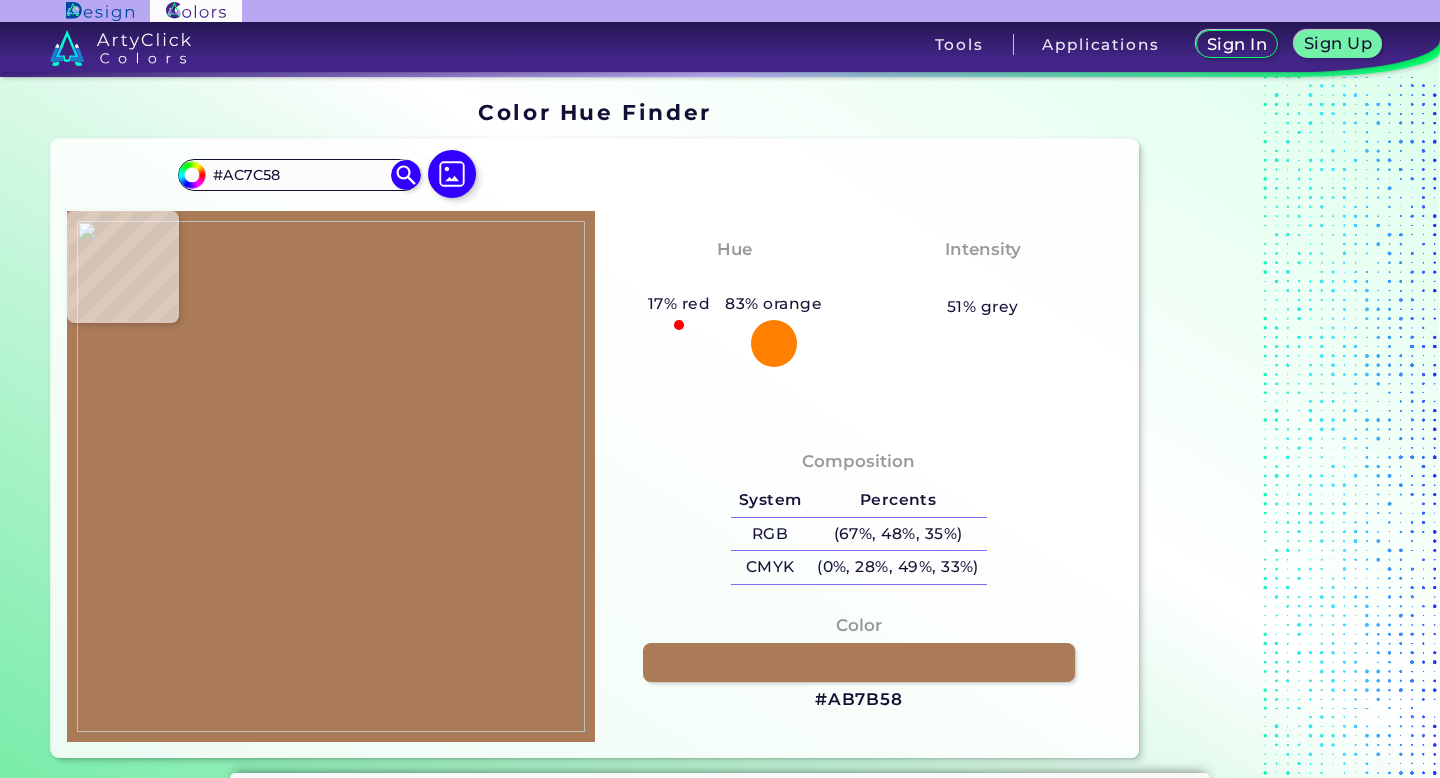 type on "#ab7b58" 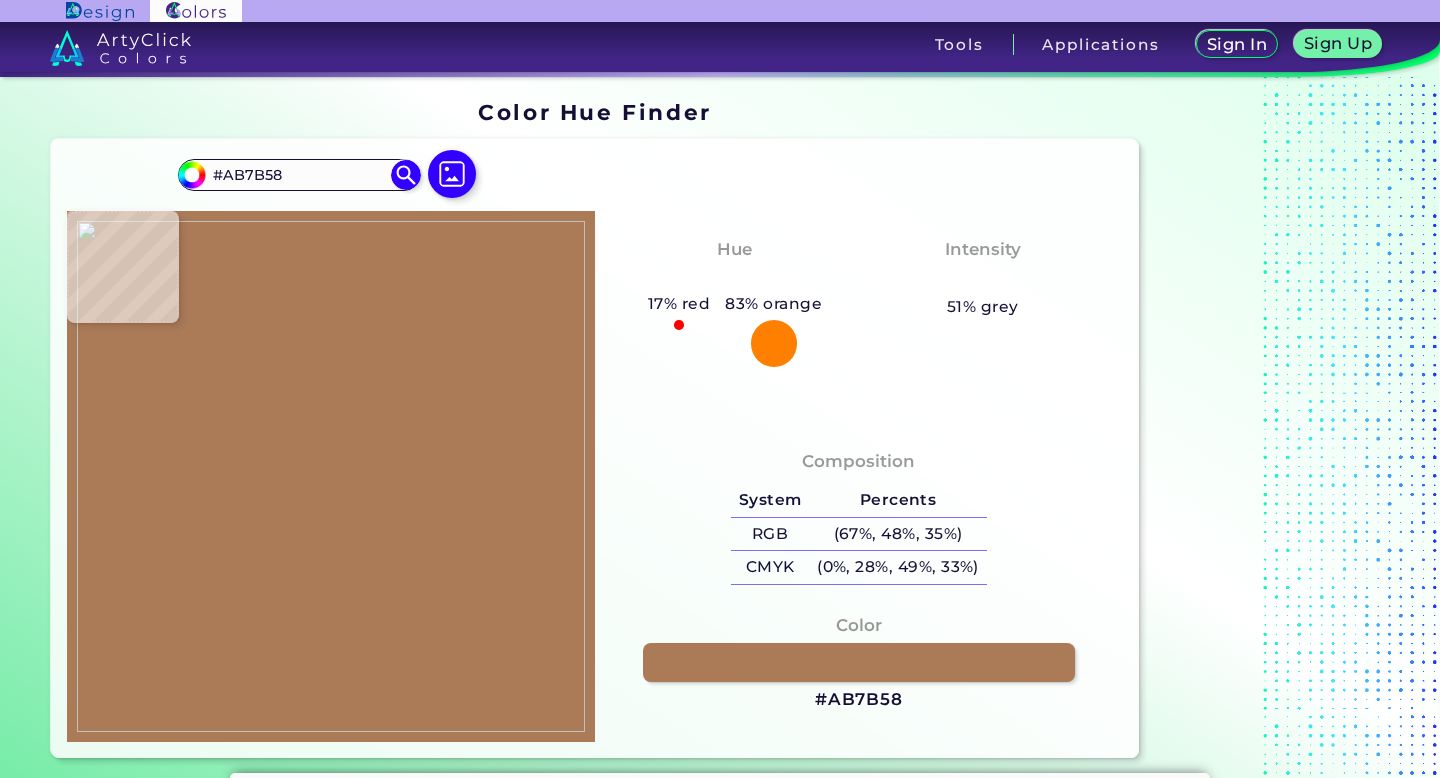 type on "#ac7c58" 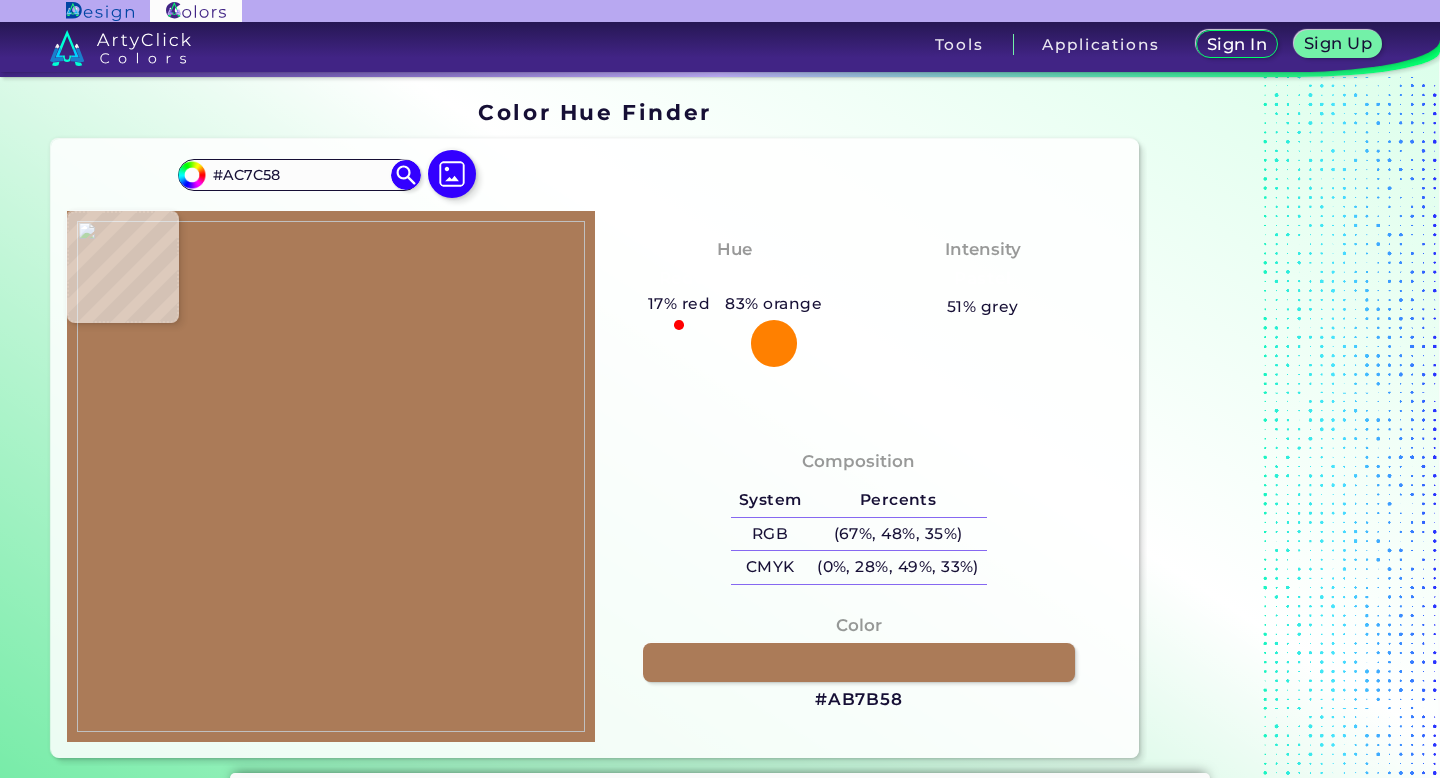 type on "#ac7e59" 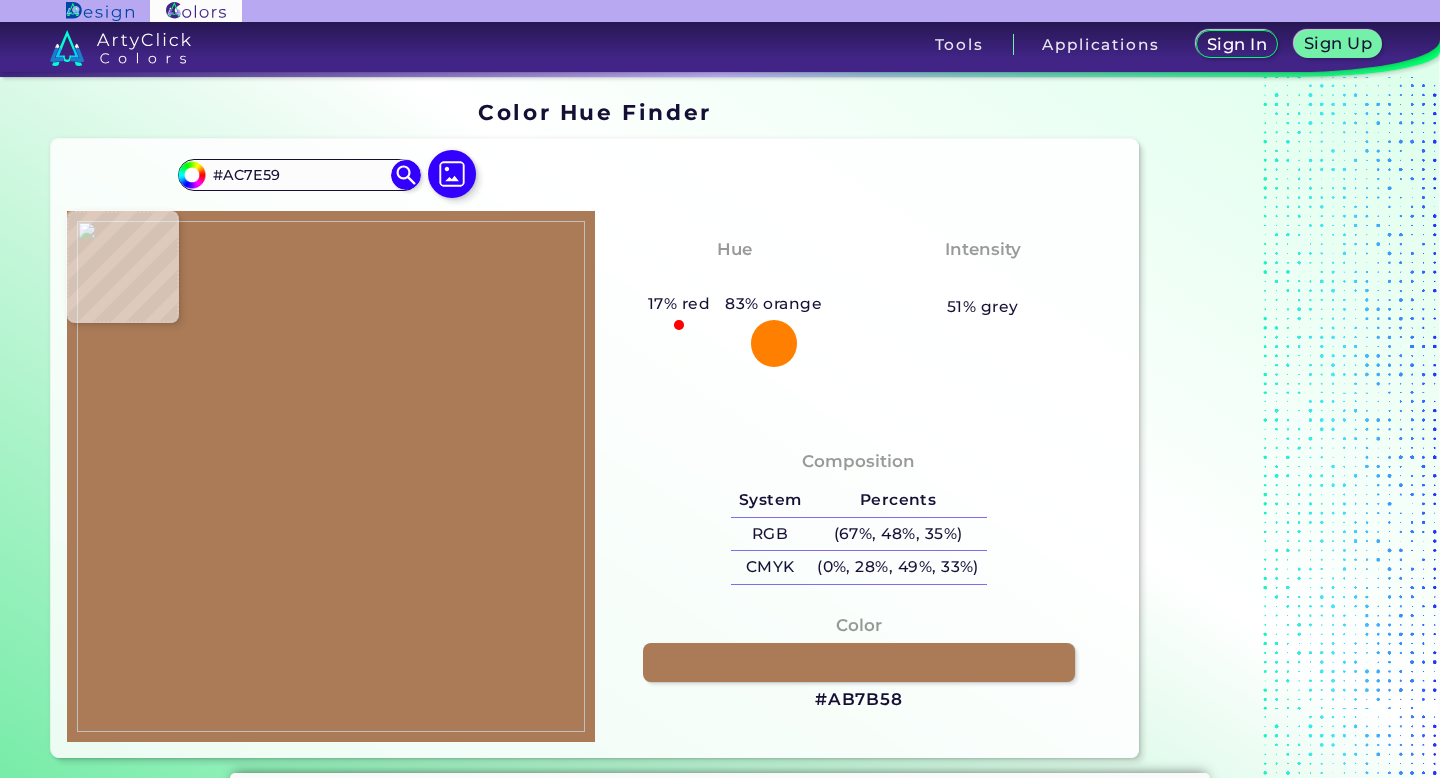 type on "#ac7a54" 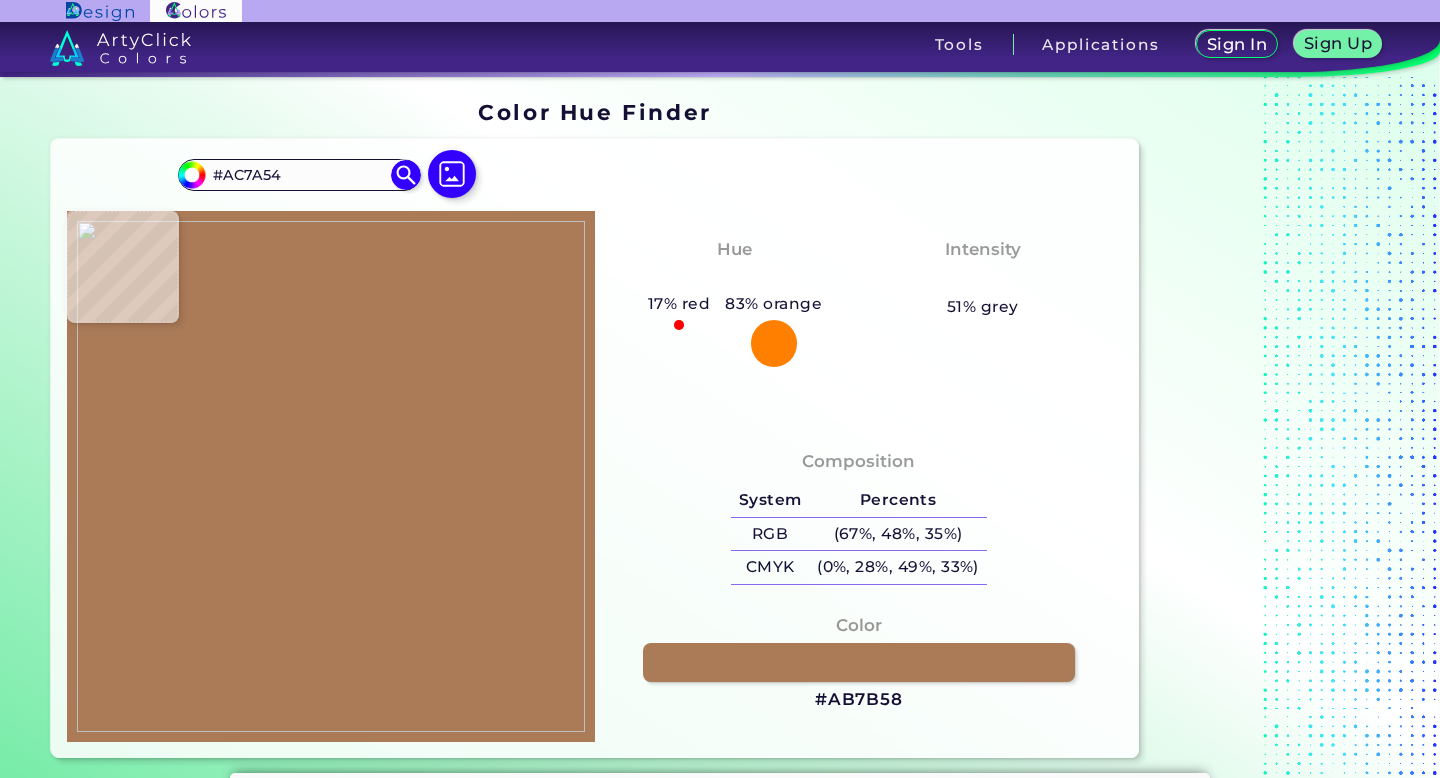 type on "#ac7953" 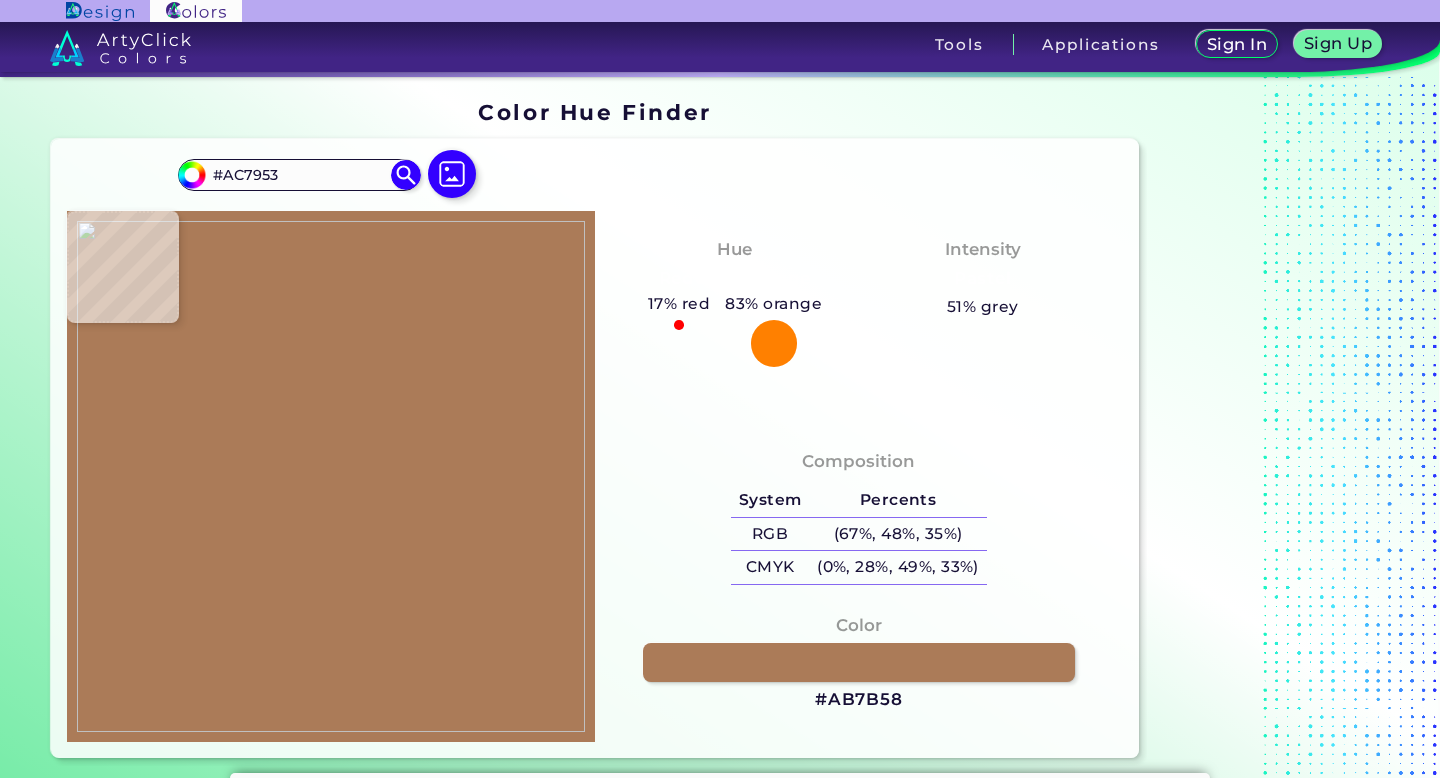 type on "#ab7956" 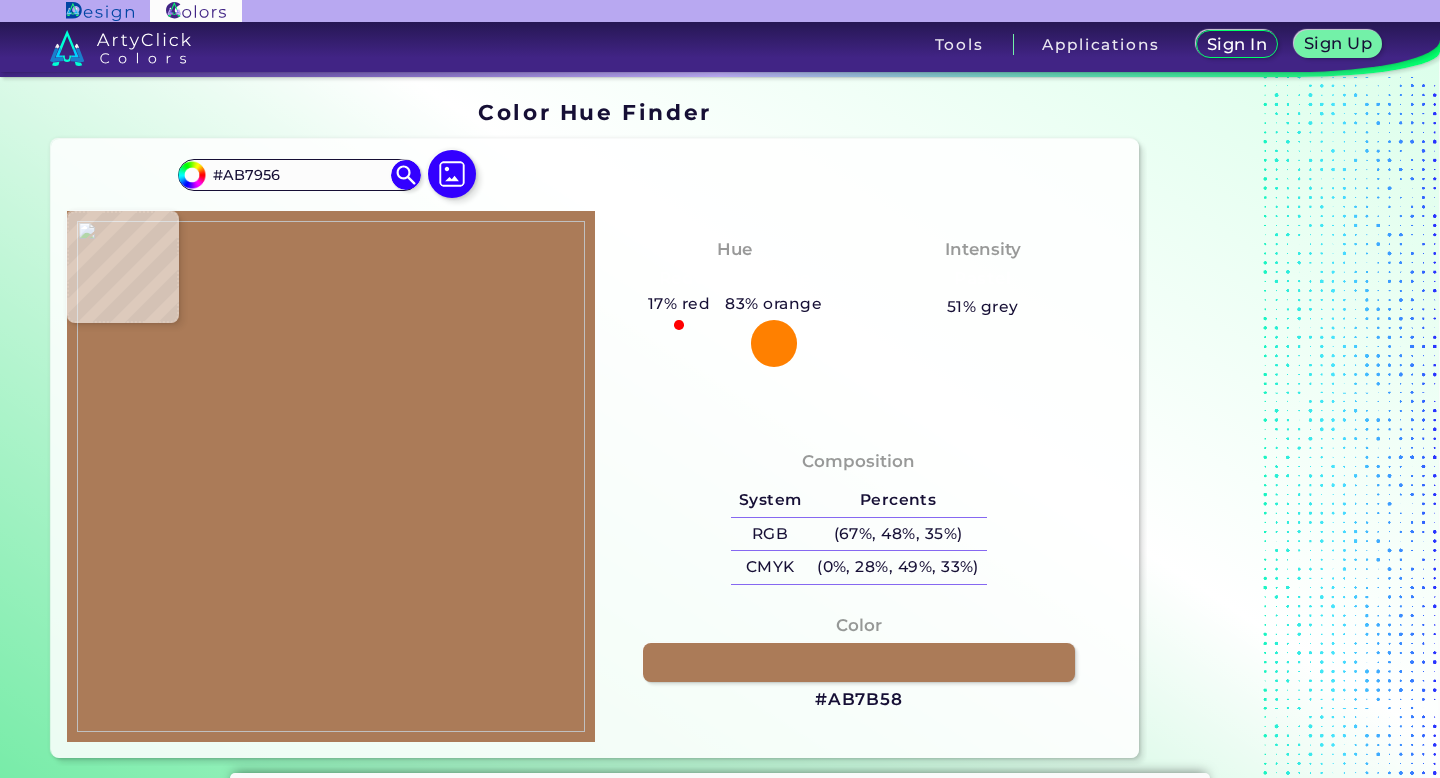 type on "#af7d5a" 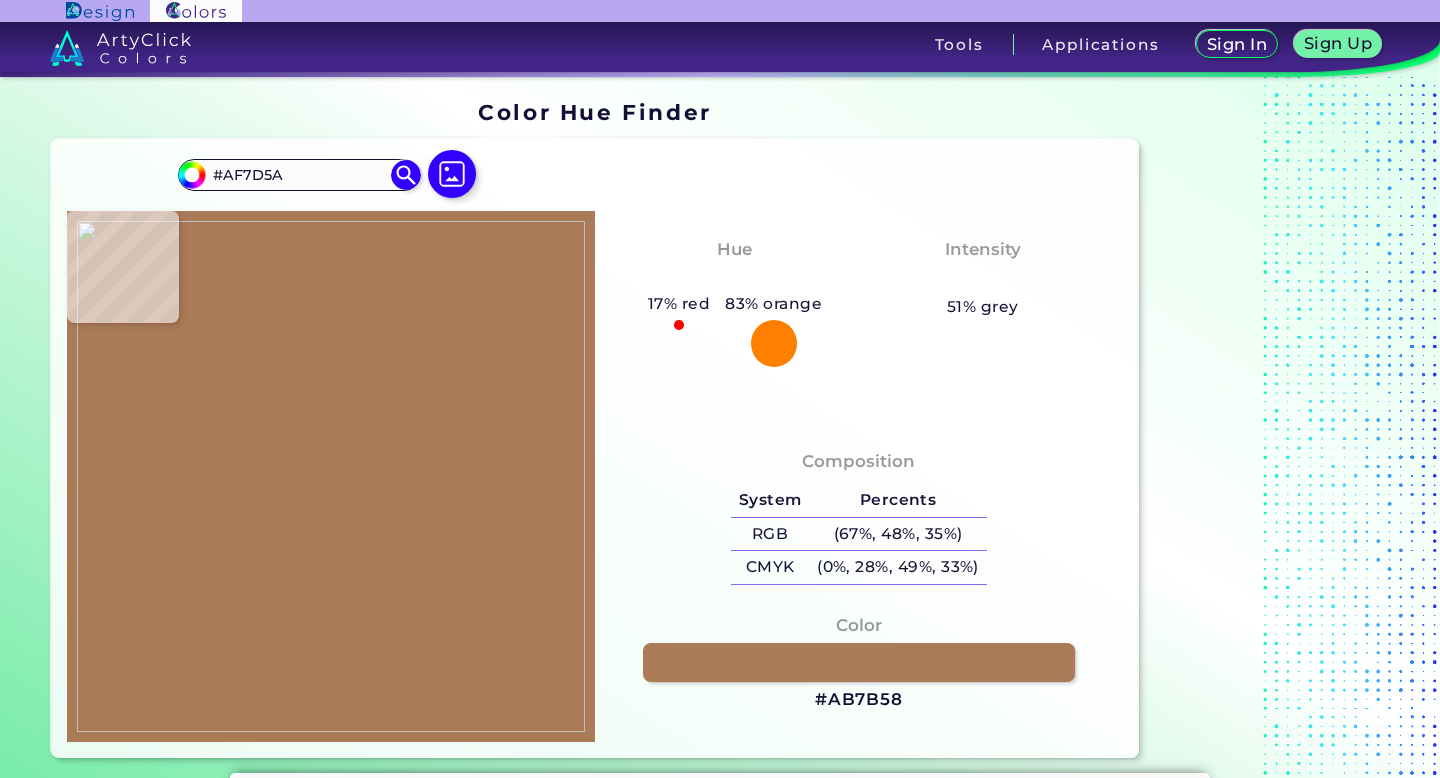 type on "#a97753" 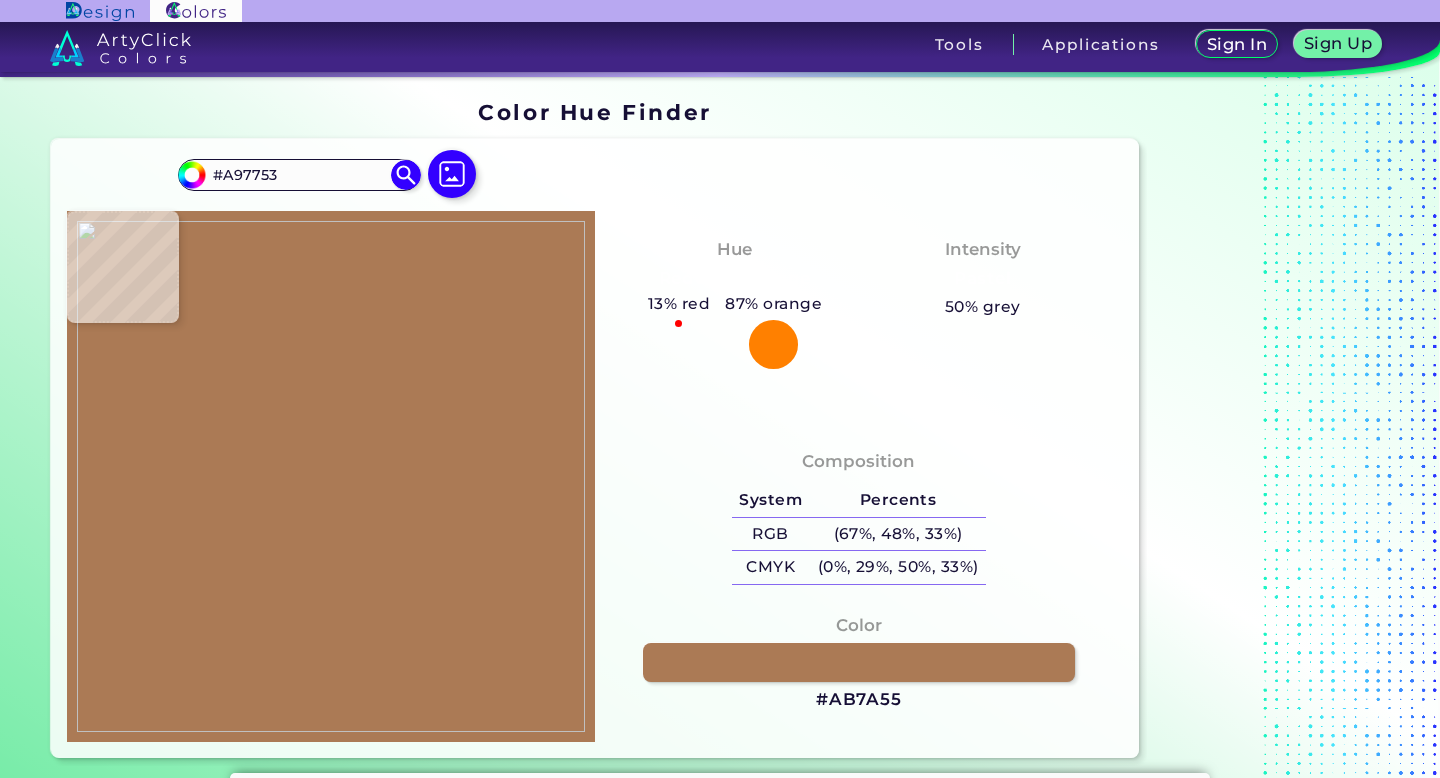 type on "#ab7a55" 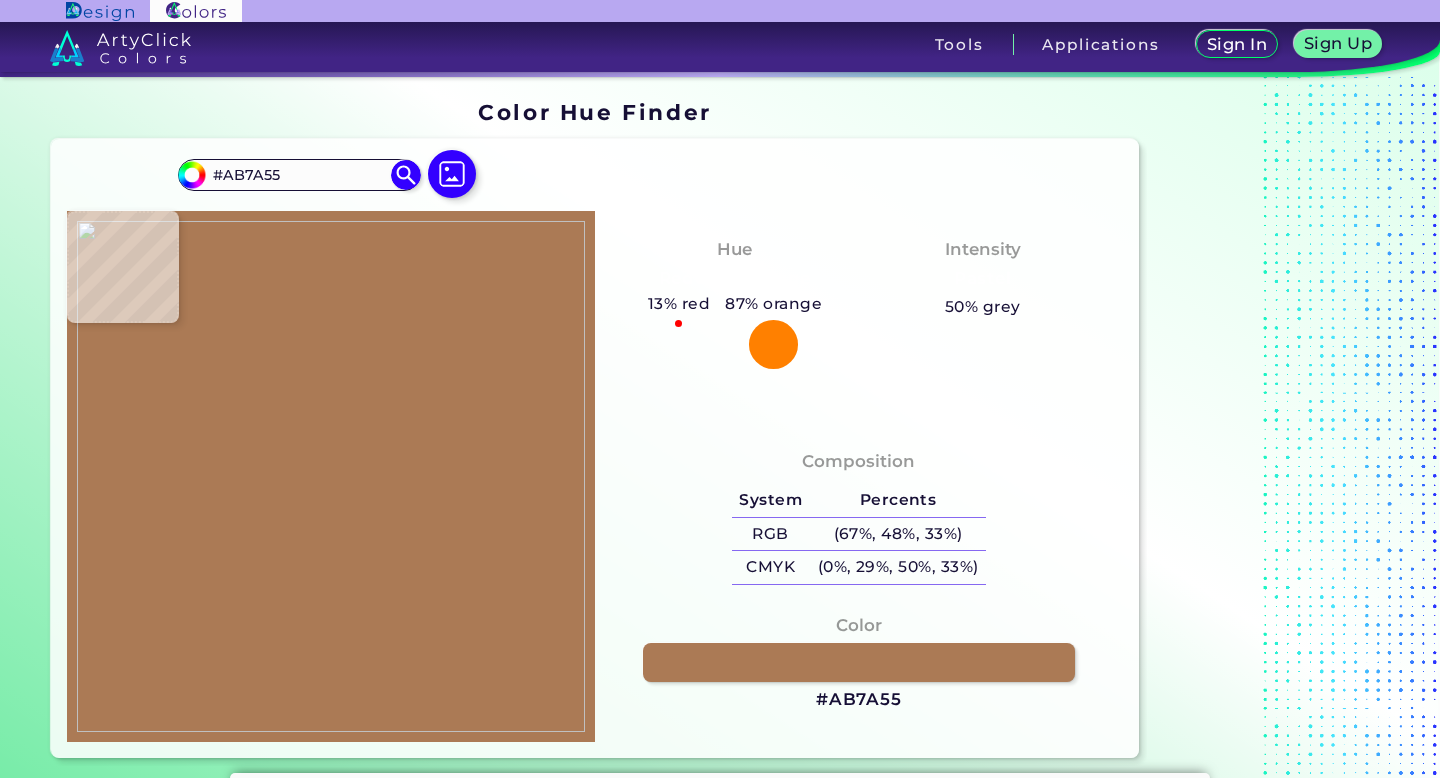 type on "#ae7b58" 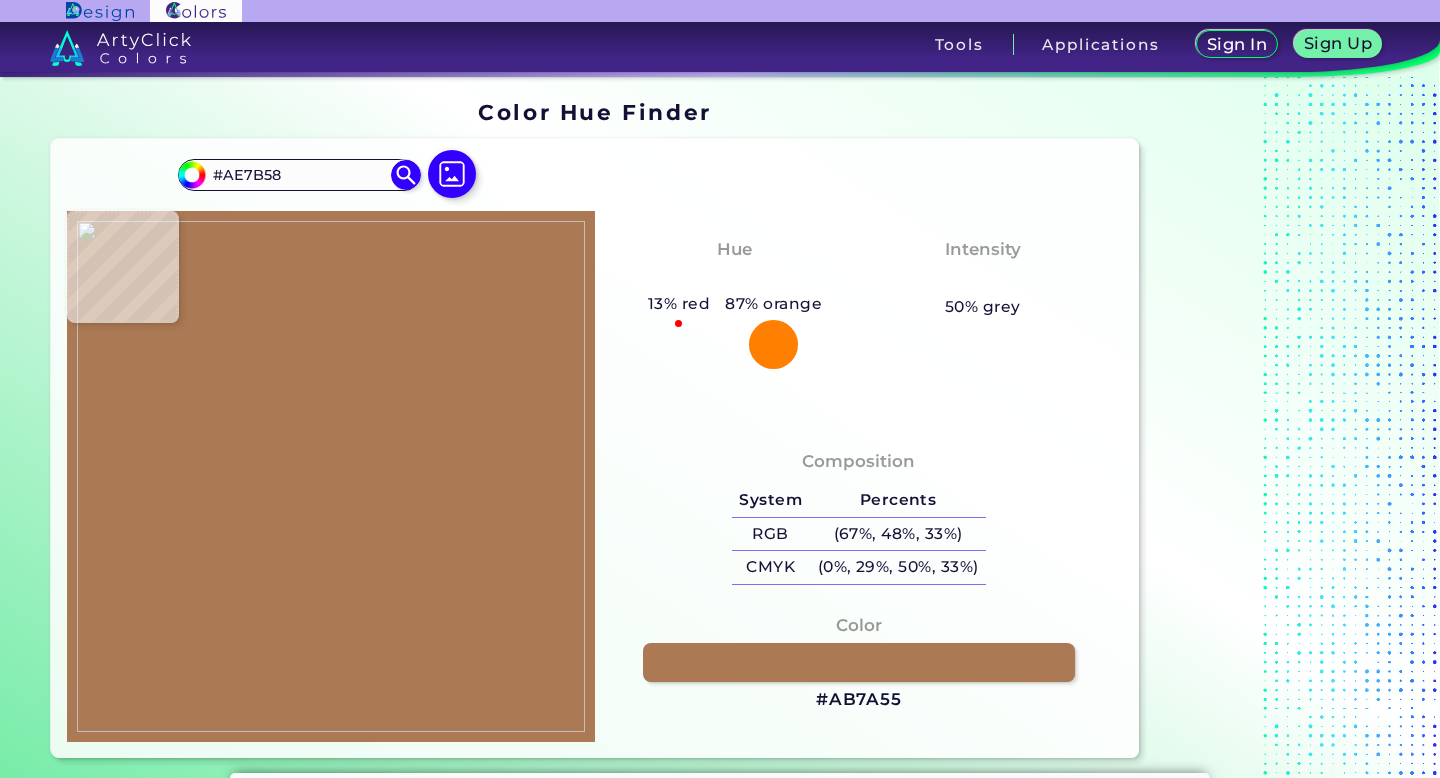 type on "#ad7956" 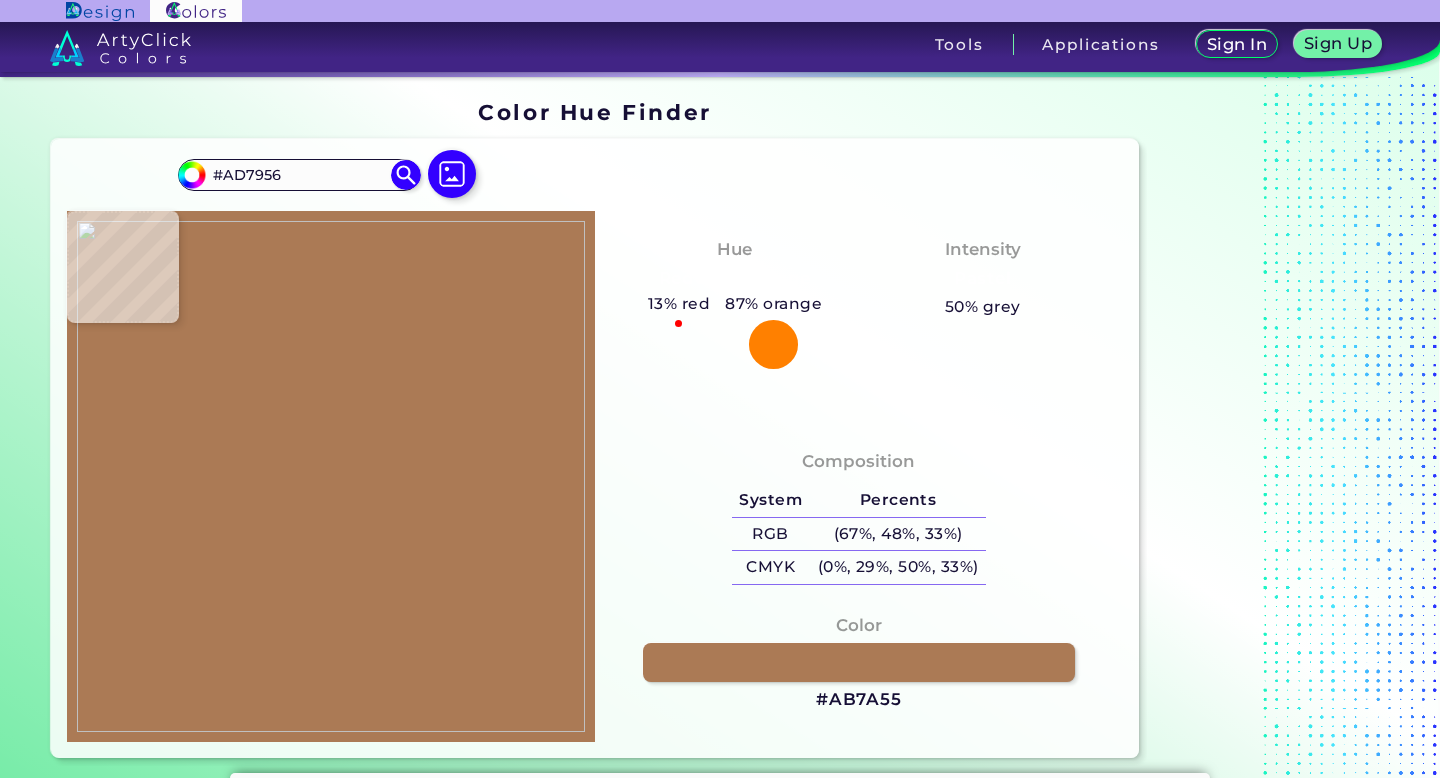 type on "#ad7a57" 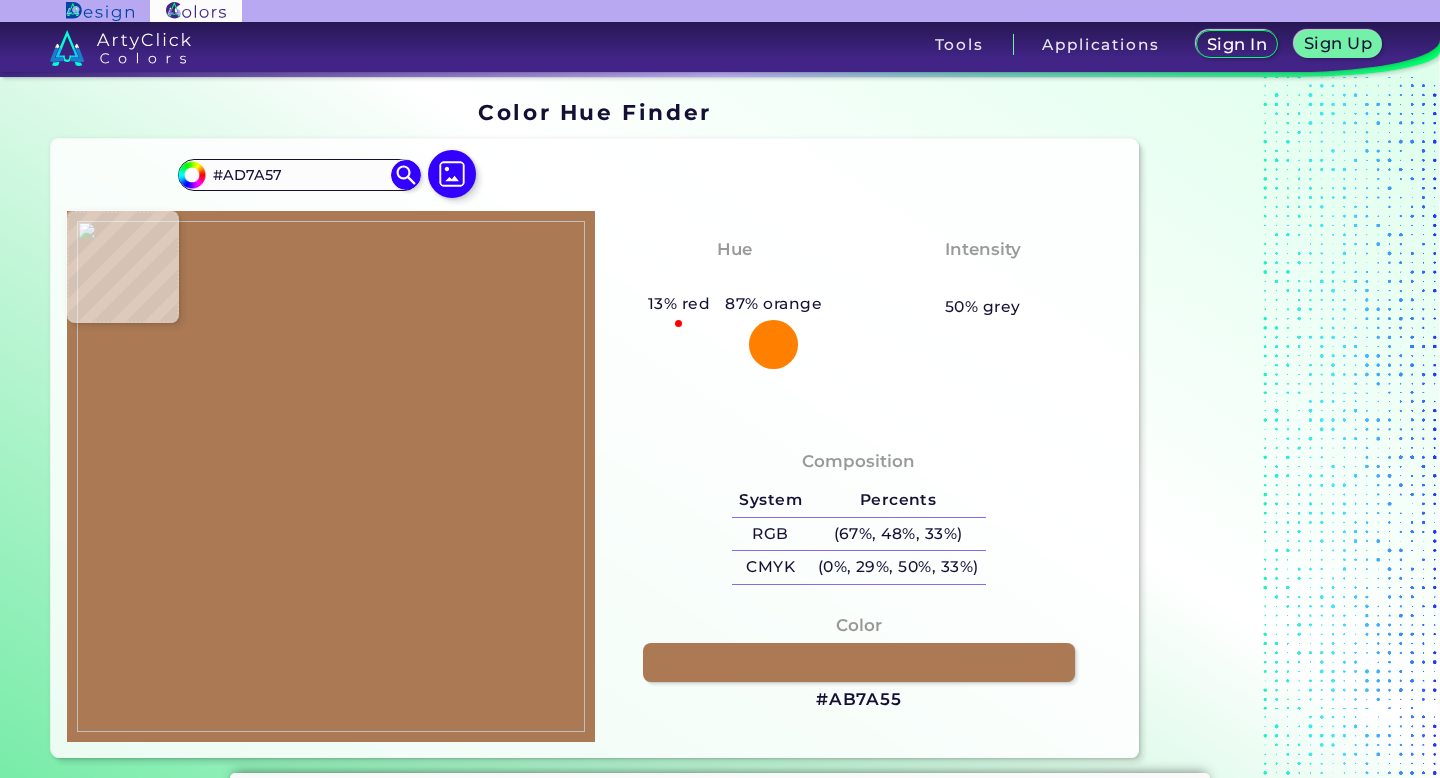 type on "#ae7b58" 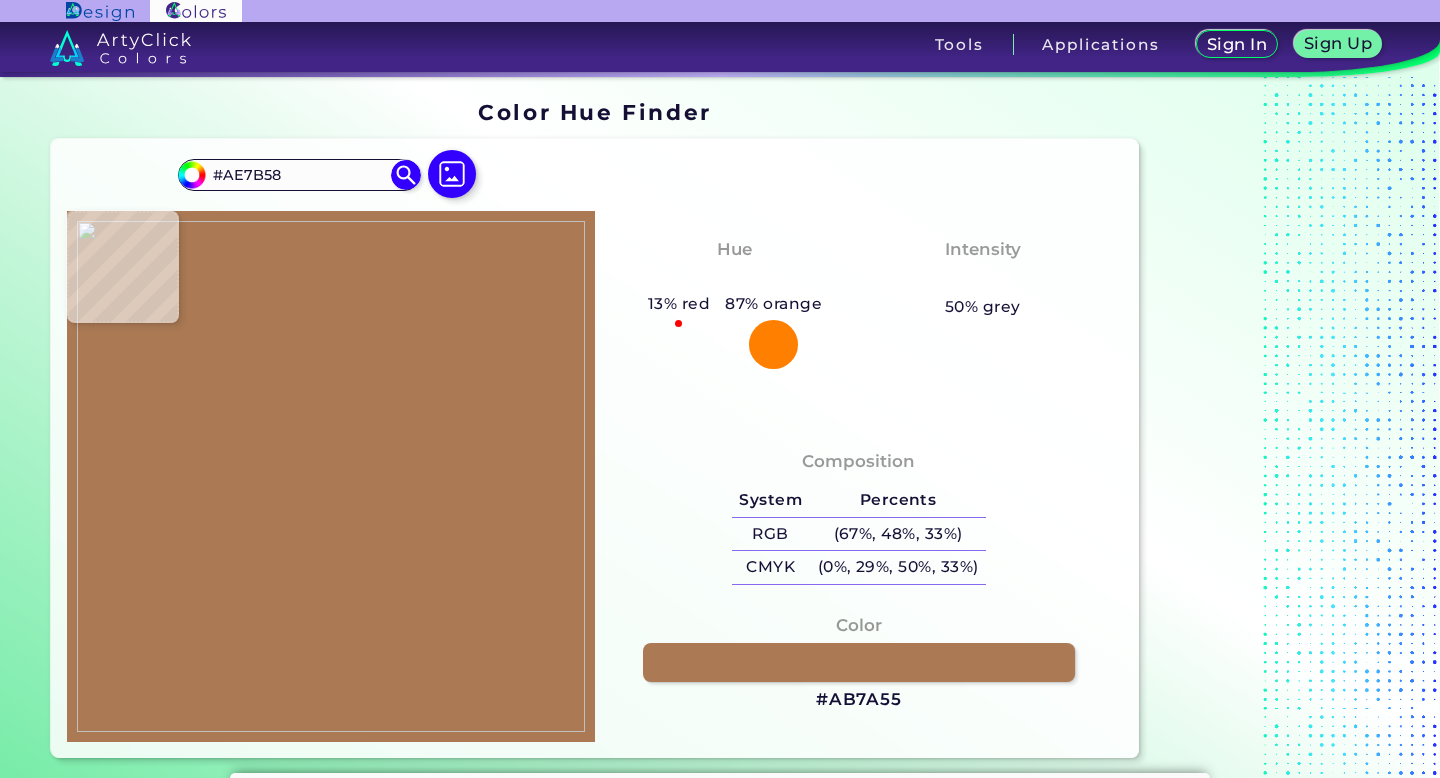 click at bounding box center (331, 476) 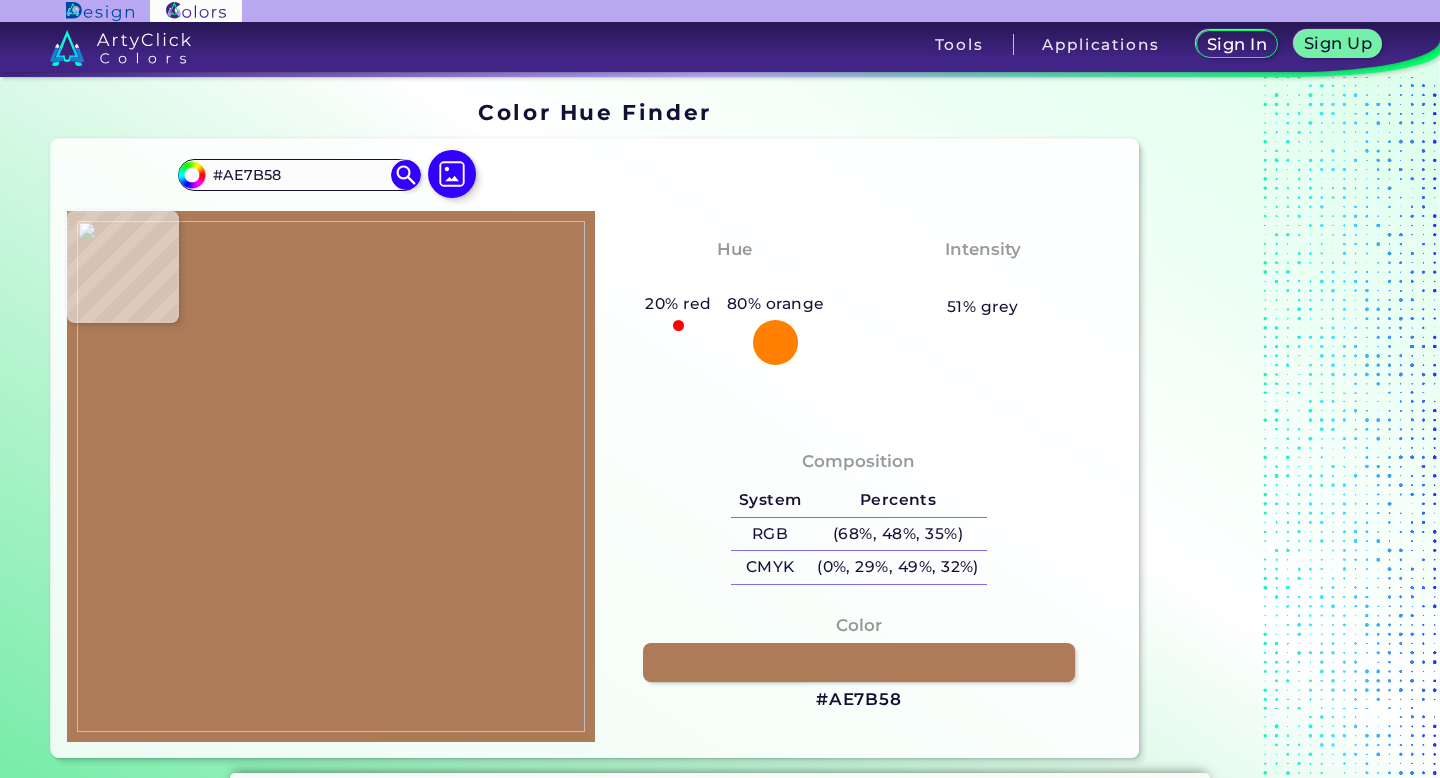 click at bounding box center (331, 476) 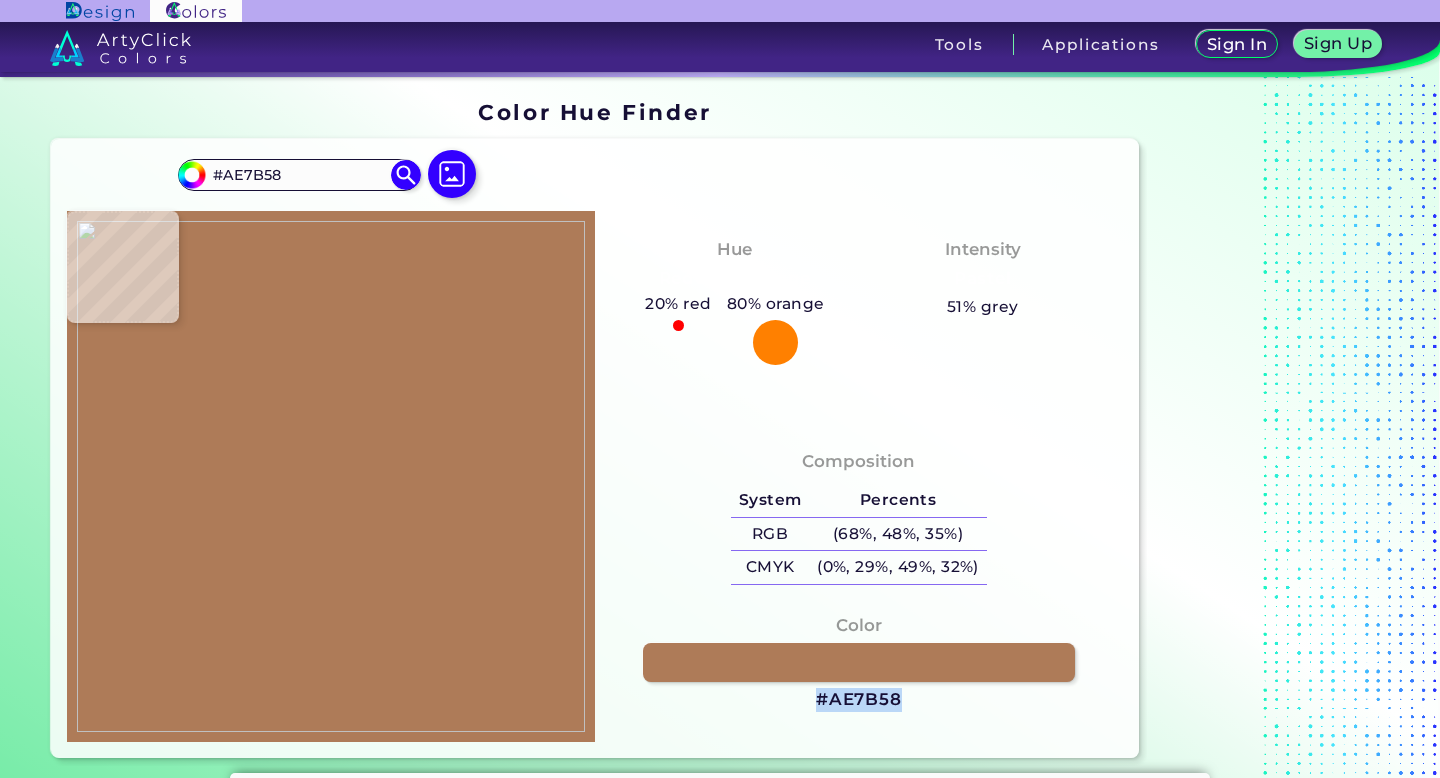 drag, startPoint x: 906, startPoint y: 703, endPoint x: 814, endPoint y: 706, distance: 92.0489 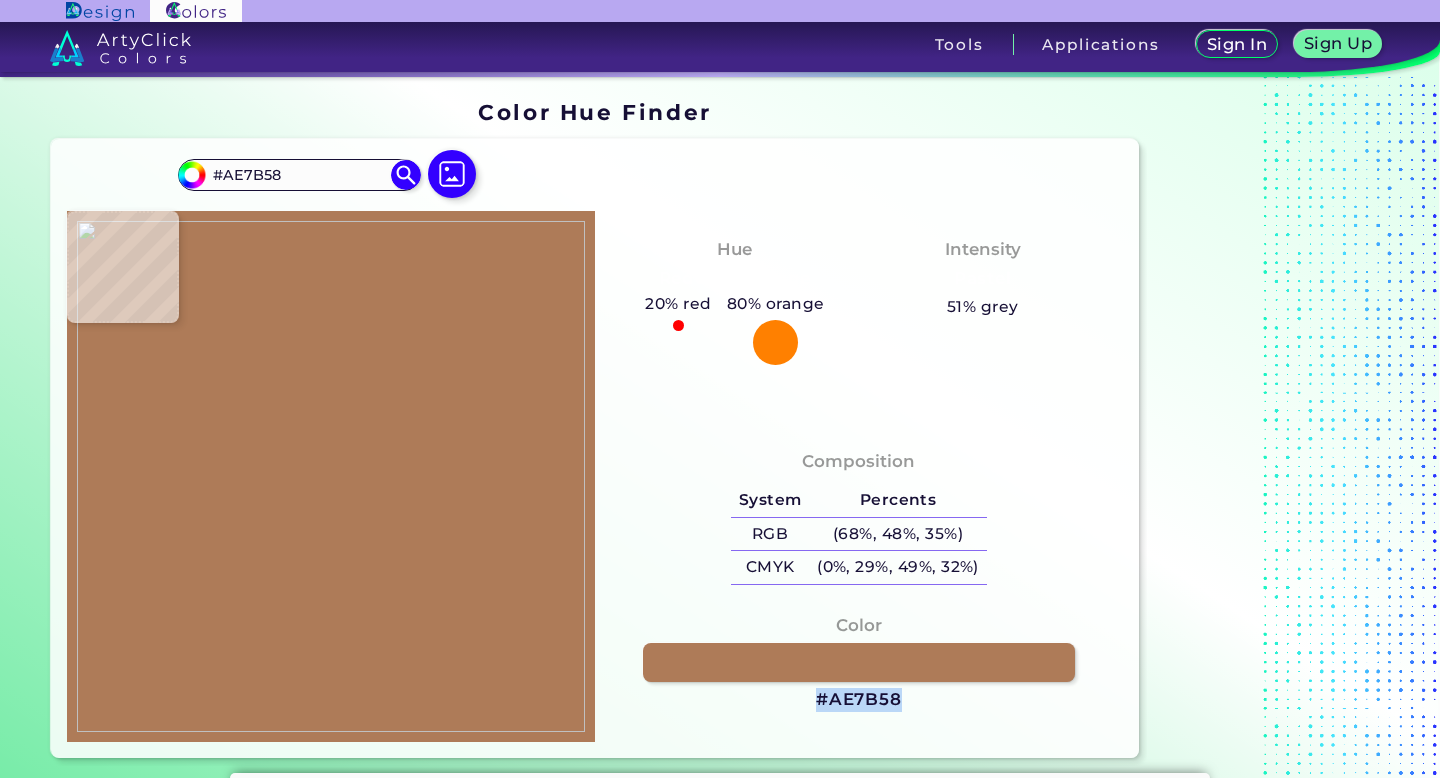 click on "Color
#AE7B58" at bounding box center (859, 663) 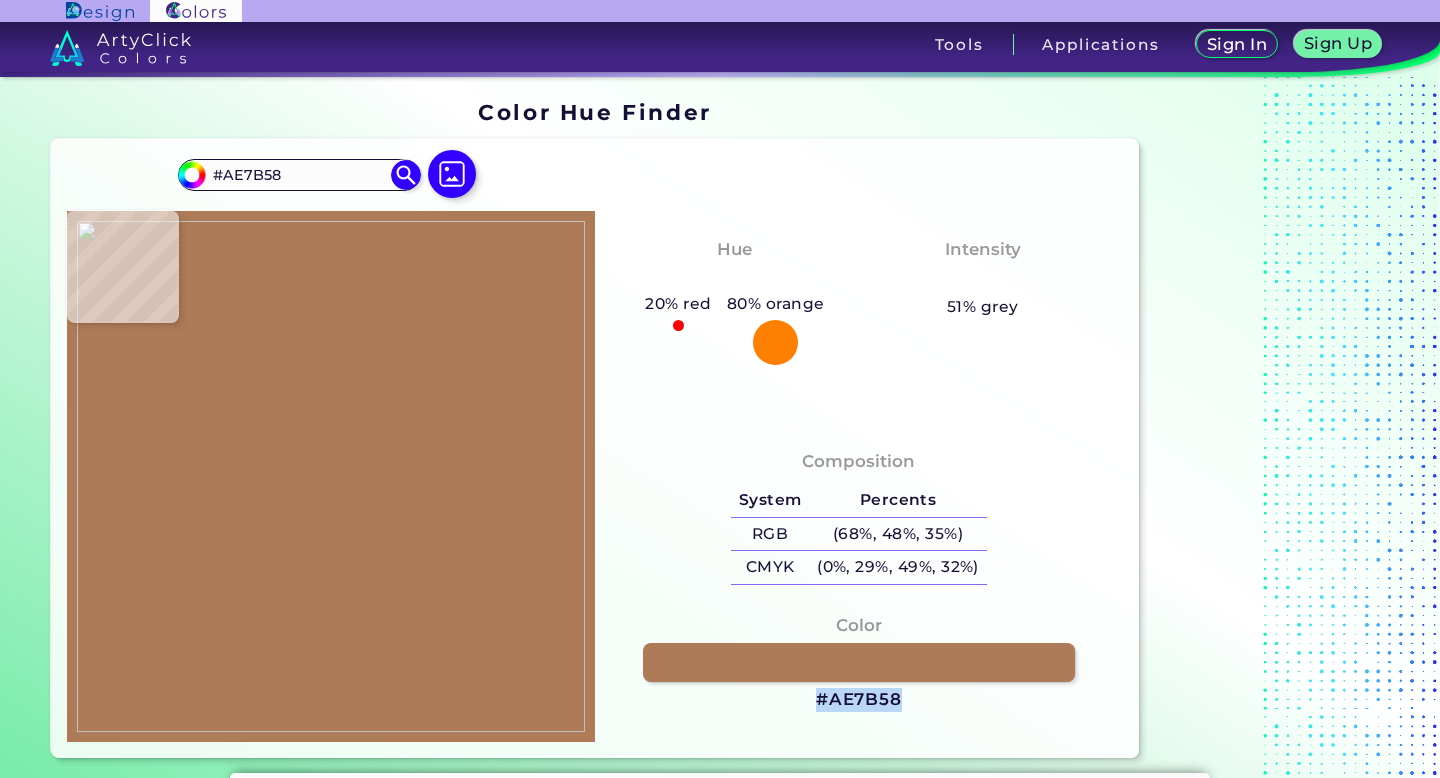 copy on "#AE7B58" 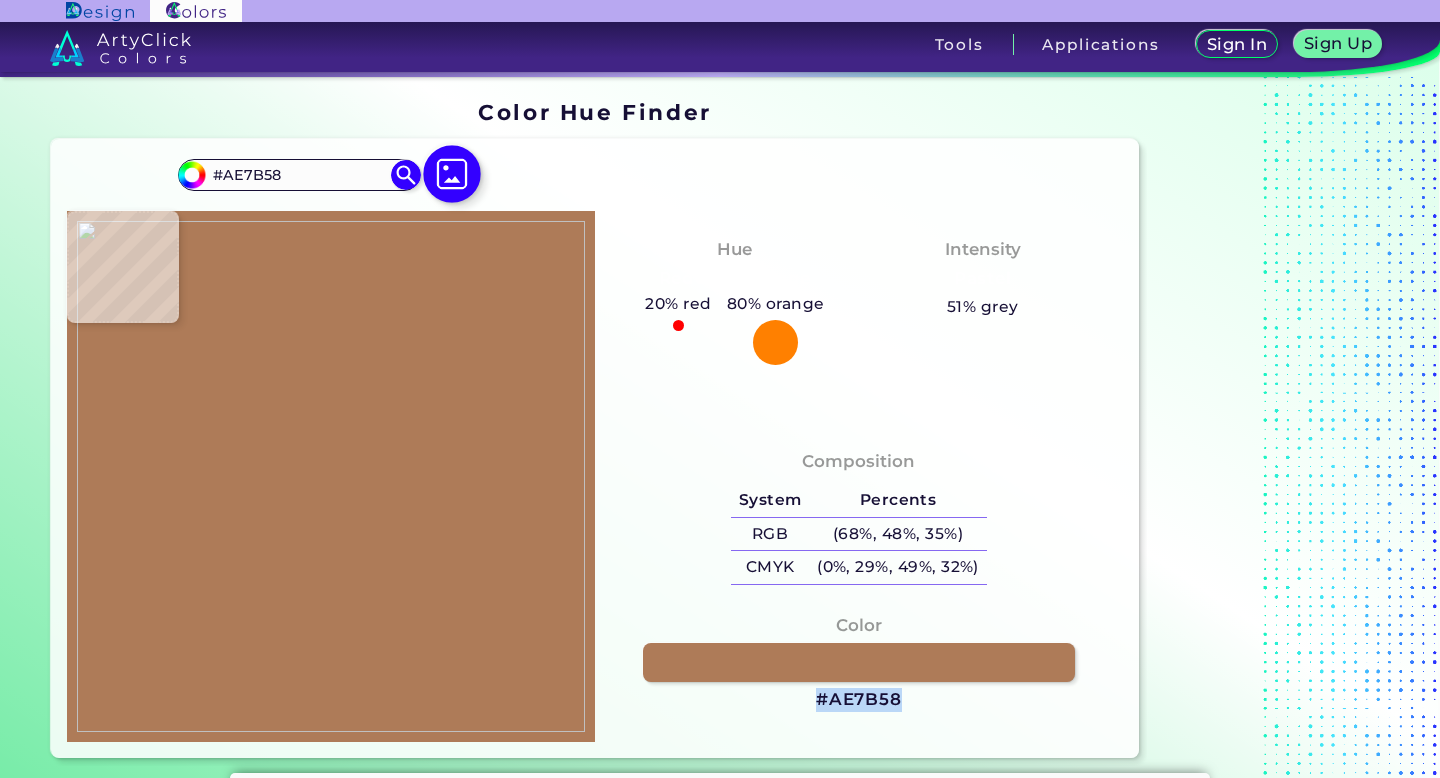 click at bounding box center (452, 174) 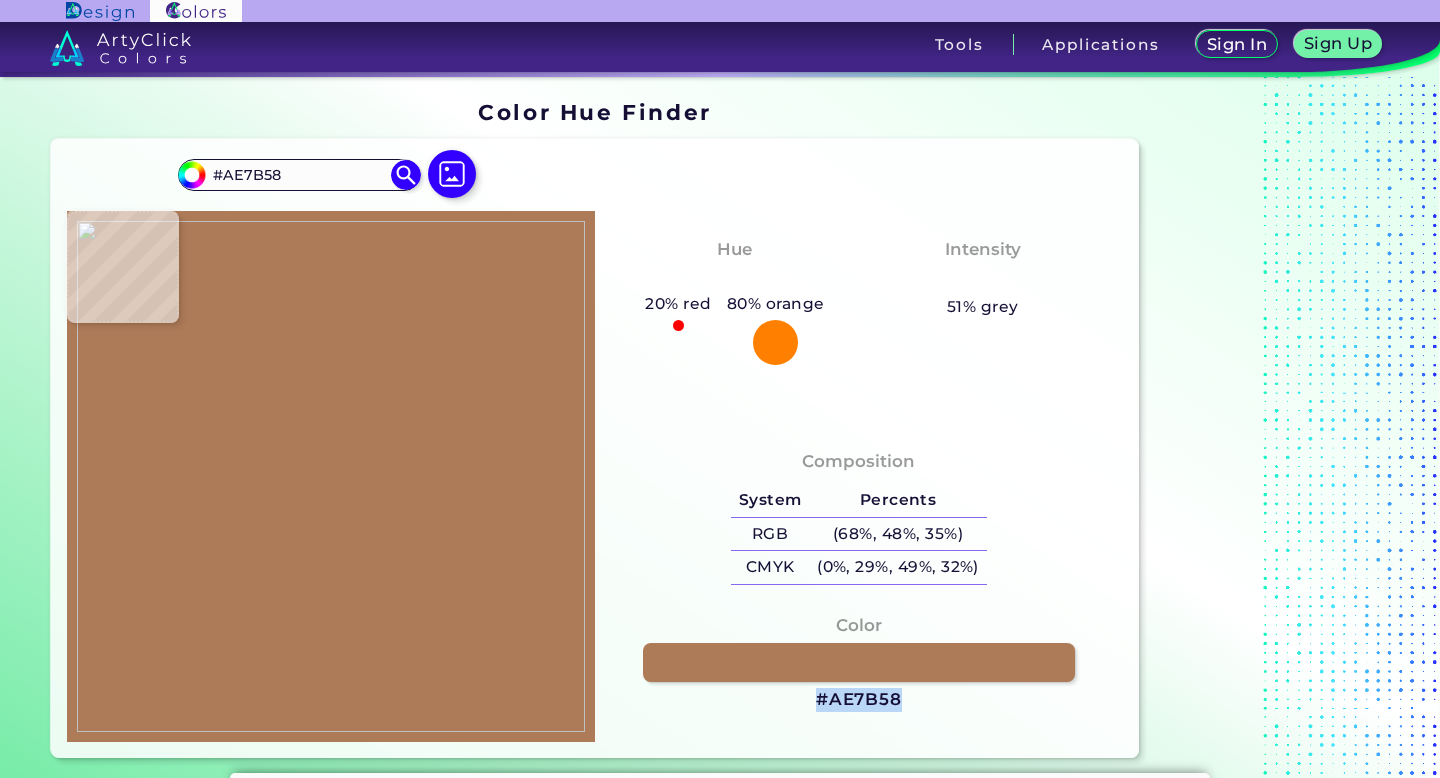 click at bounding box center (331, 476) 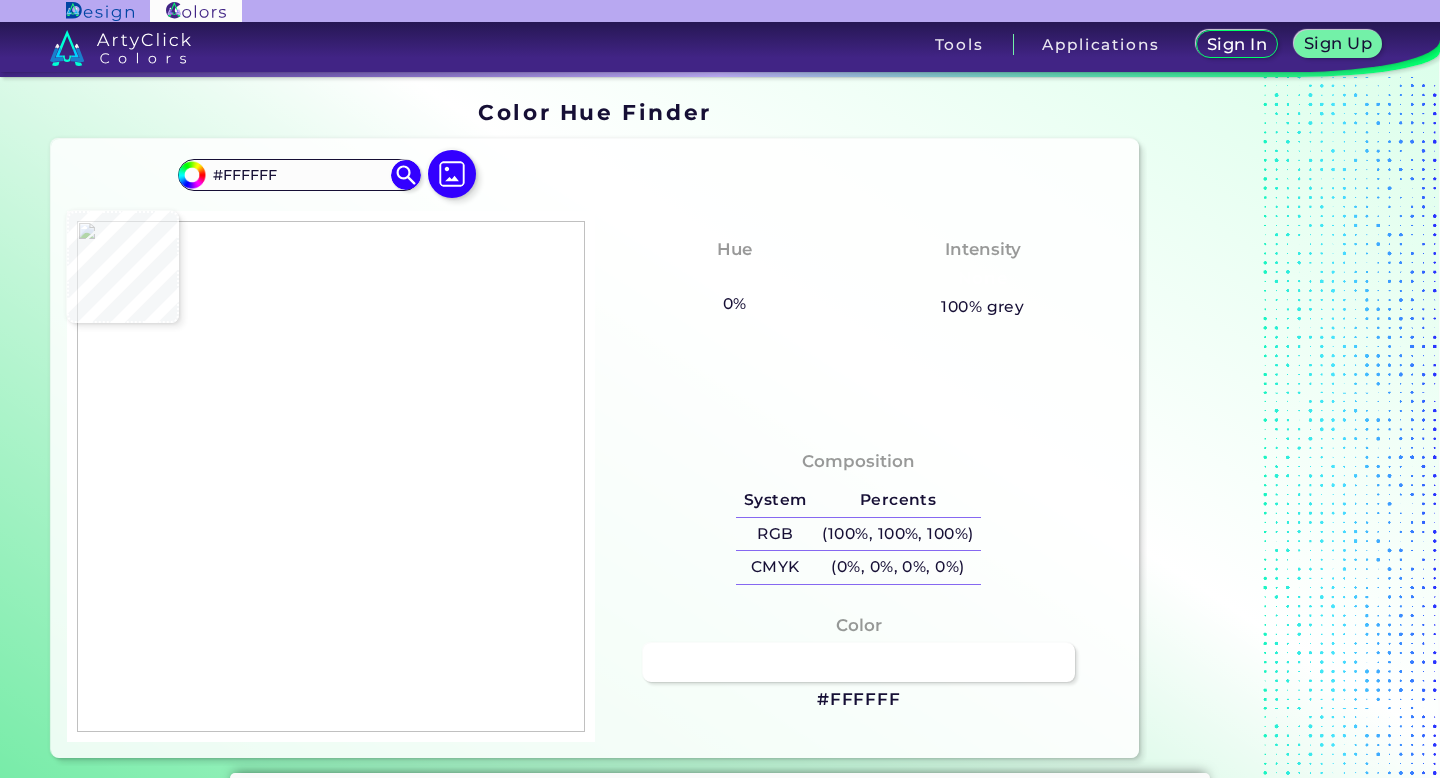 type on "#fdfdfe" 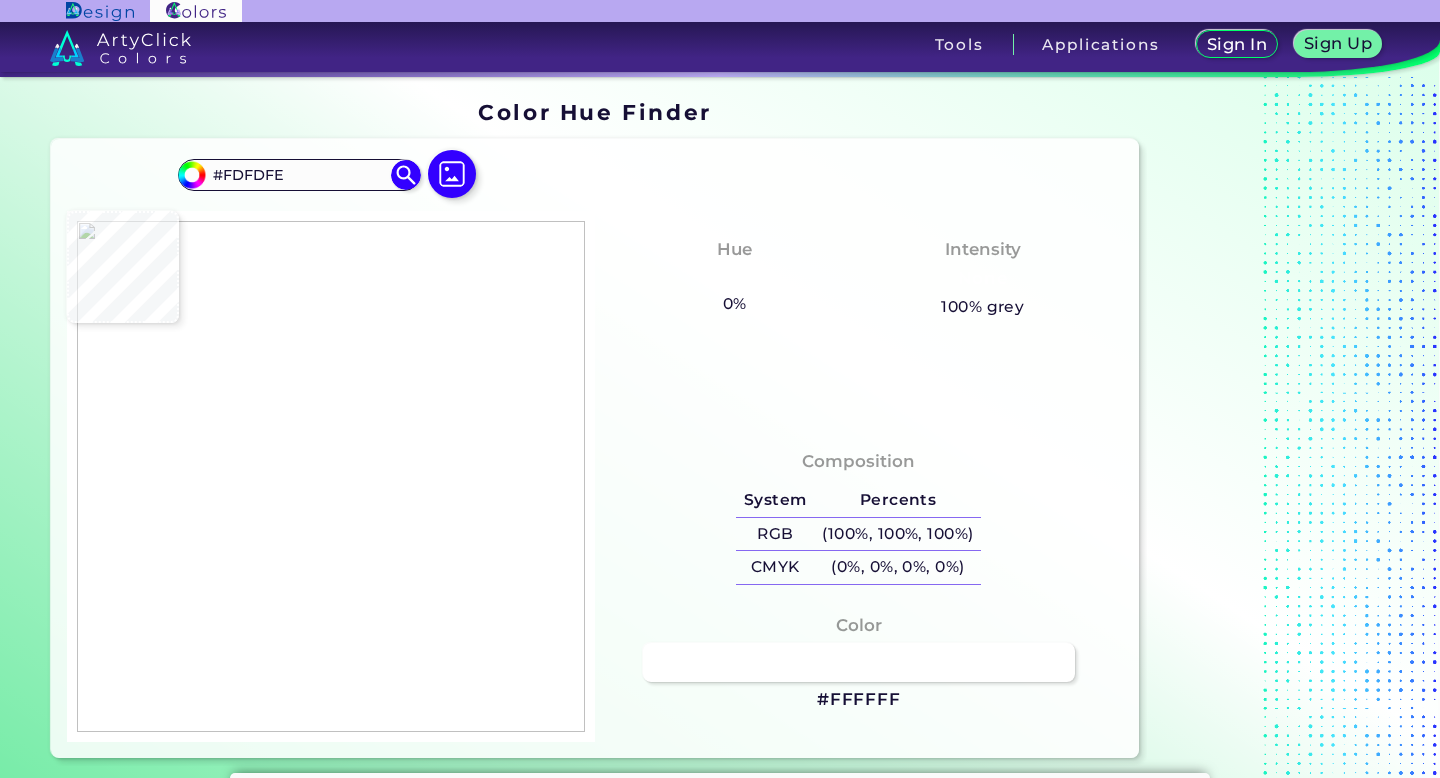 type on "#89644a" 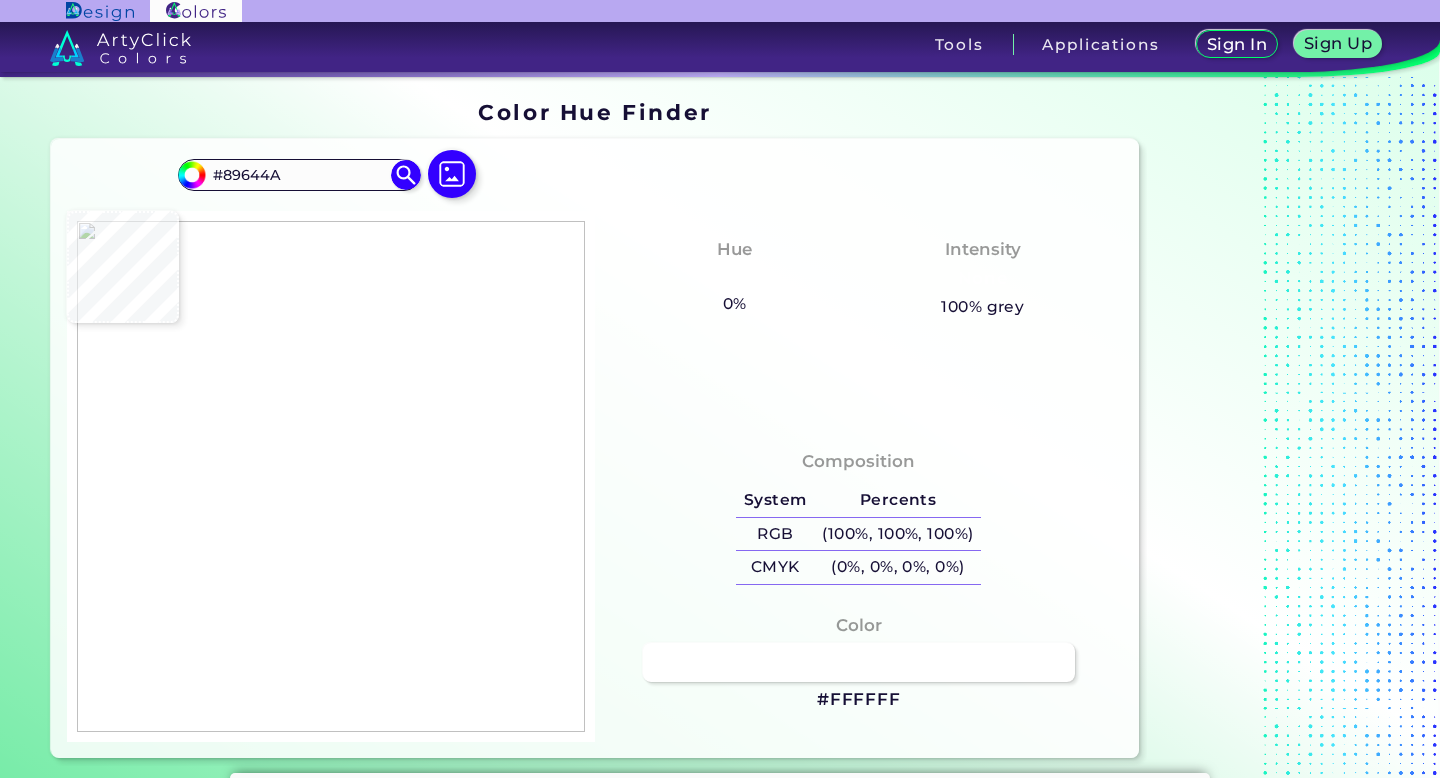 type on "#886349" 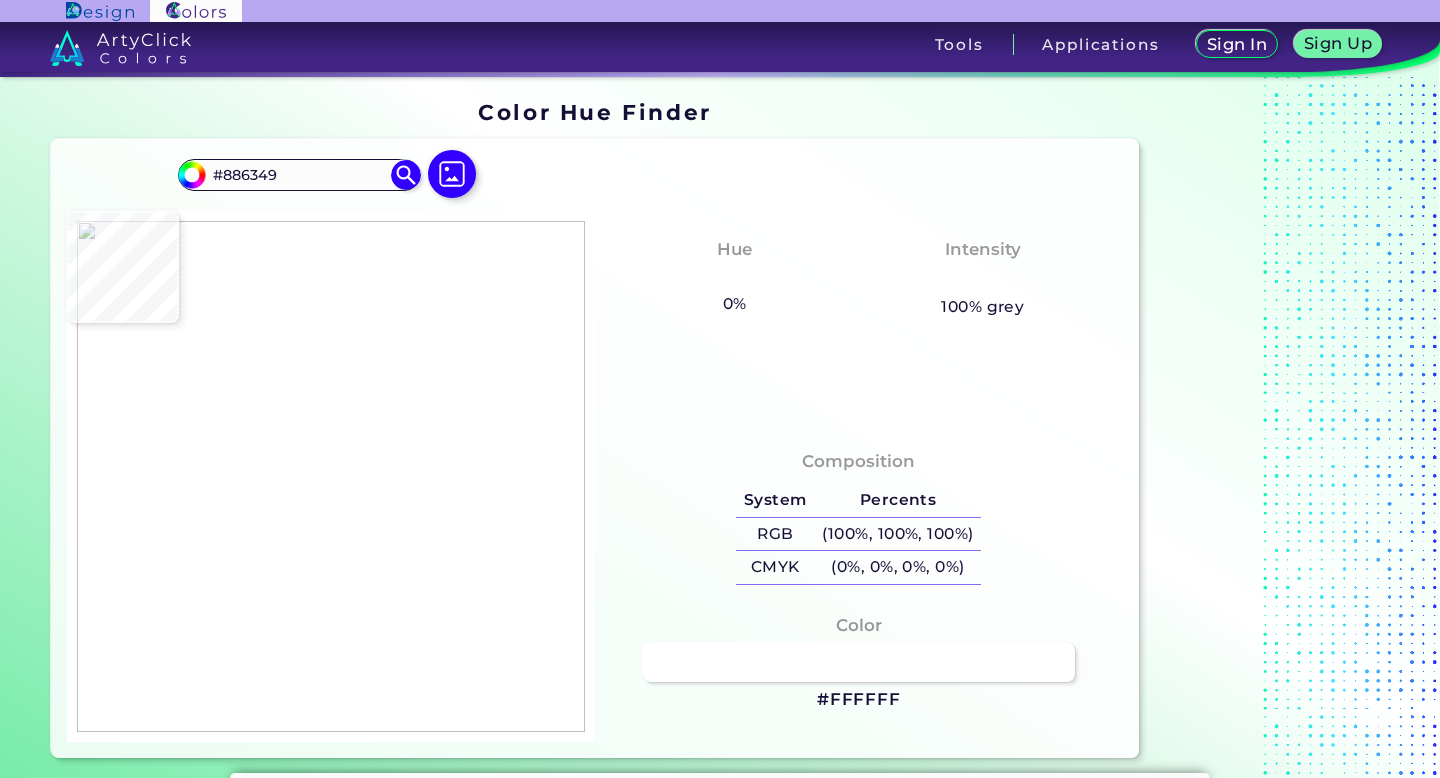 type on "#876248" 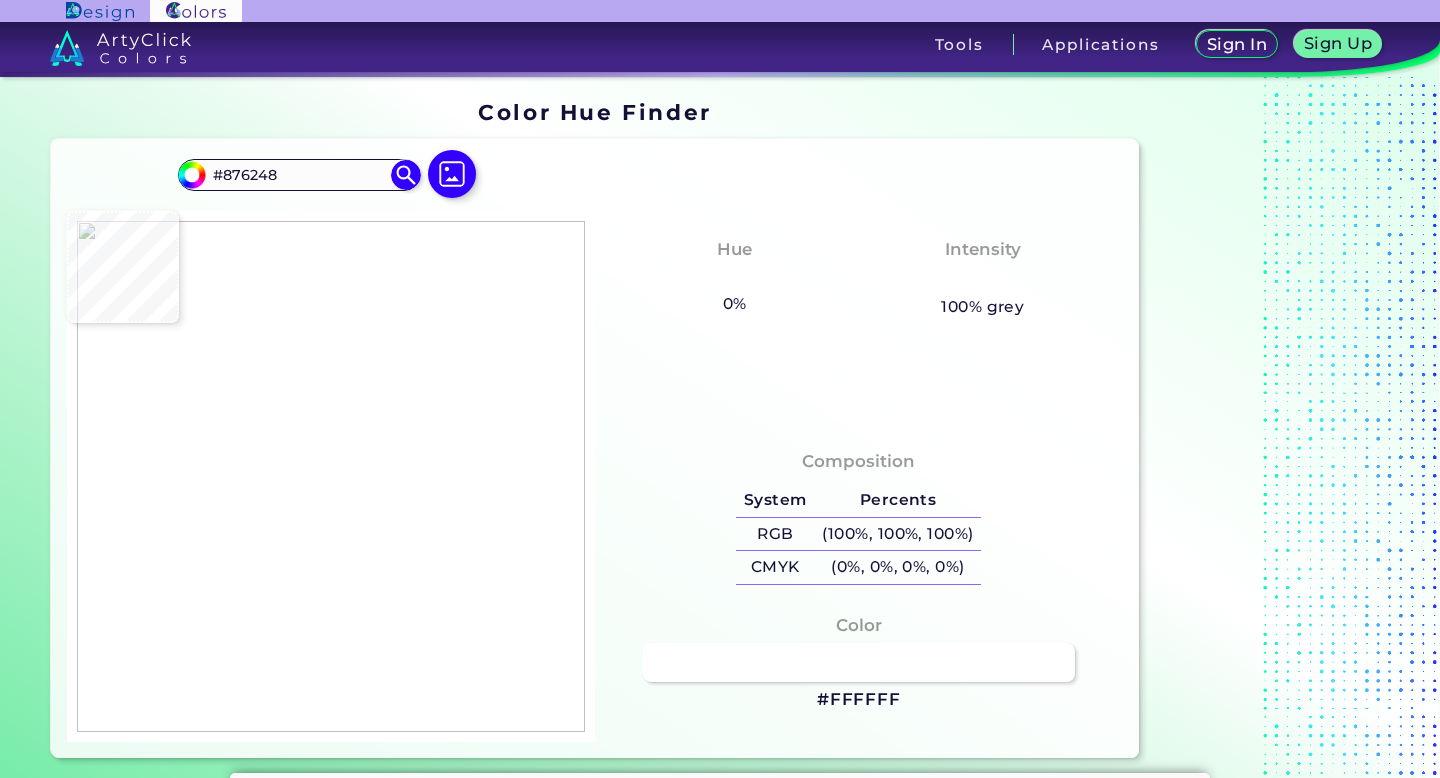 type on "#886148" 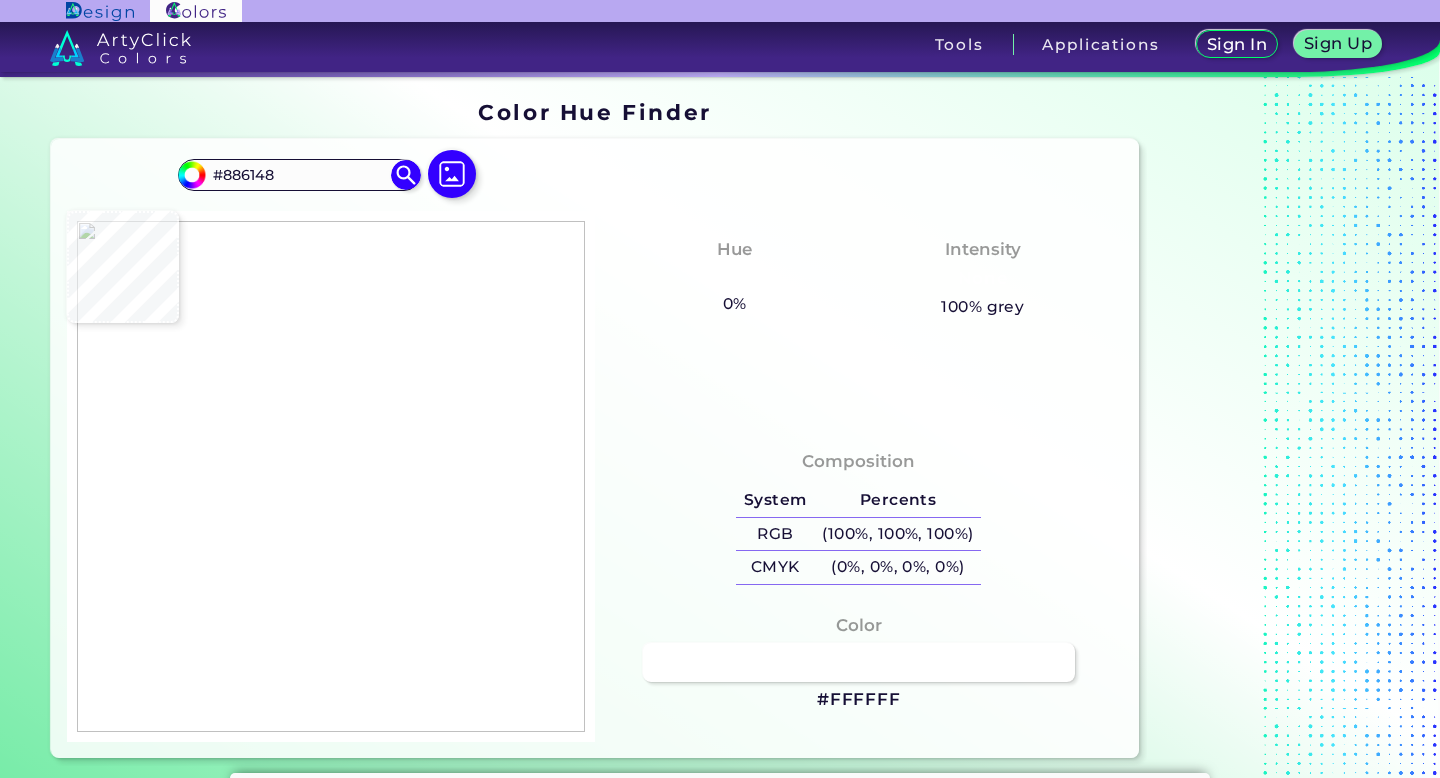 type on "#876047" 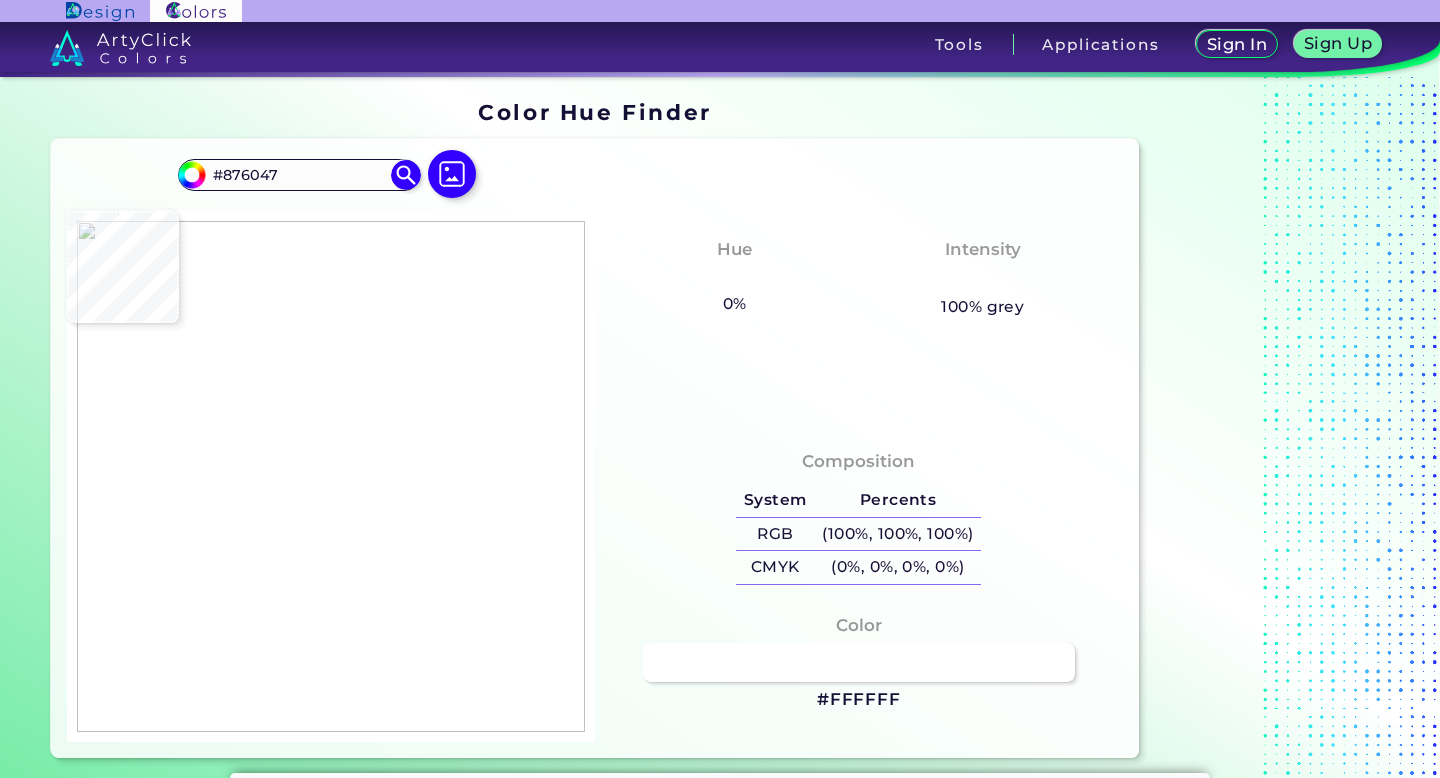 type on "#896249" 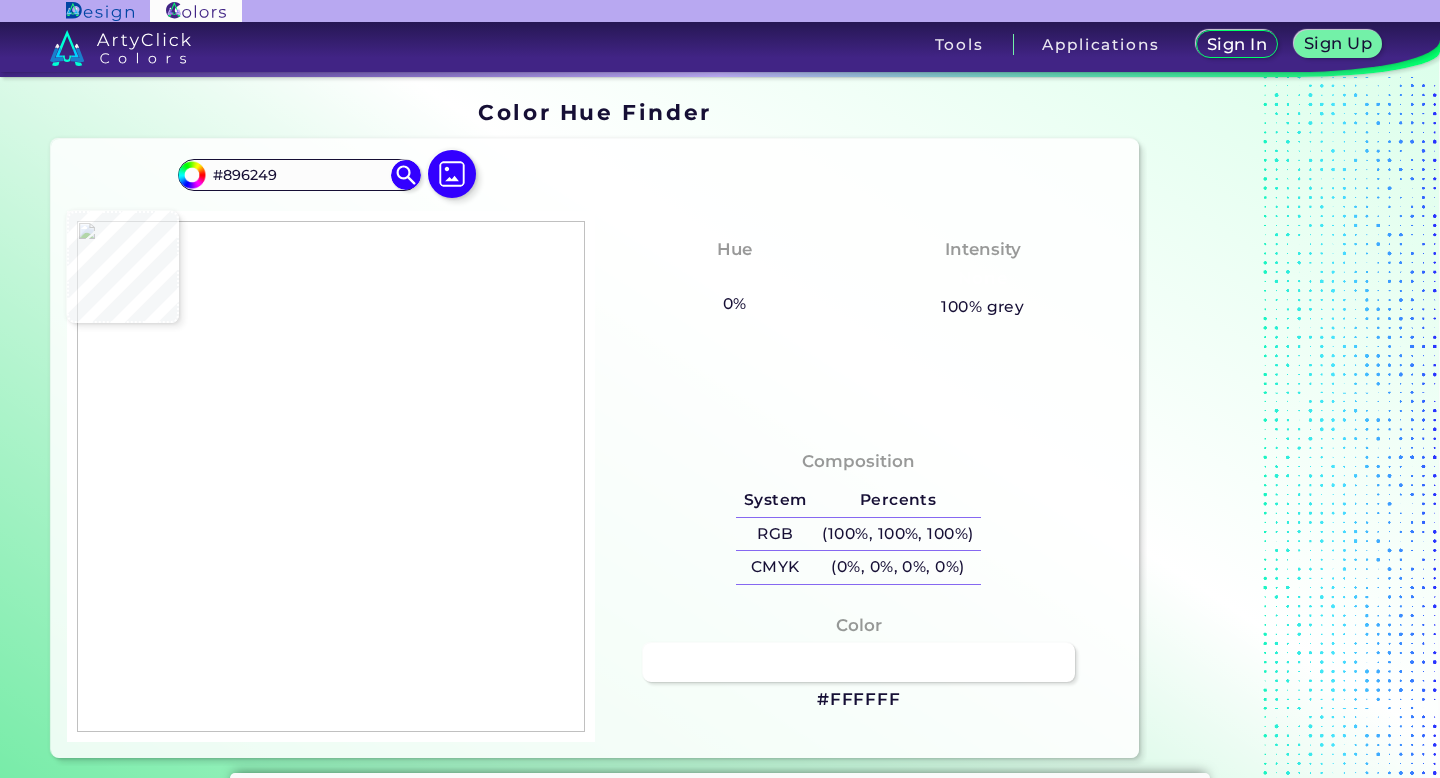type on "#876147" 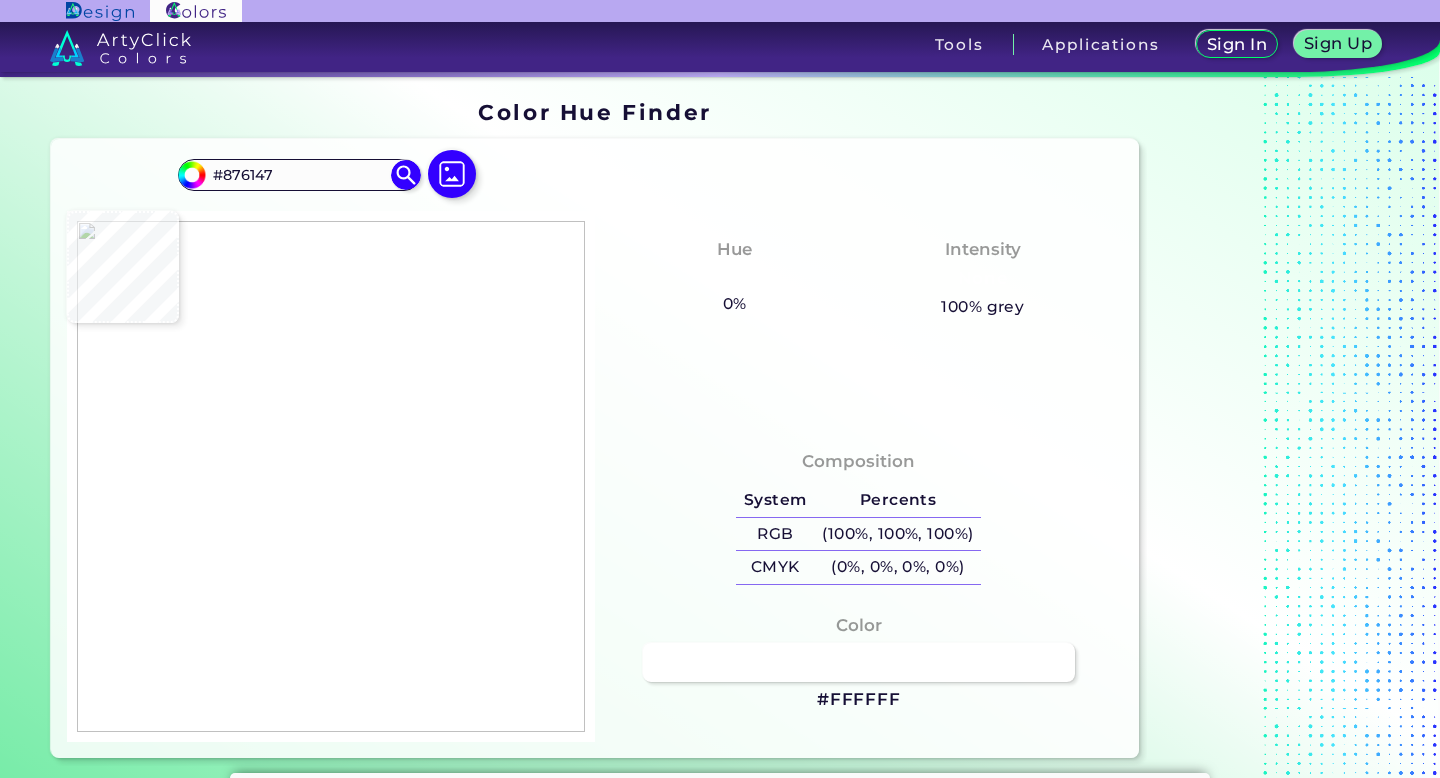 type on "#8a6249" 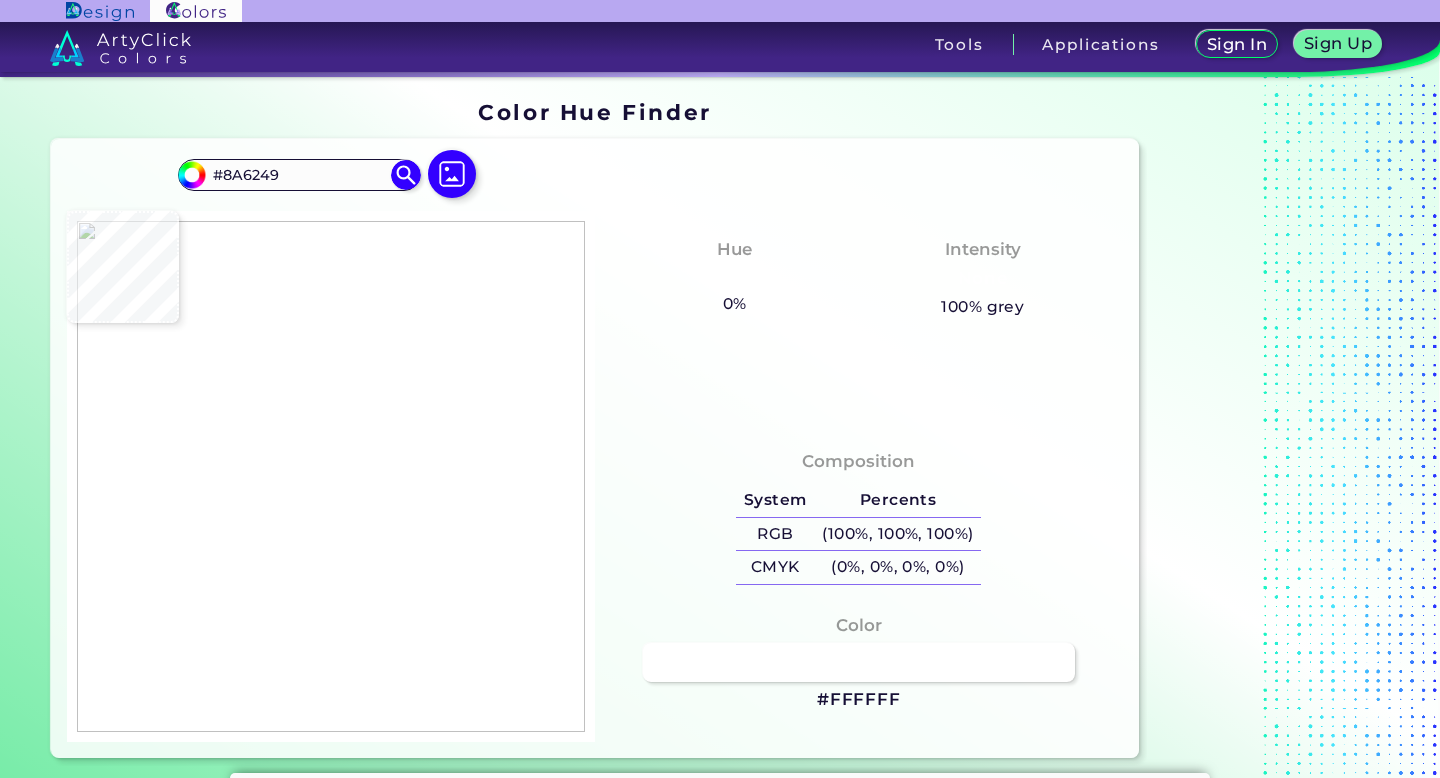 type on "#896248" 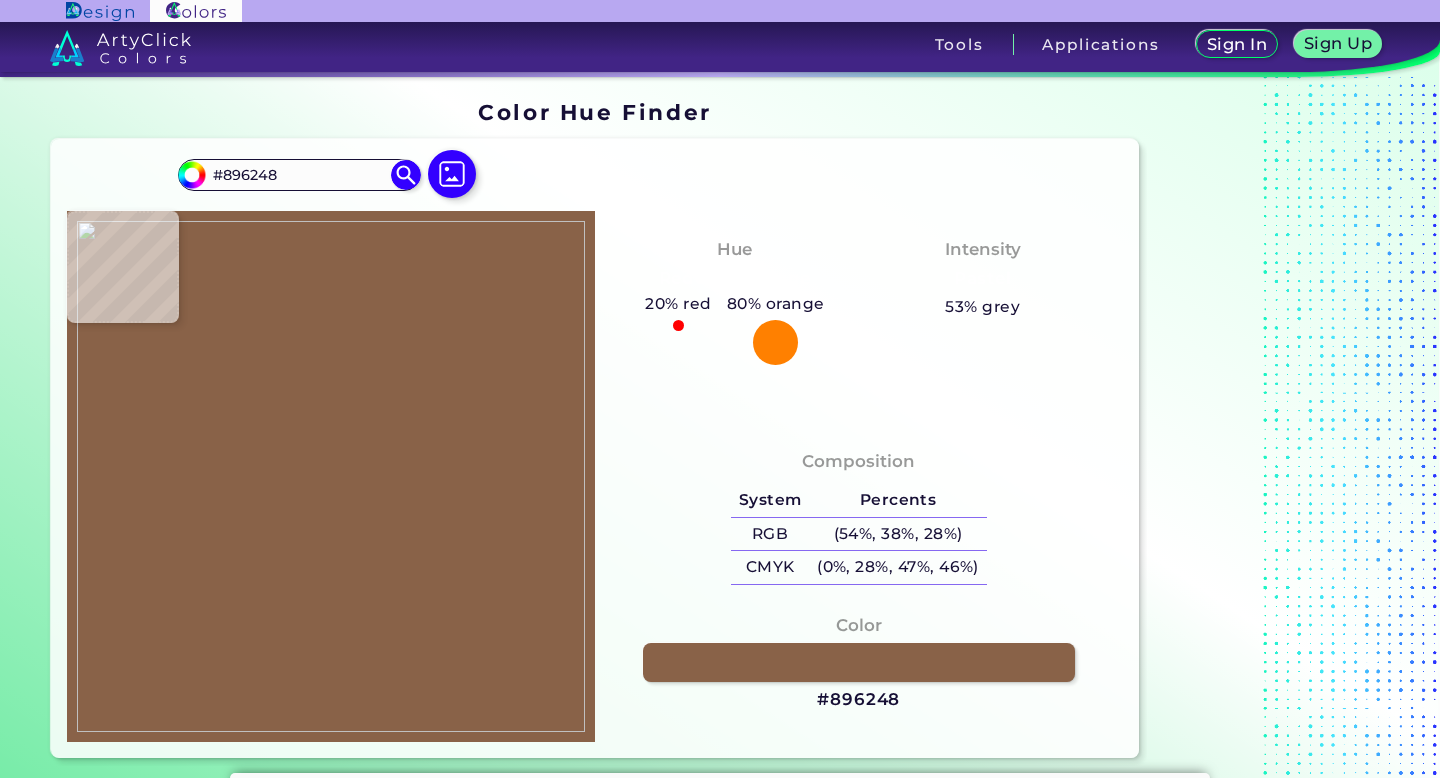 click at bounding box center [331, 476] 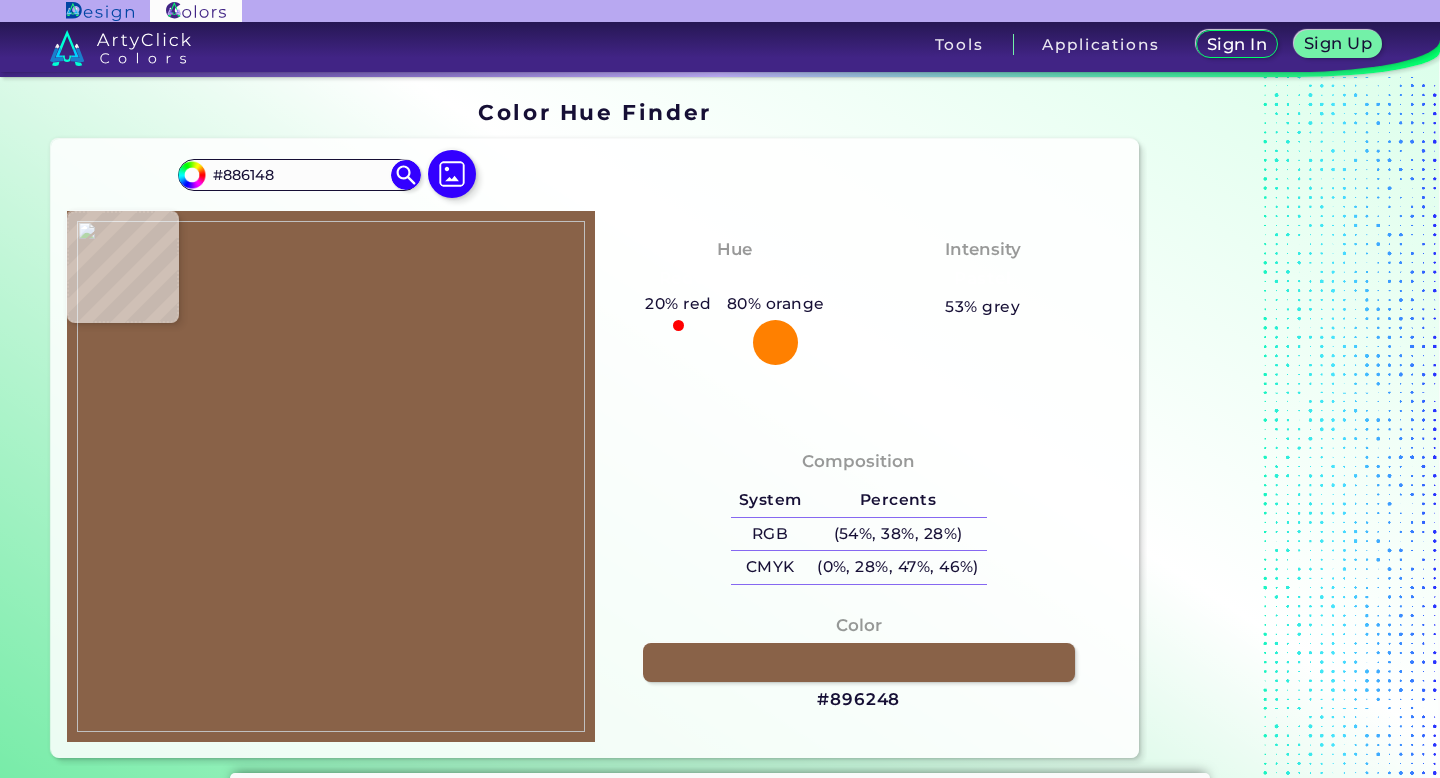 type on "#876248" 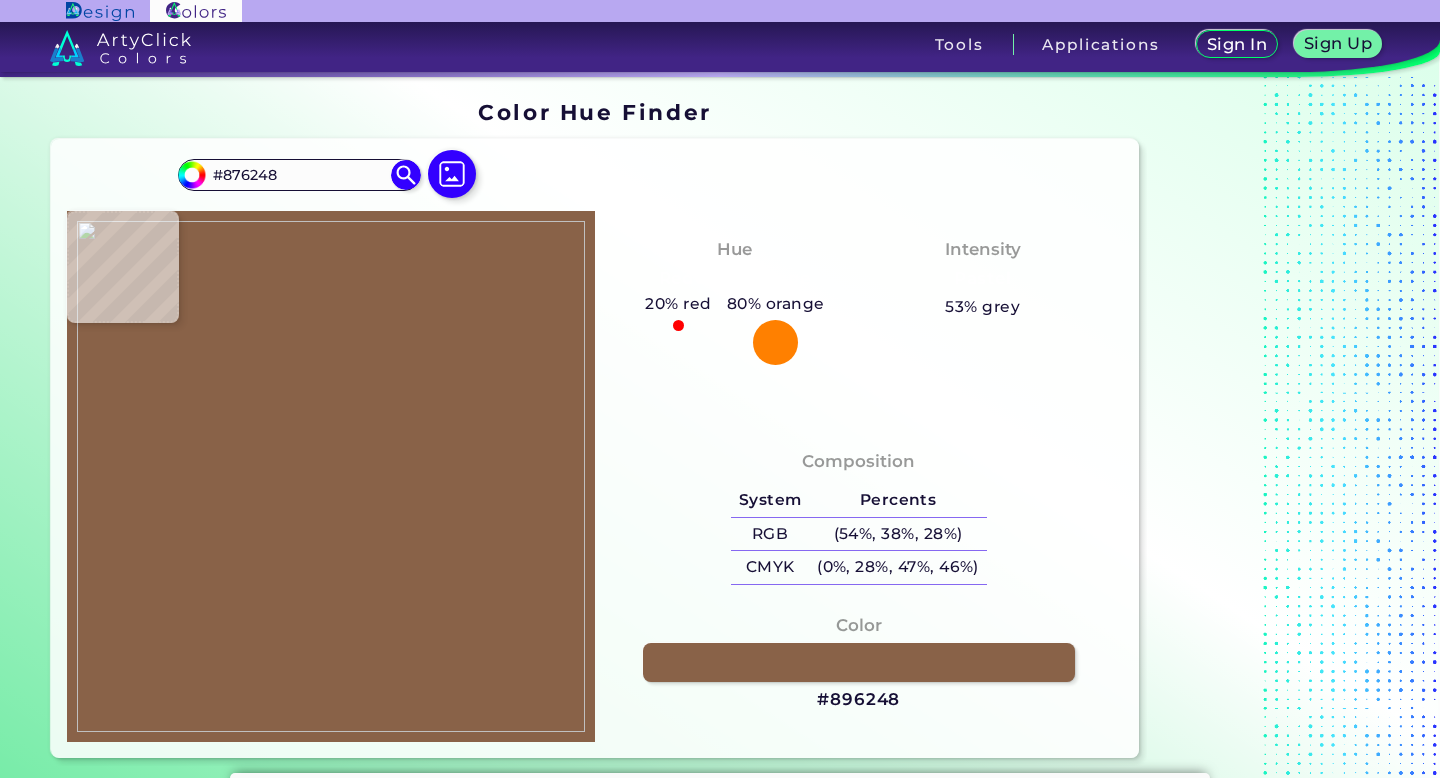 type on "#876147" 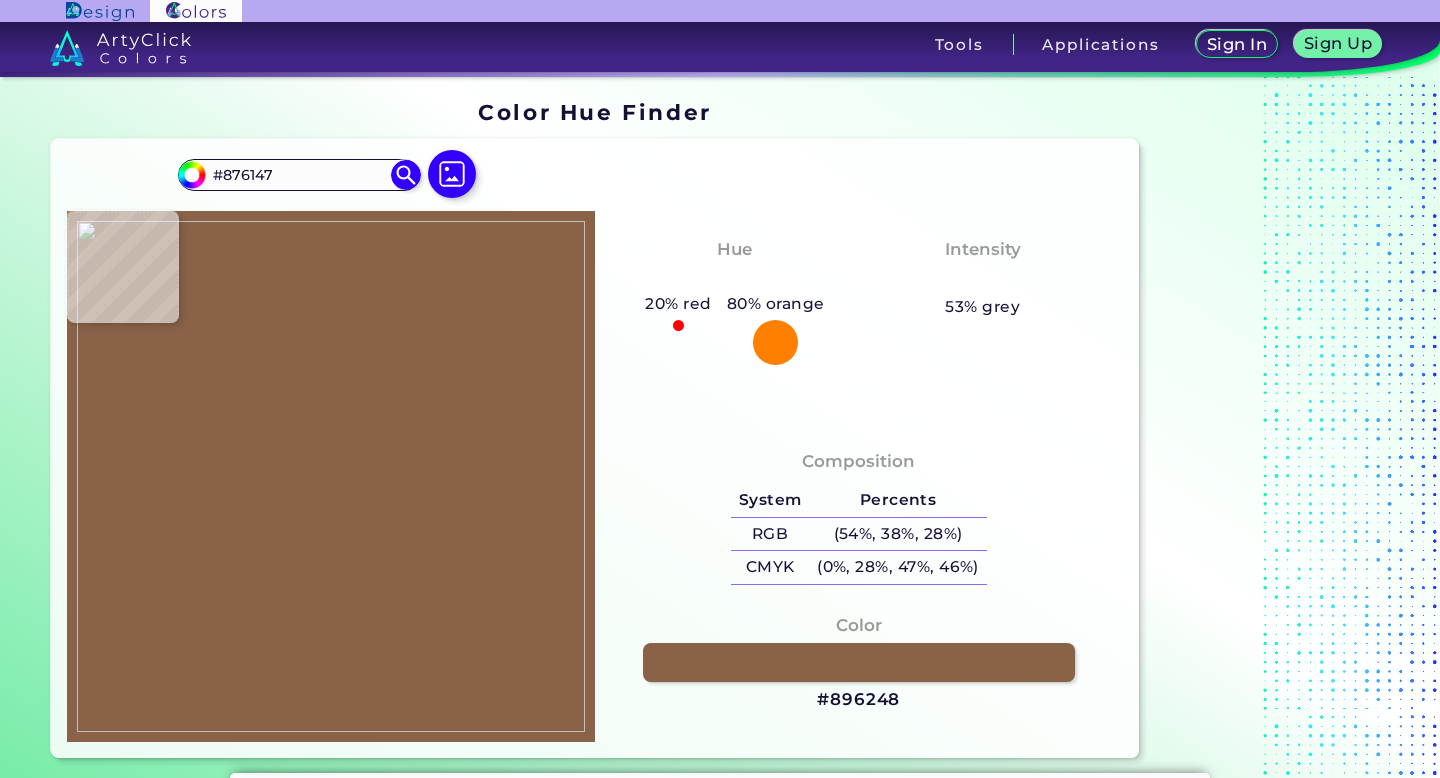 type on "#ffffff" 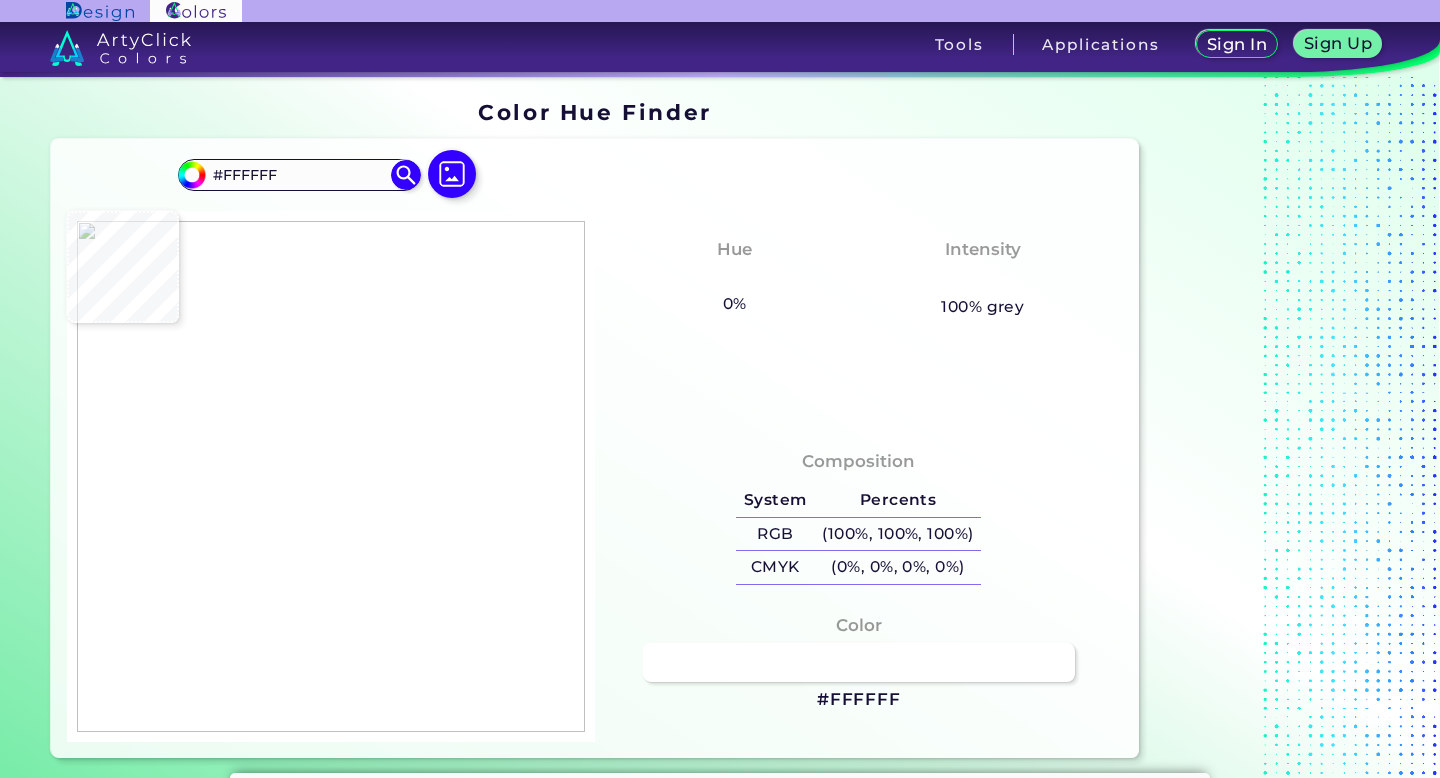 type on "#886148" 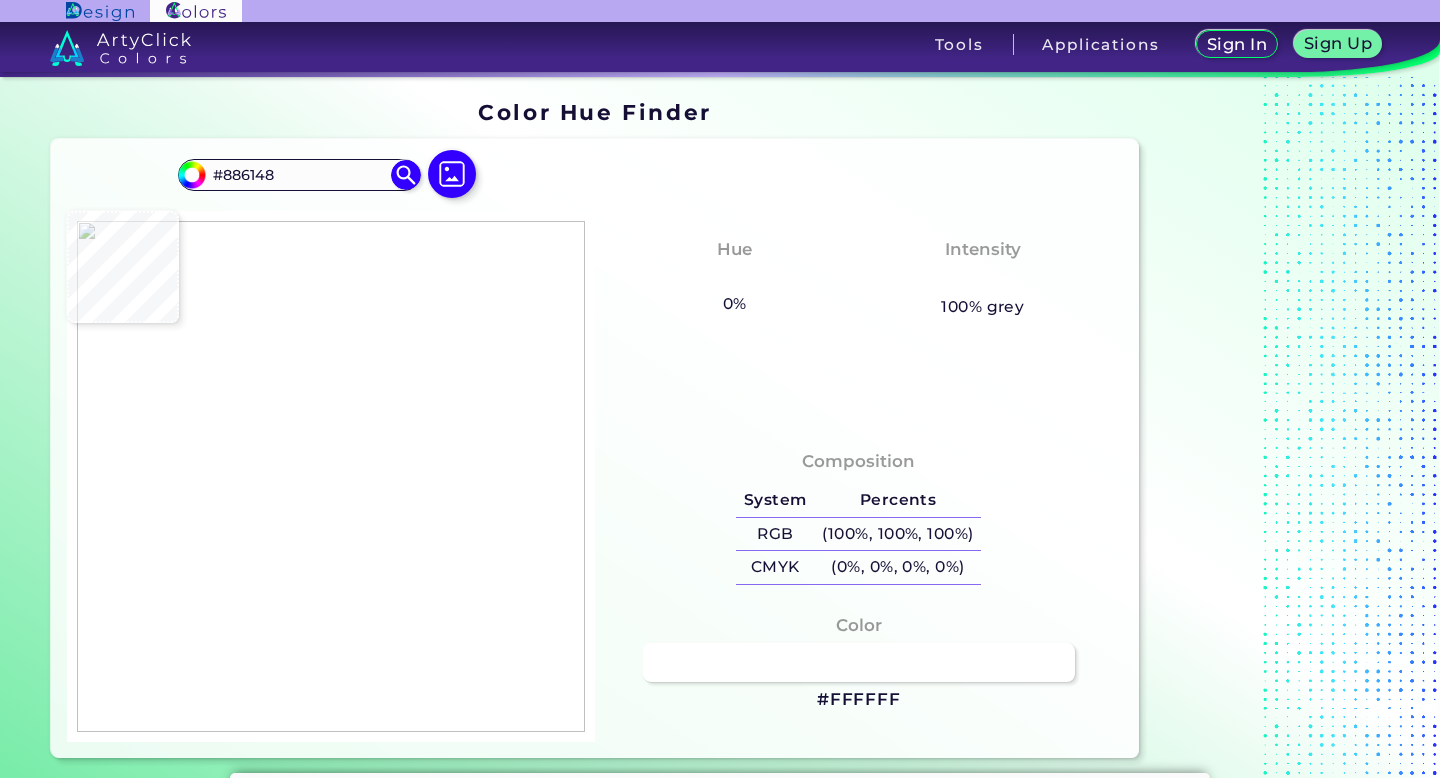 type on "#886349" 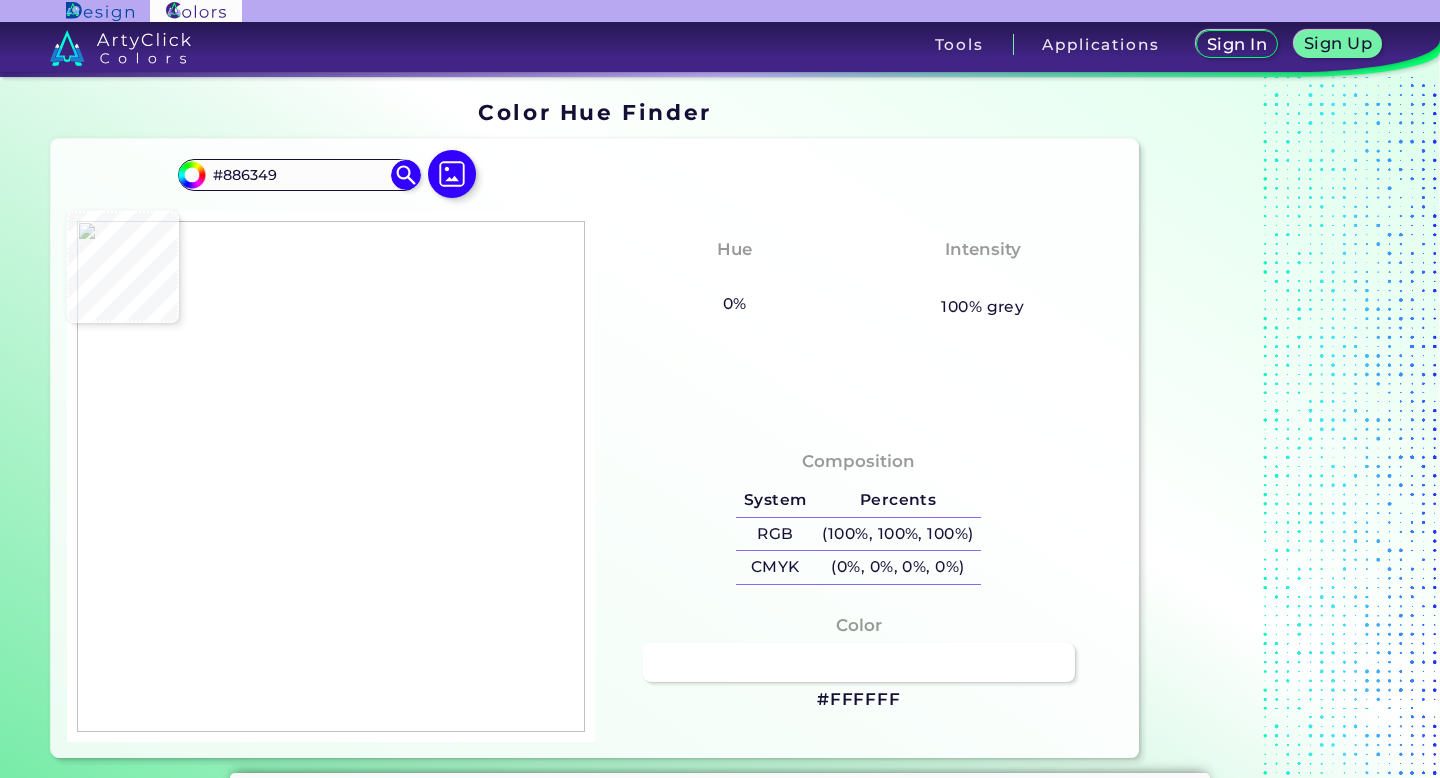 type on "#896249" 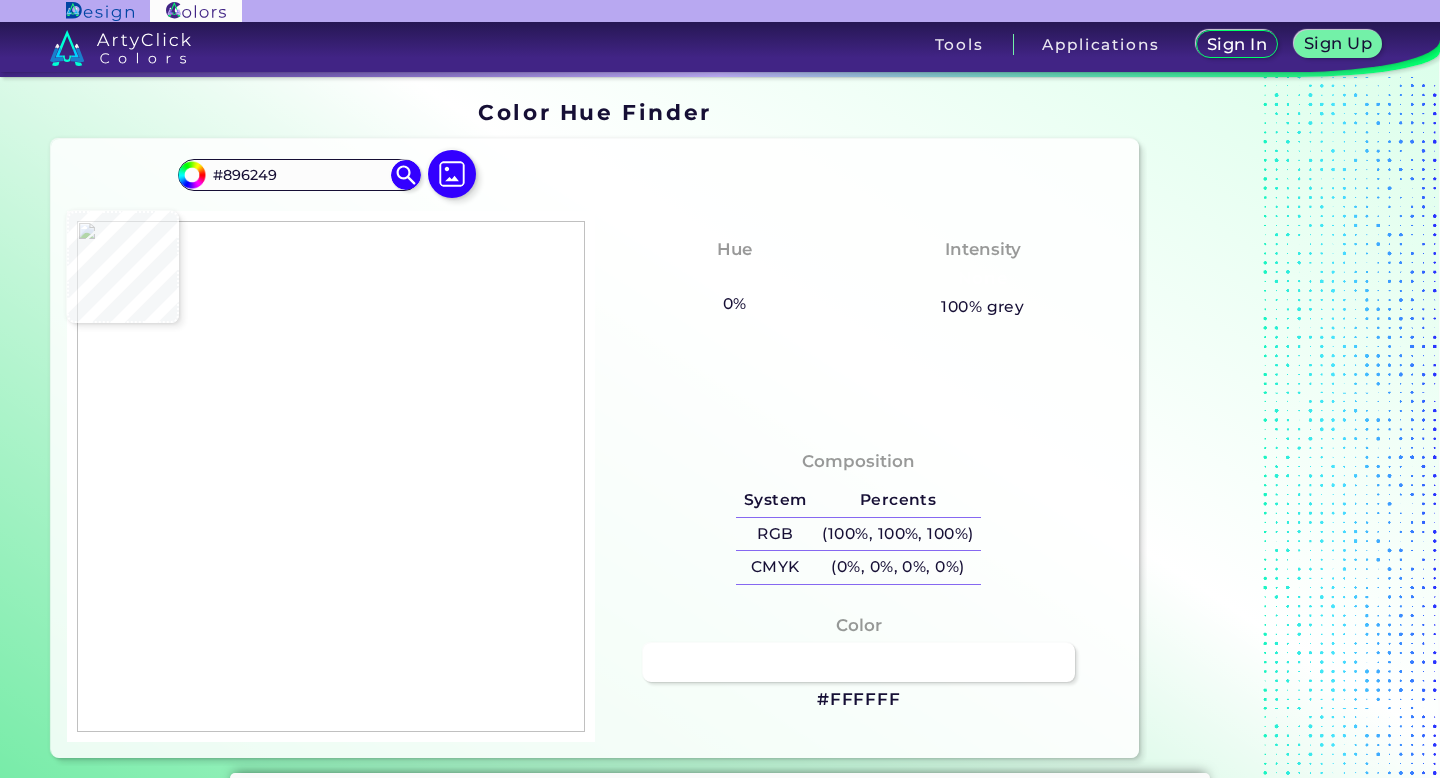 type on "#886347" 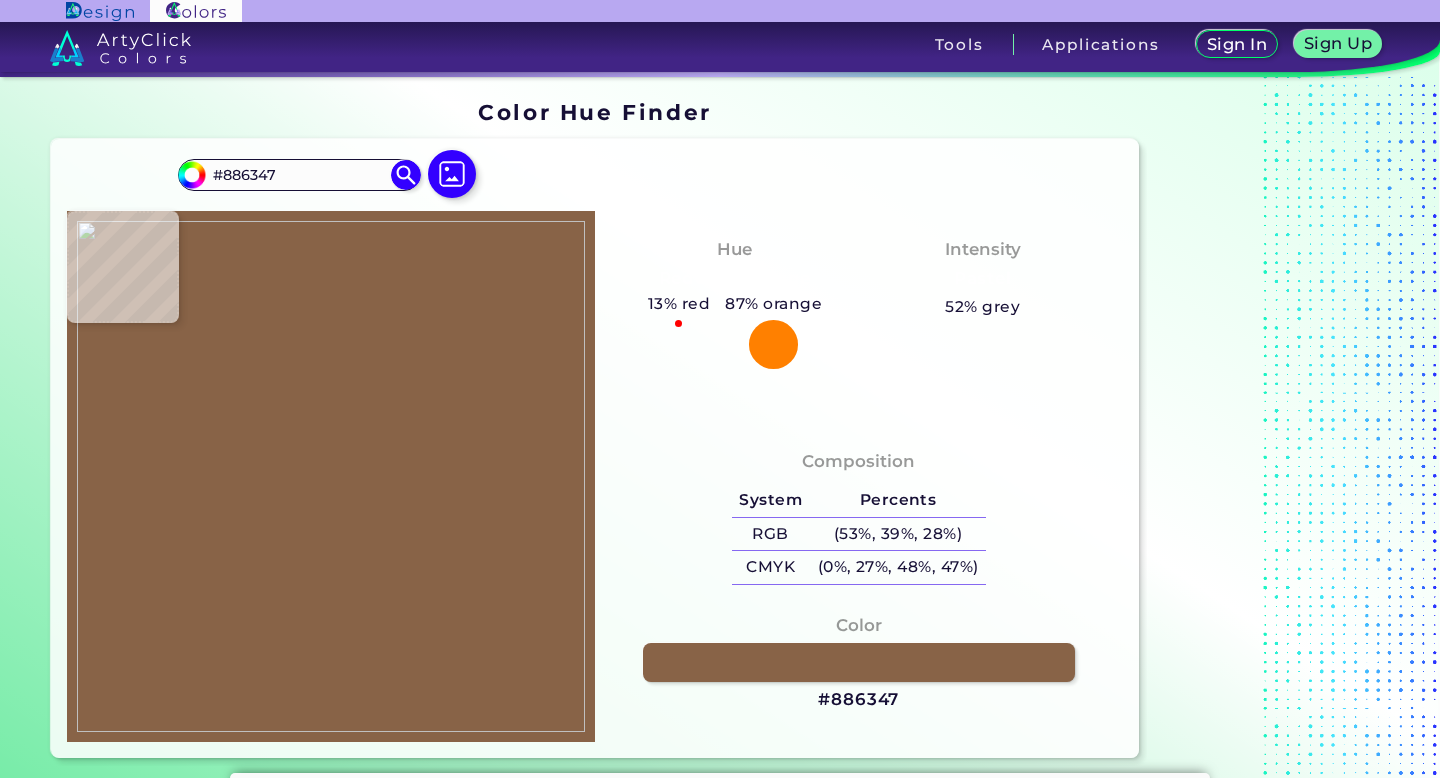 type on "#896249" 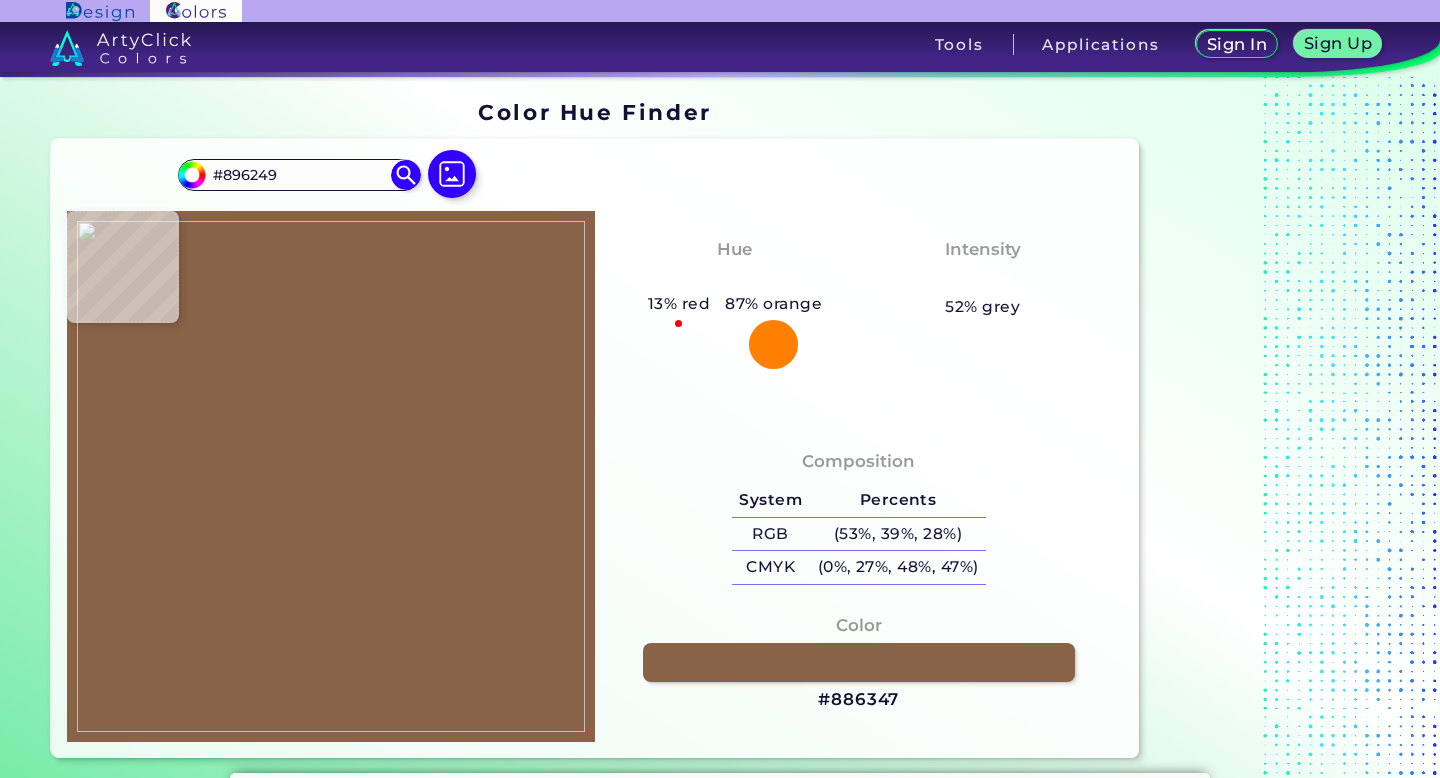 type on "#8a6249" 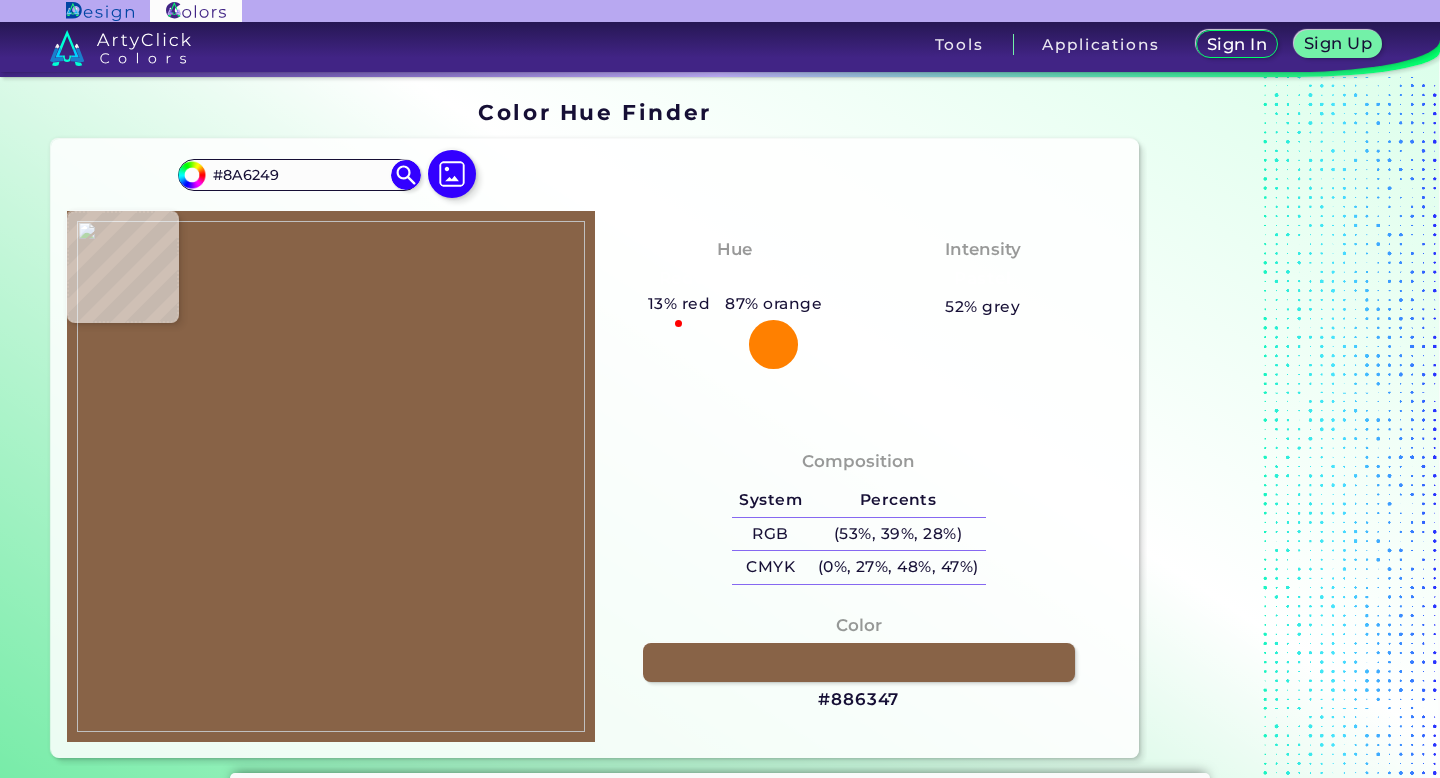 type on "#896249" 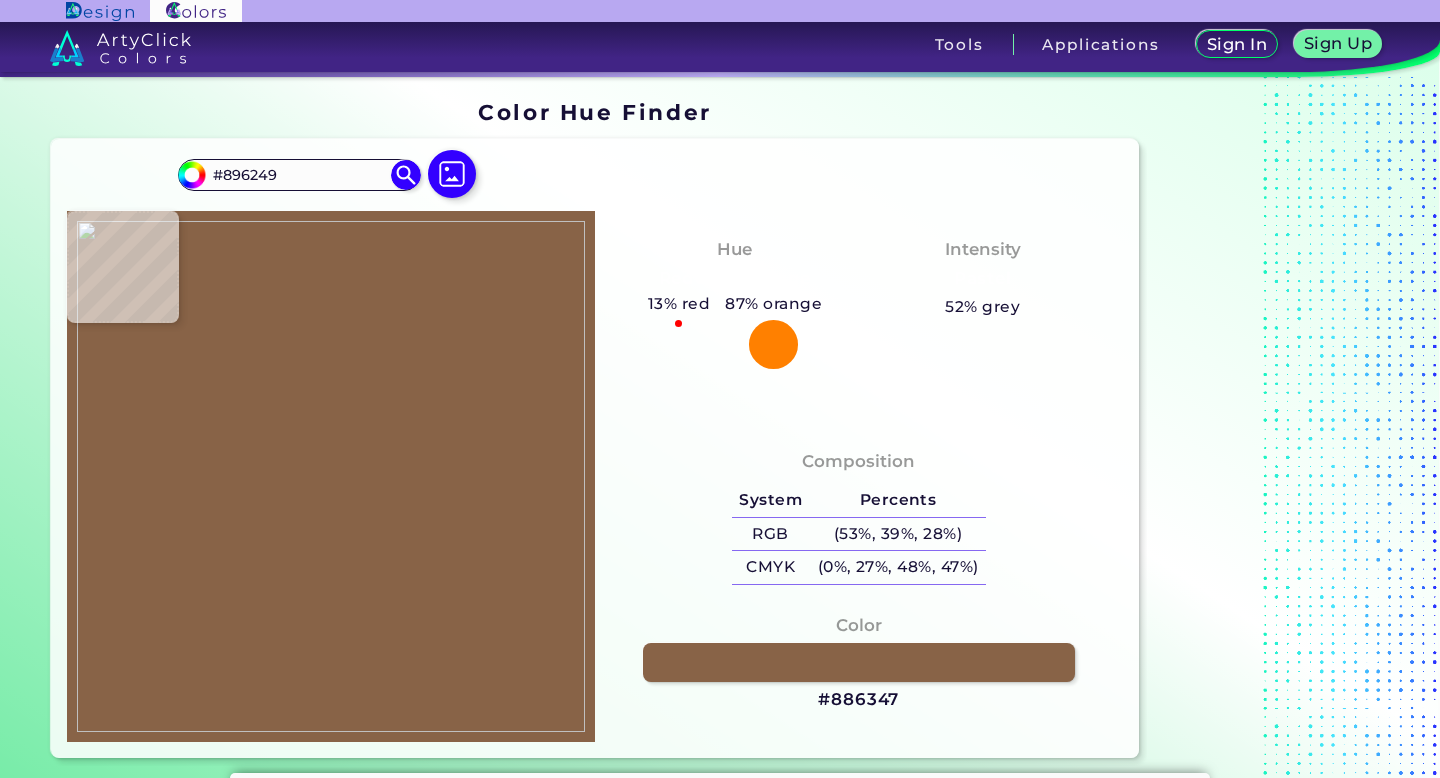 type on "#886148" 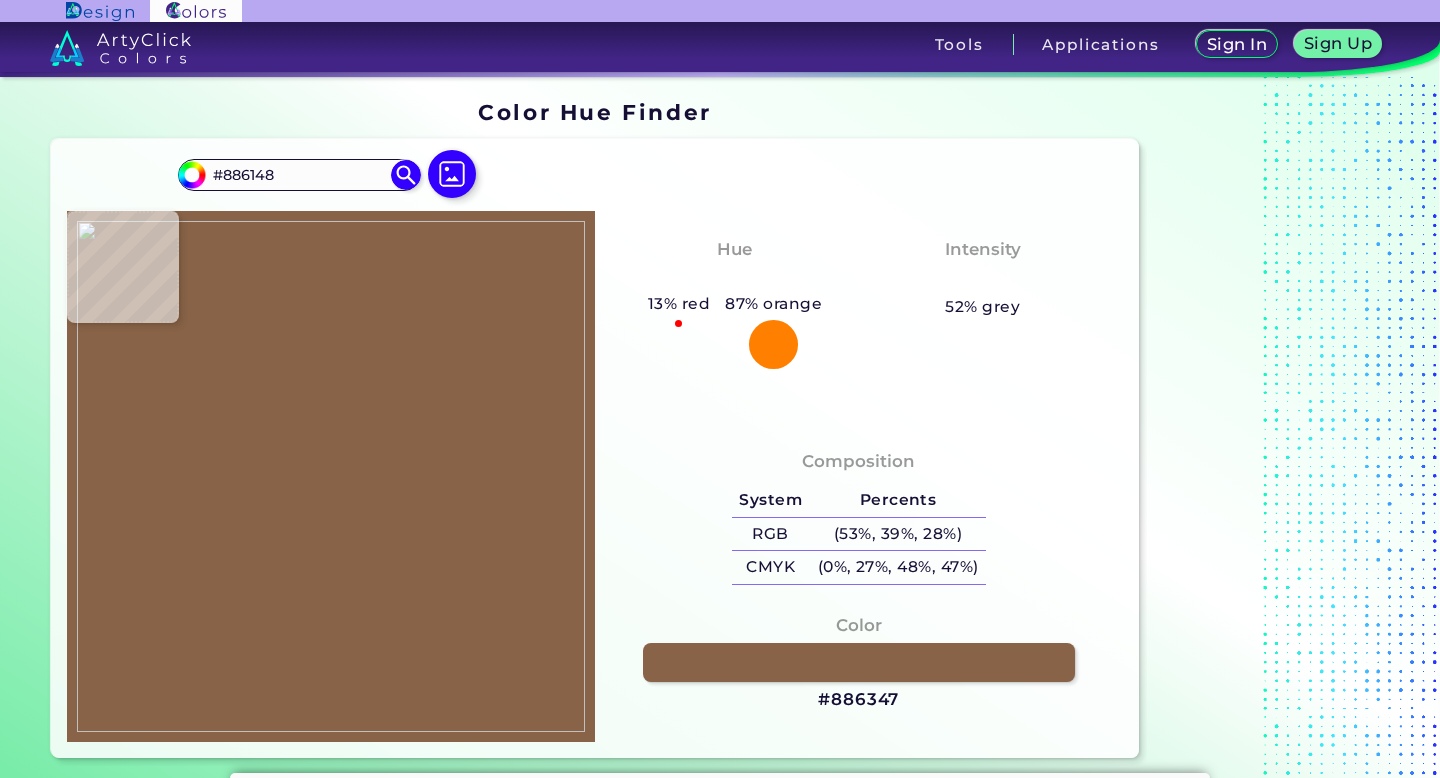 type on "#896249" 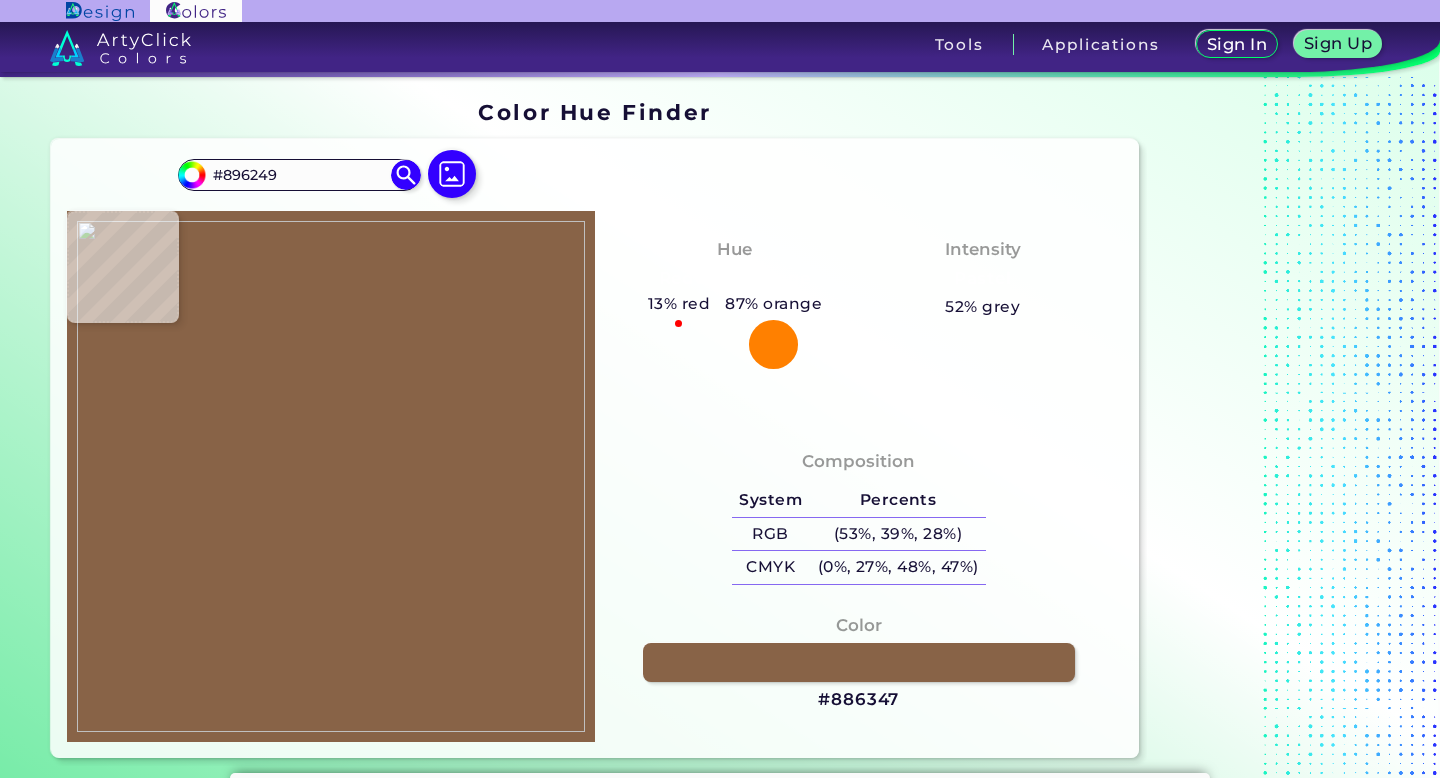 type on "#8b6247" 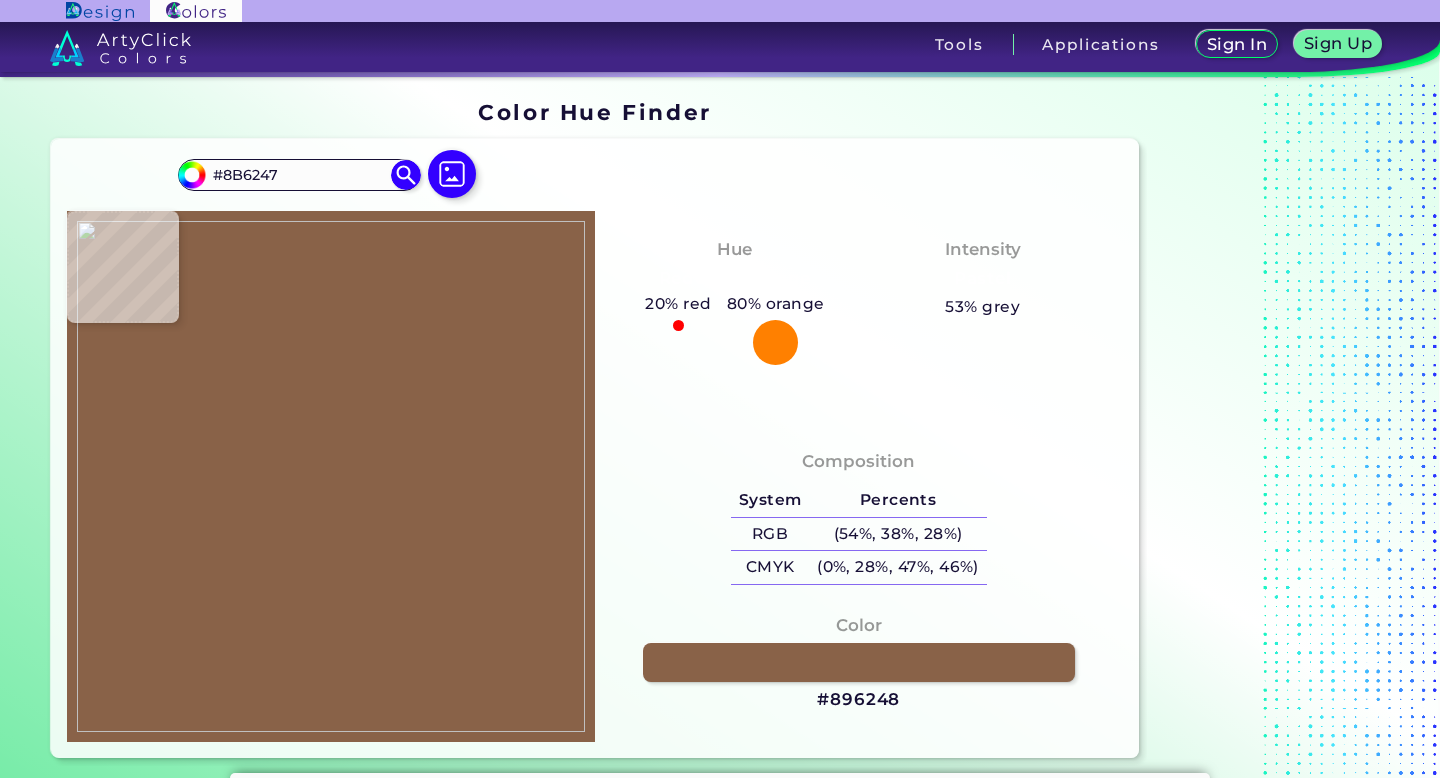 type on "#896248" 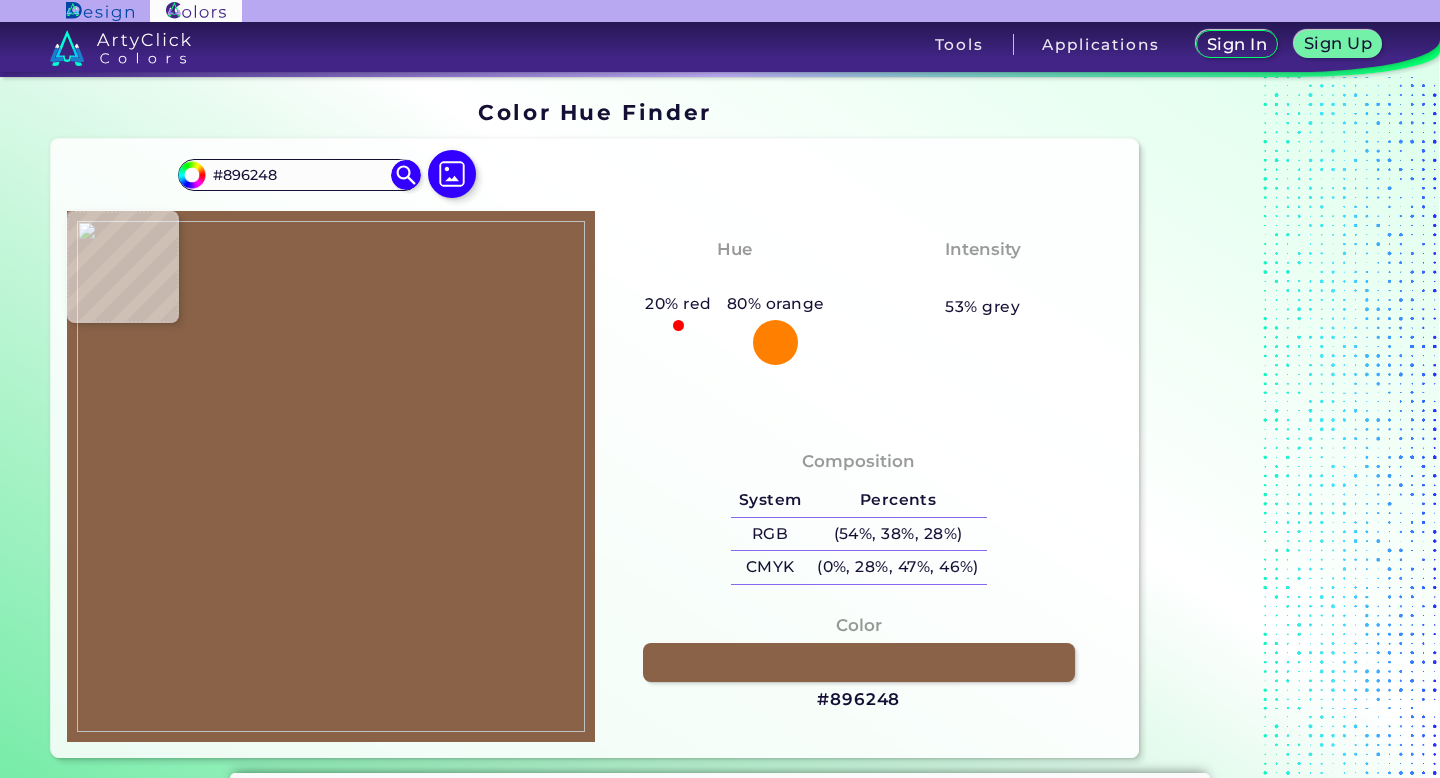 type on "#896347" 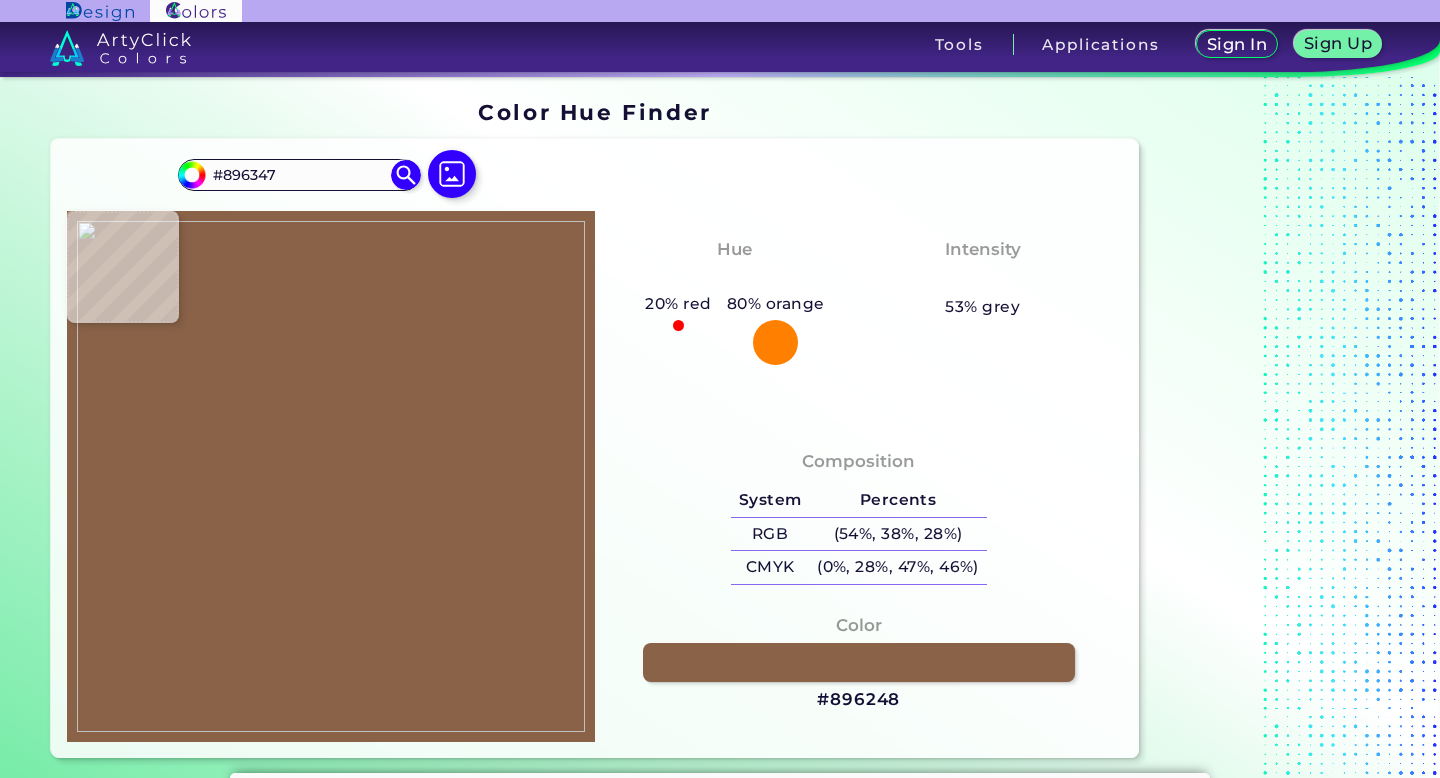 type on "#896248" 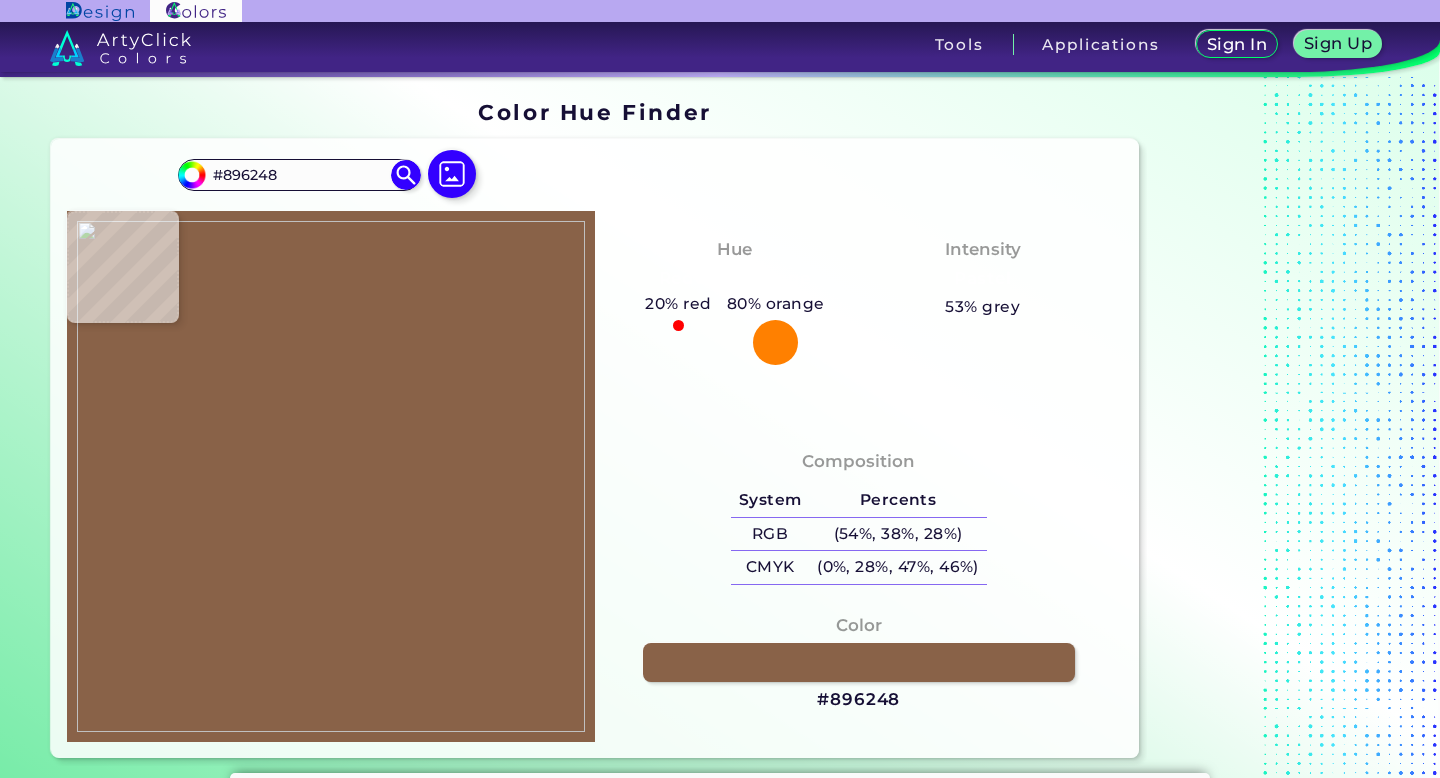click at bounding box center [331, 476] 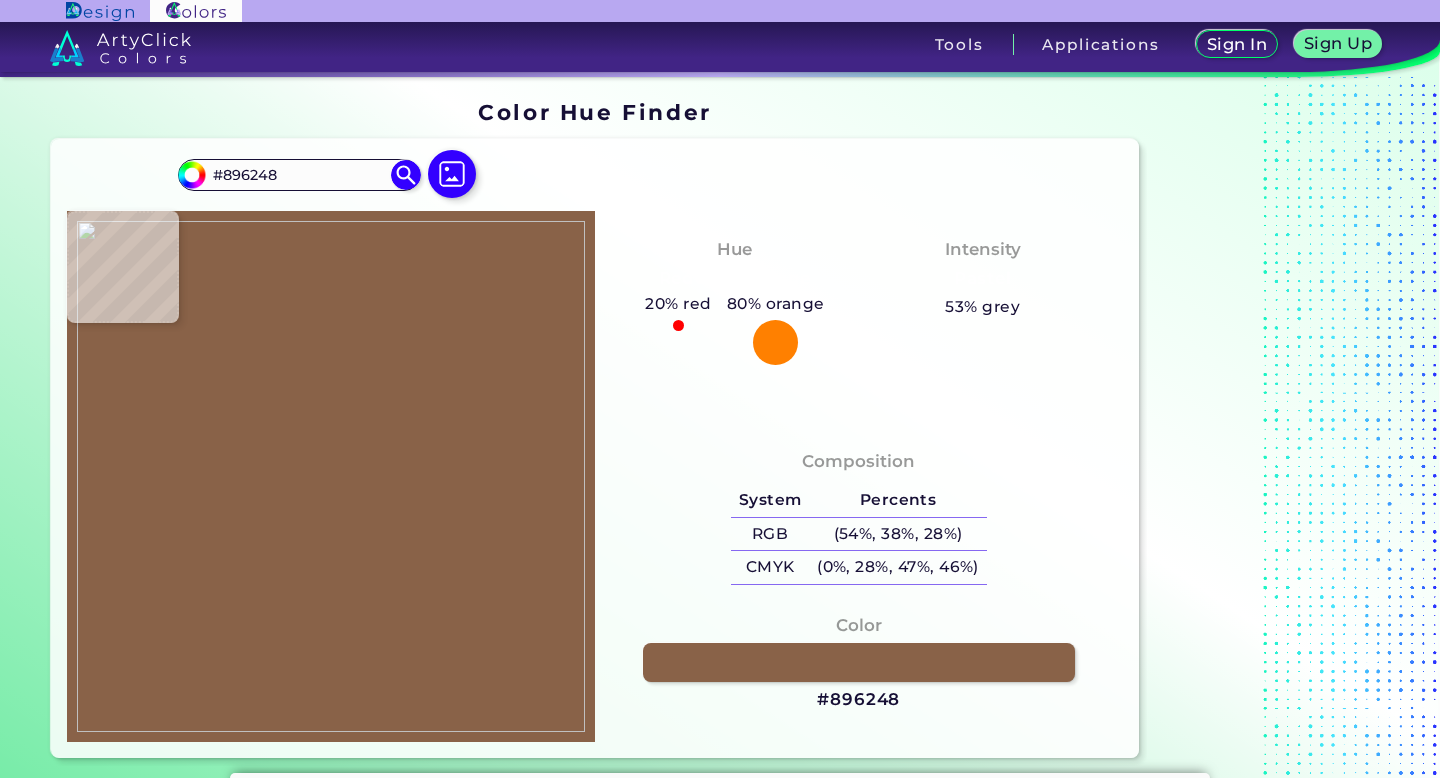 type on "#886349" 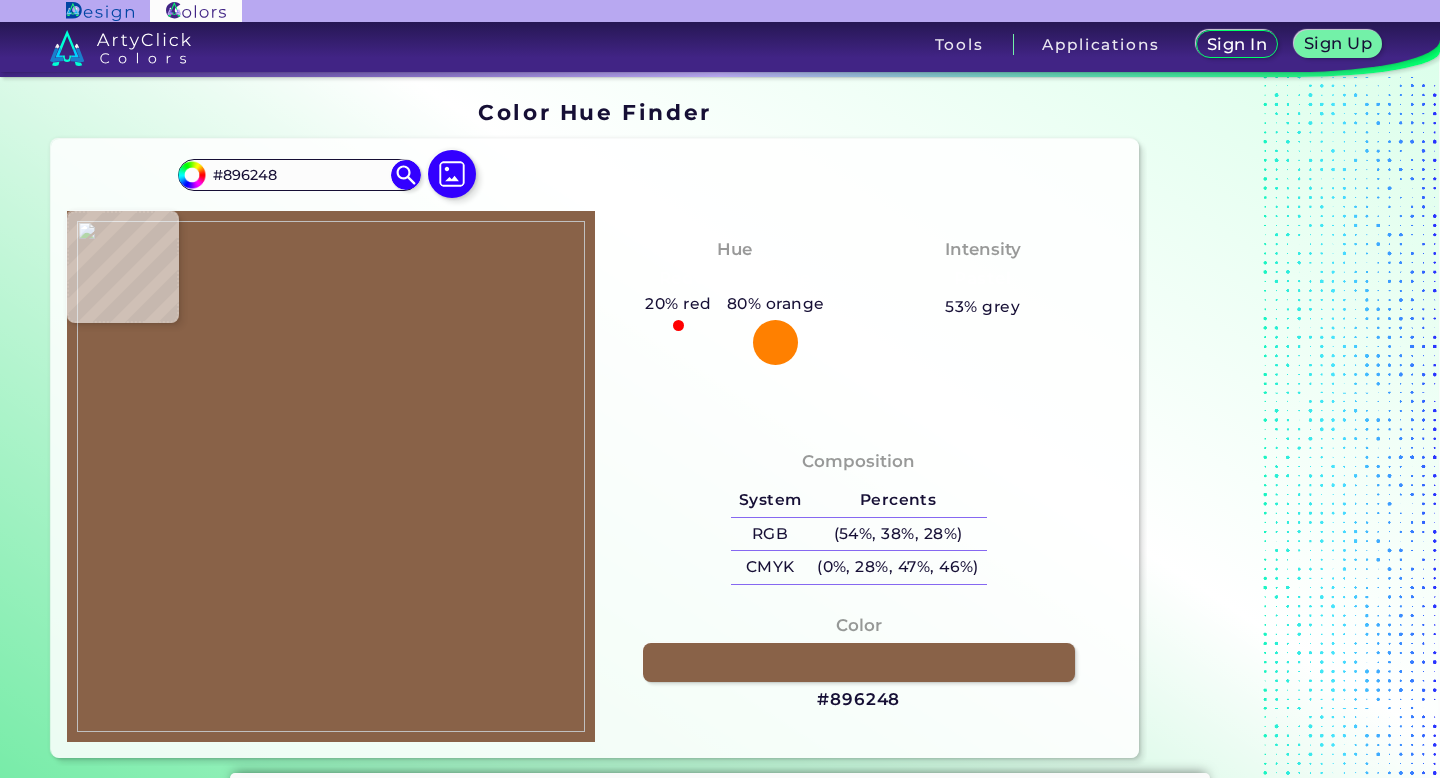 type on "#886349" 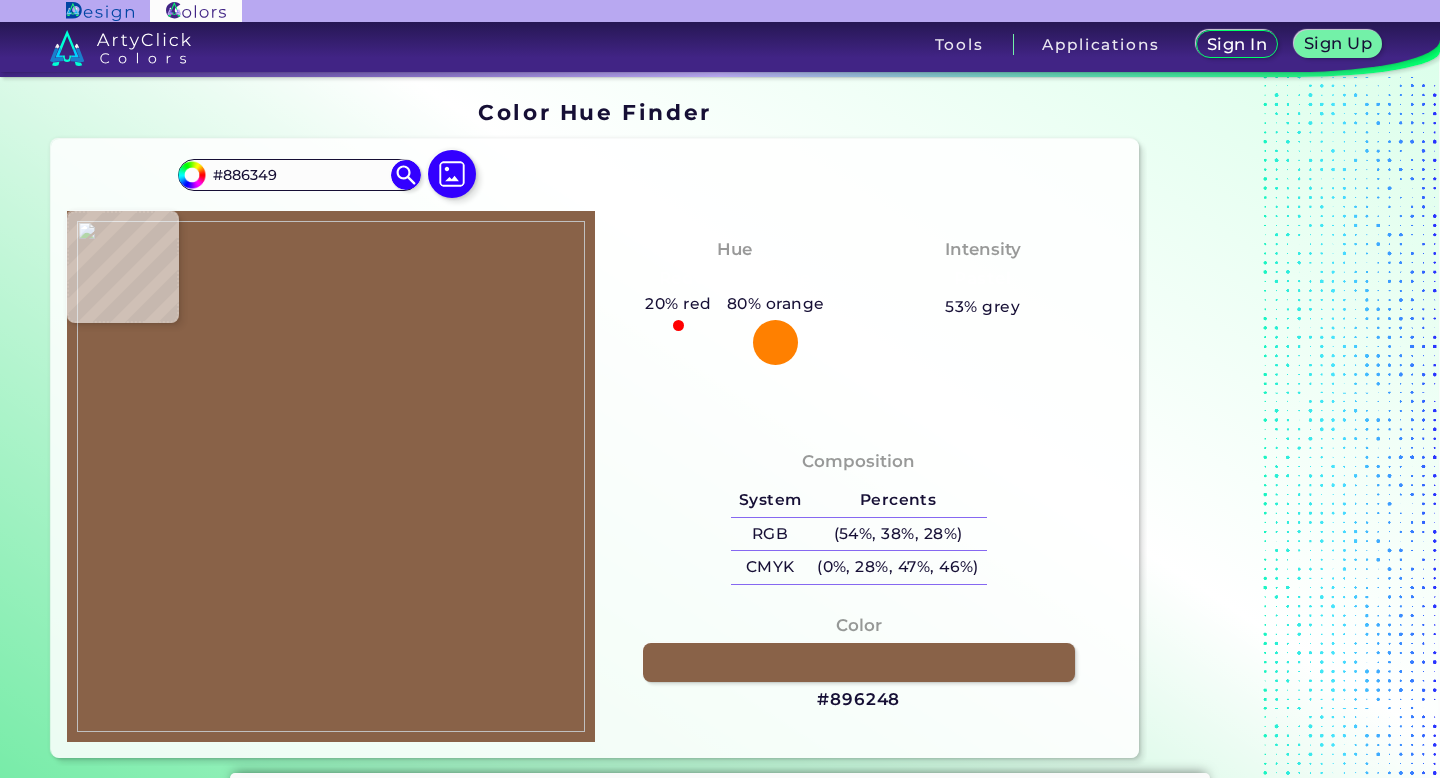 type on "#876248" 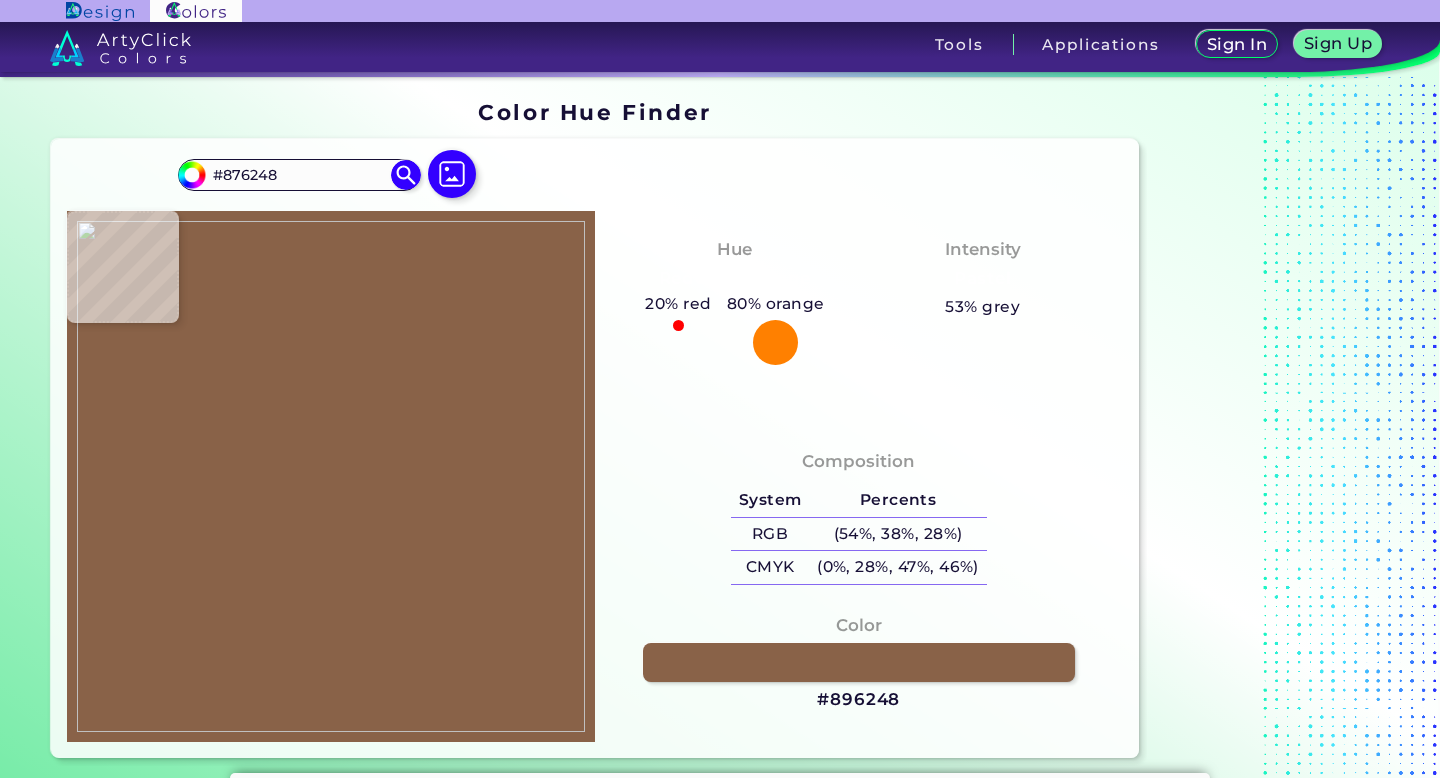 type on "#ffffff" 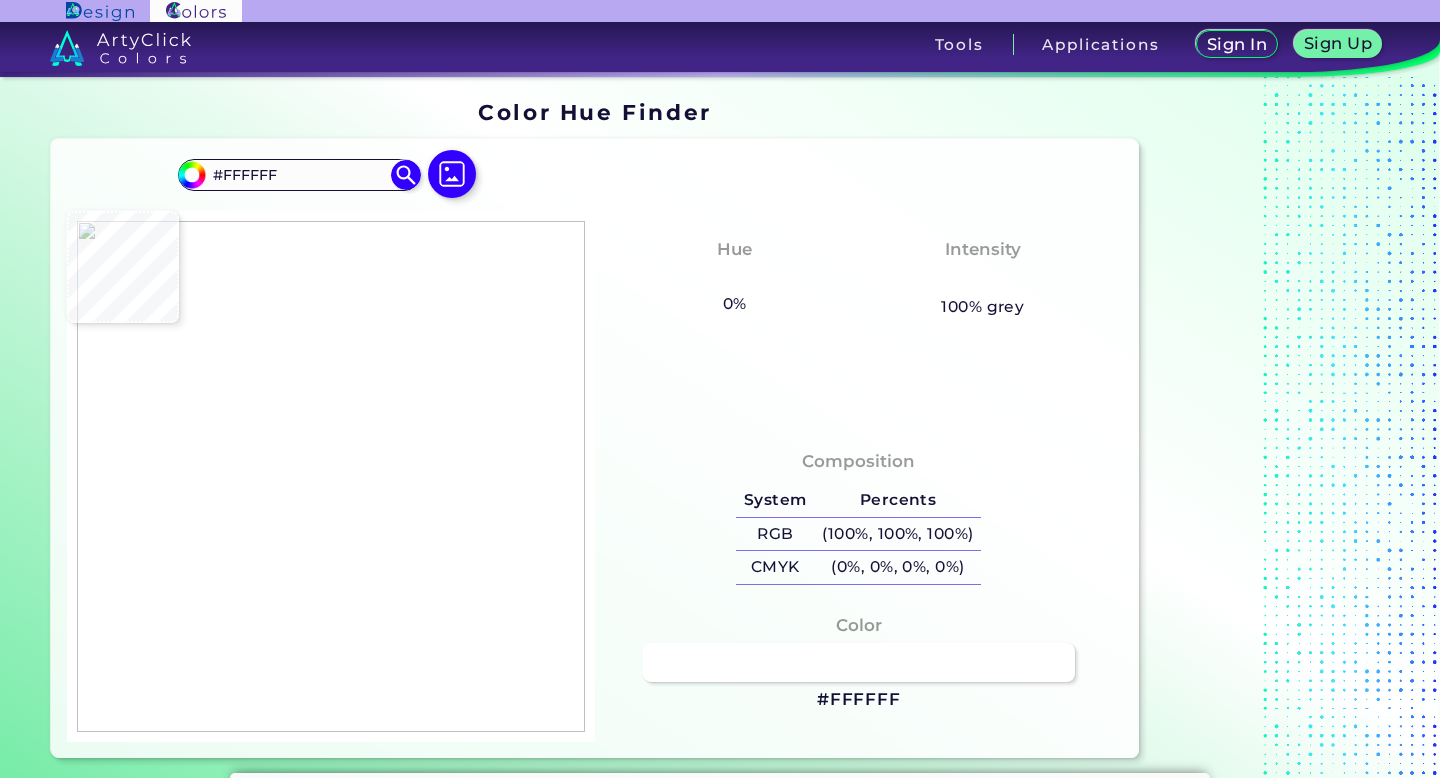 type on "#fdfffc" 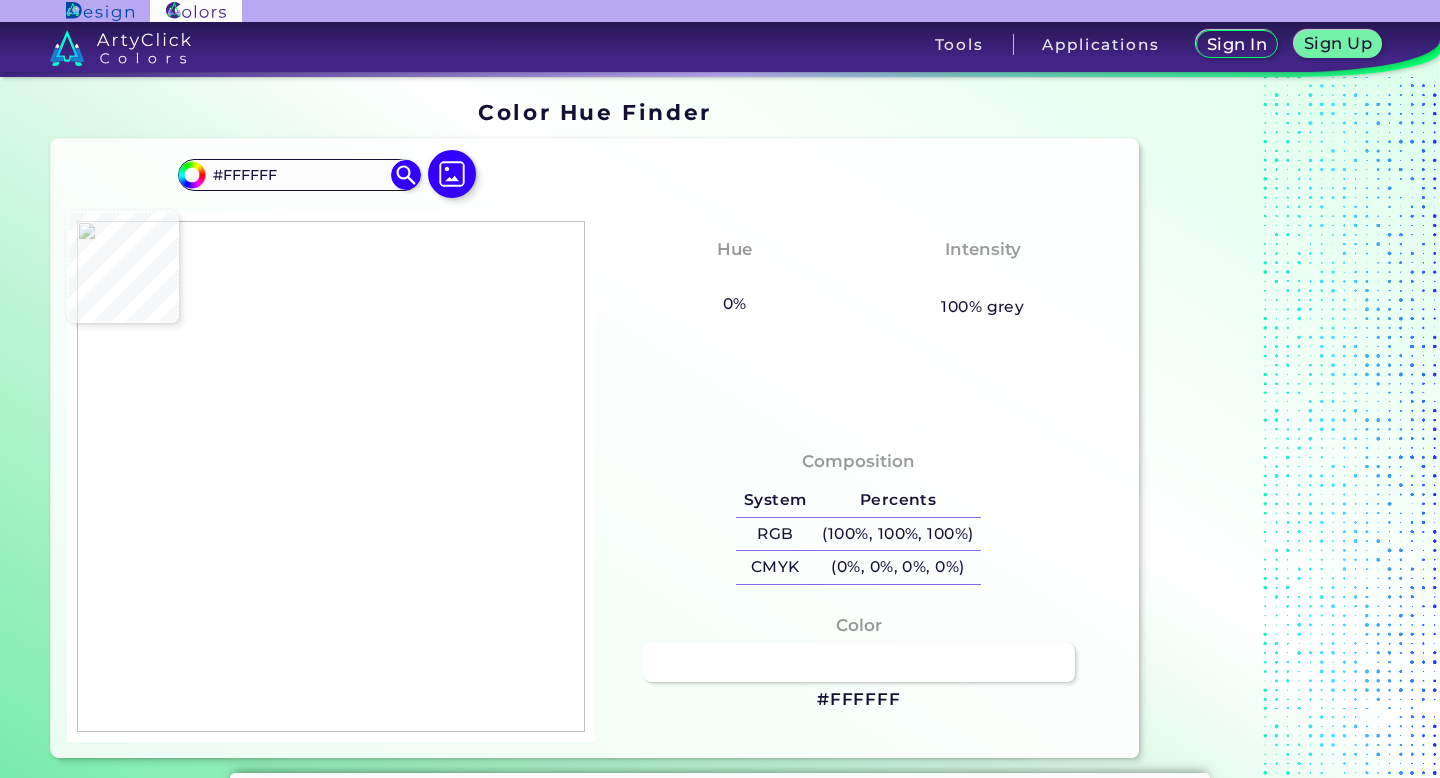 type on "#FDFFFC" 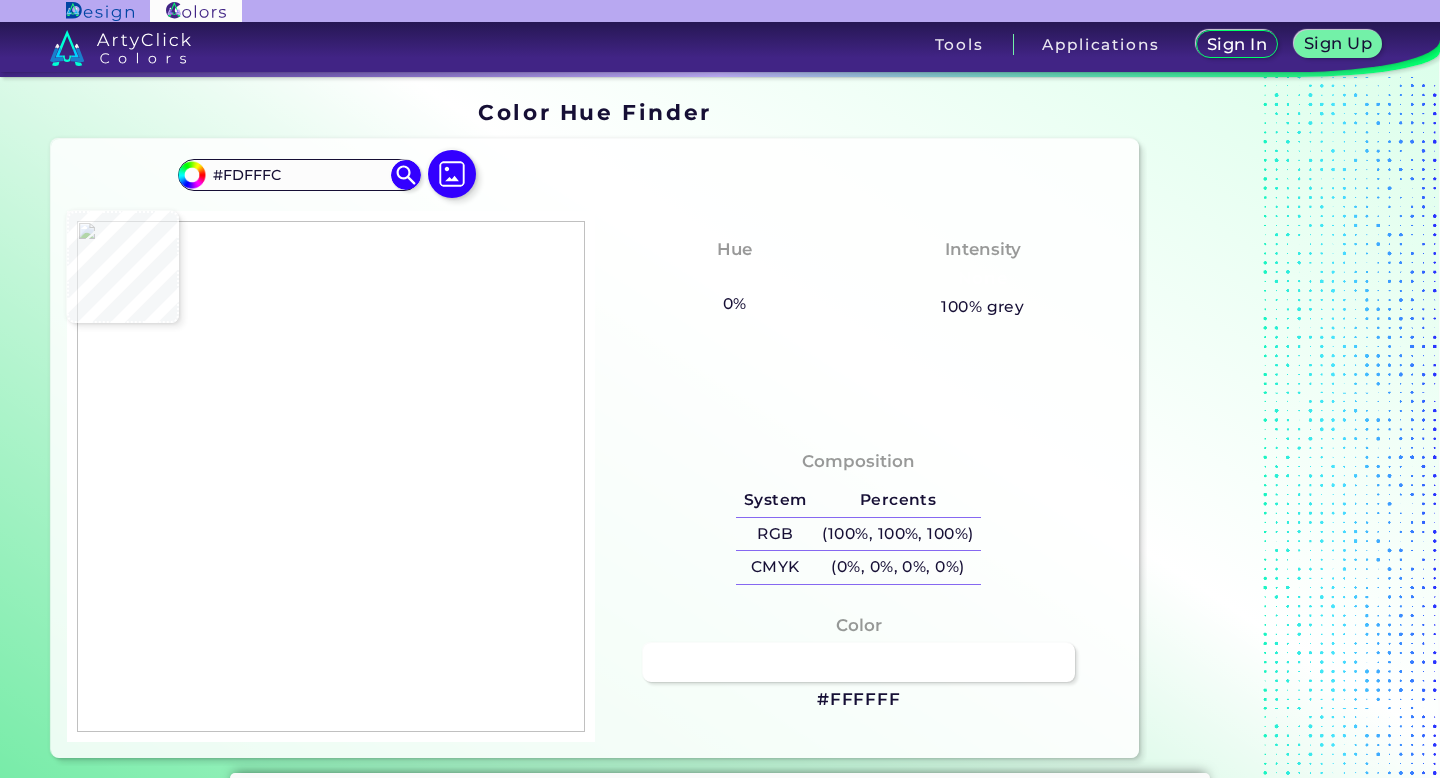 type on "#c3b4aa" 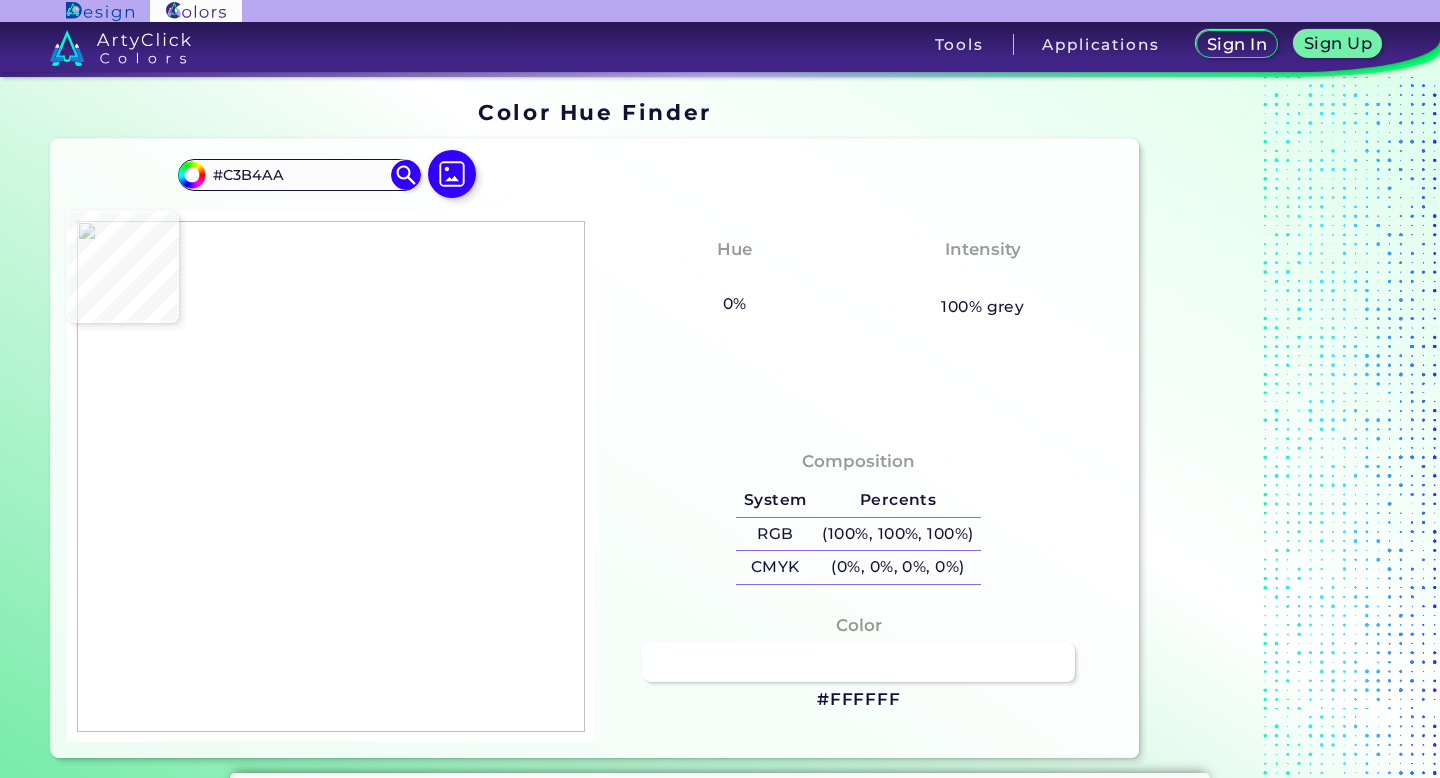 type on "#886349" 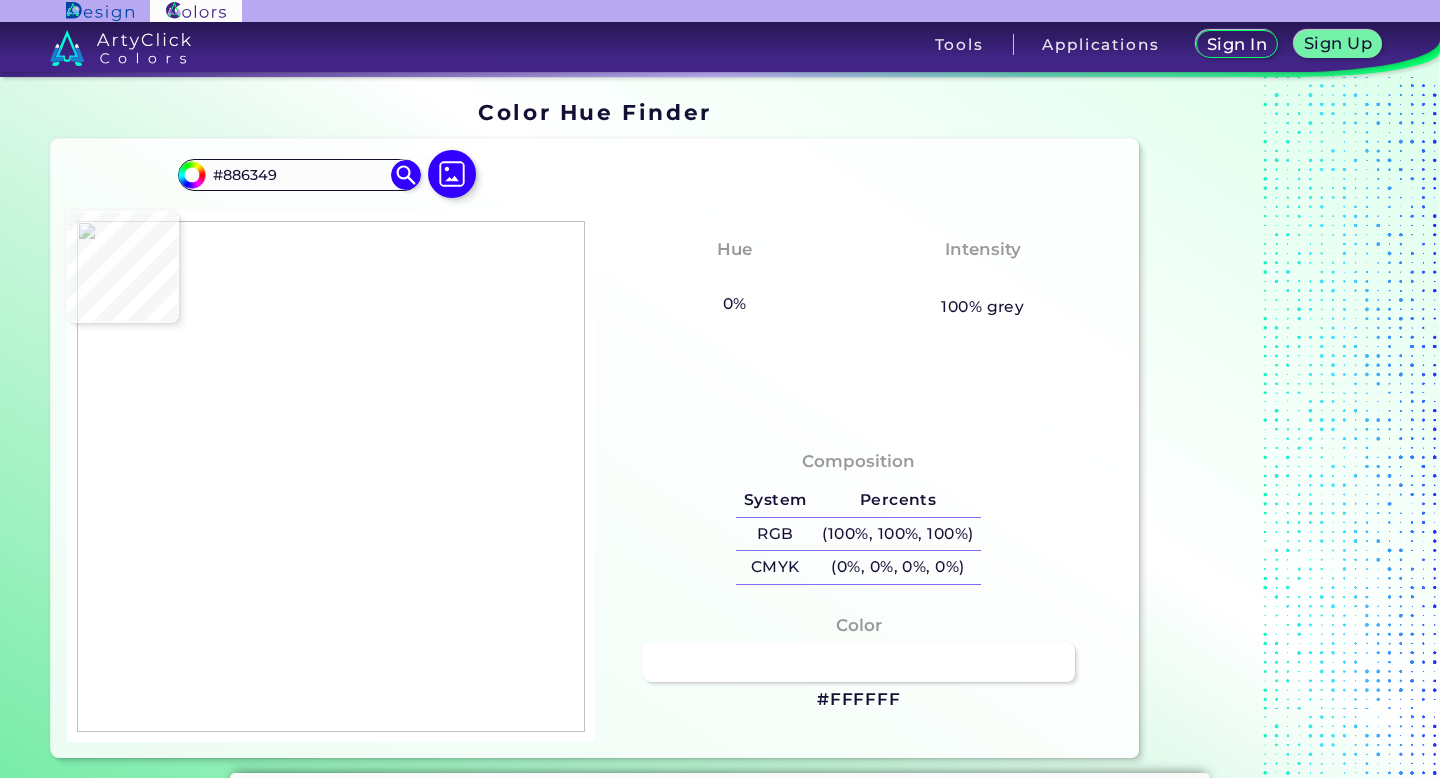 type on "#89644a" 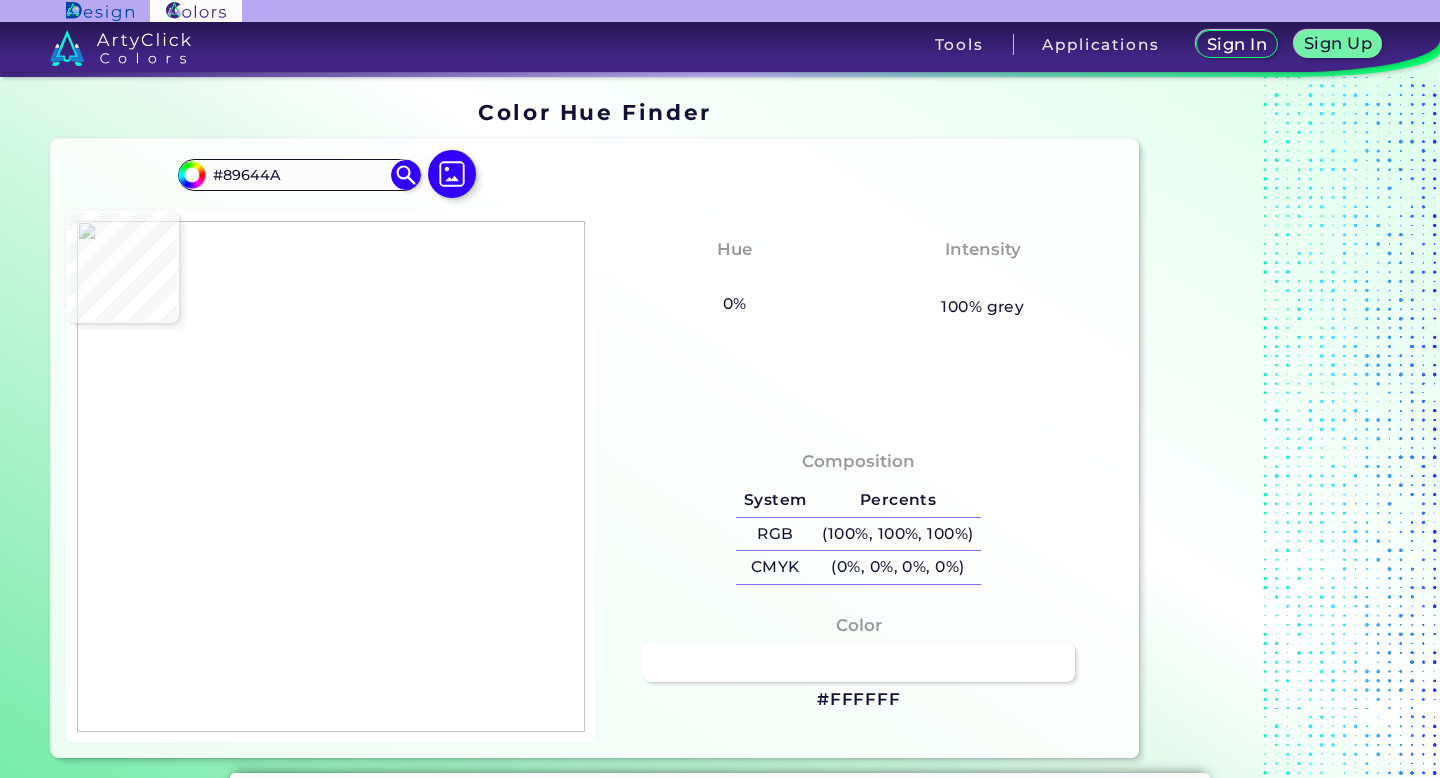 type on "#886349" 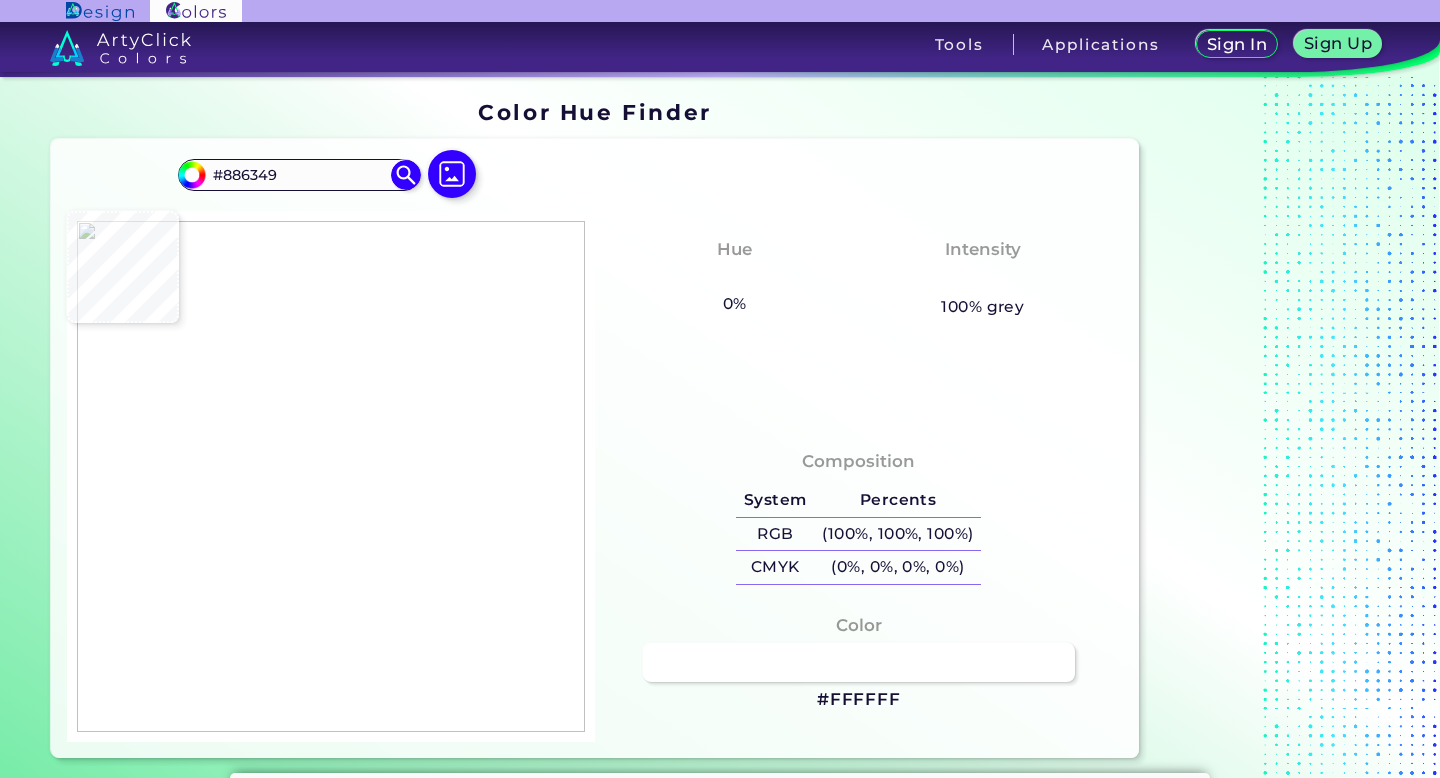 type on "#89644a" 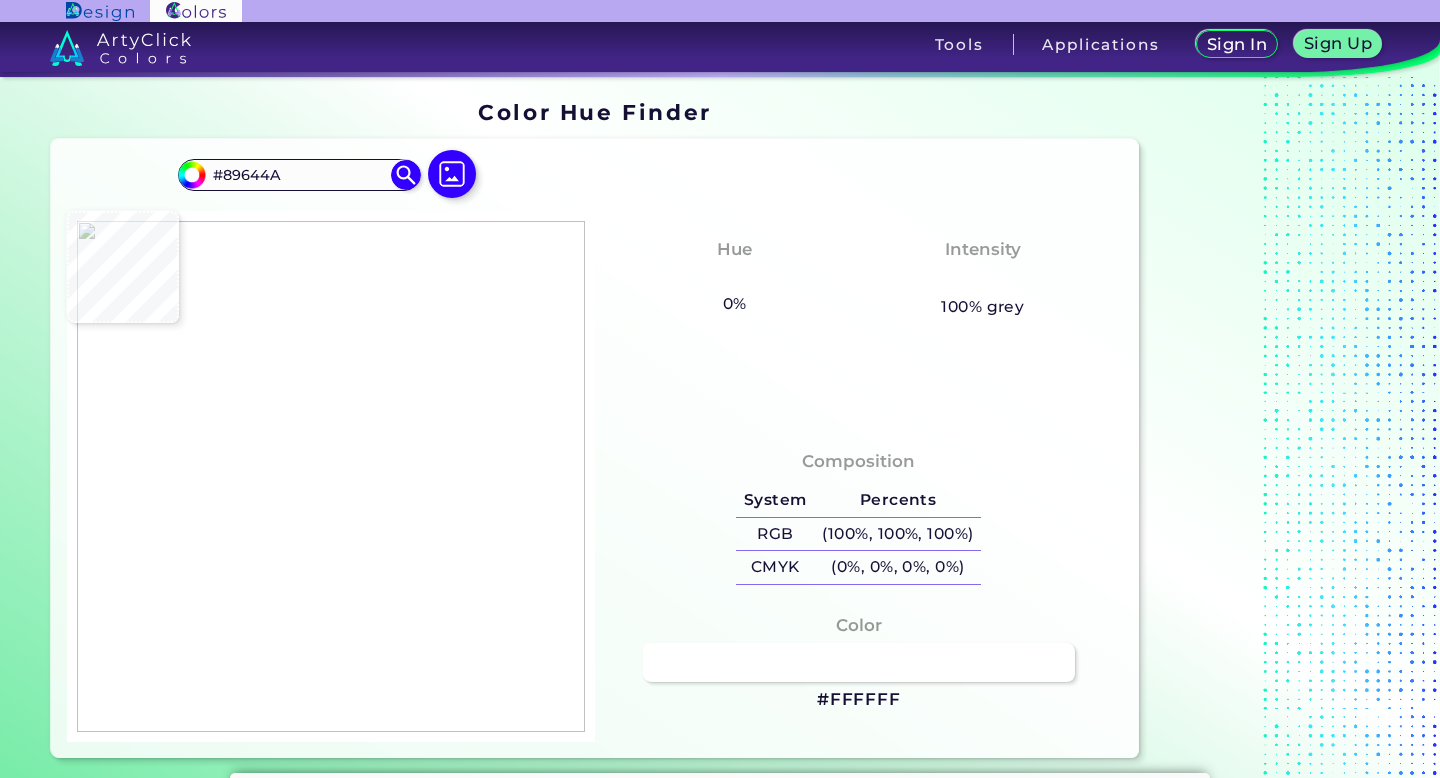 type on "#886349" 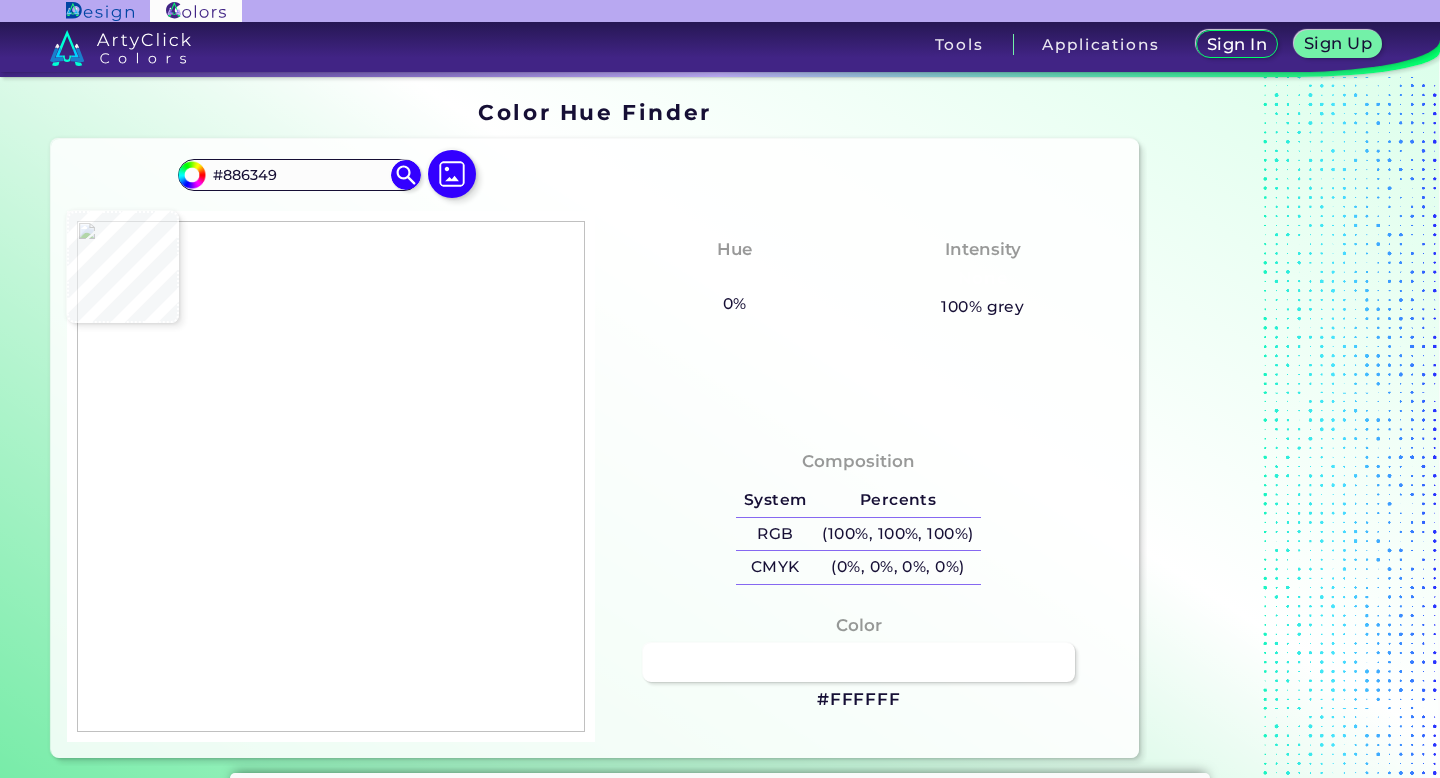 type on "#88624c" 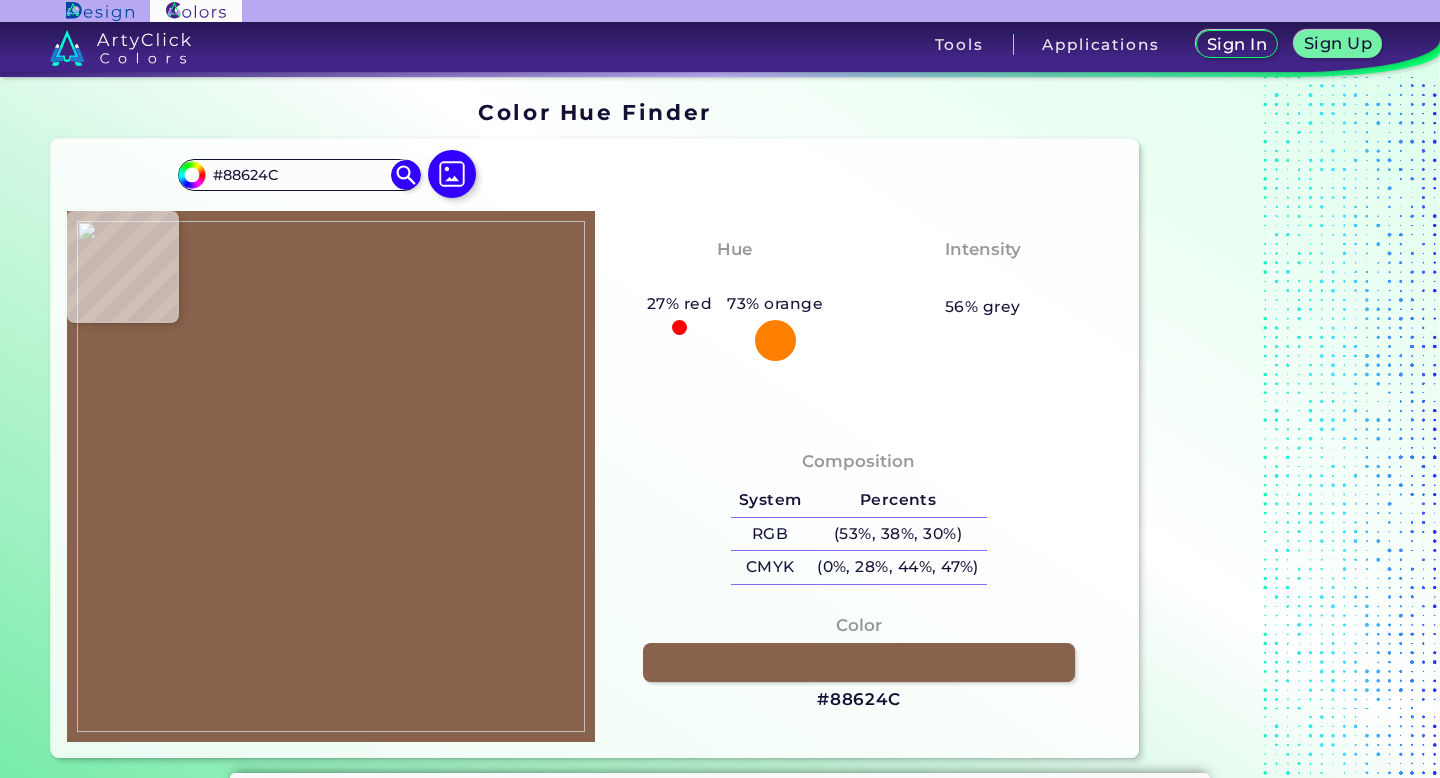 click at bounding box center [331, 476] 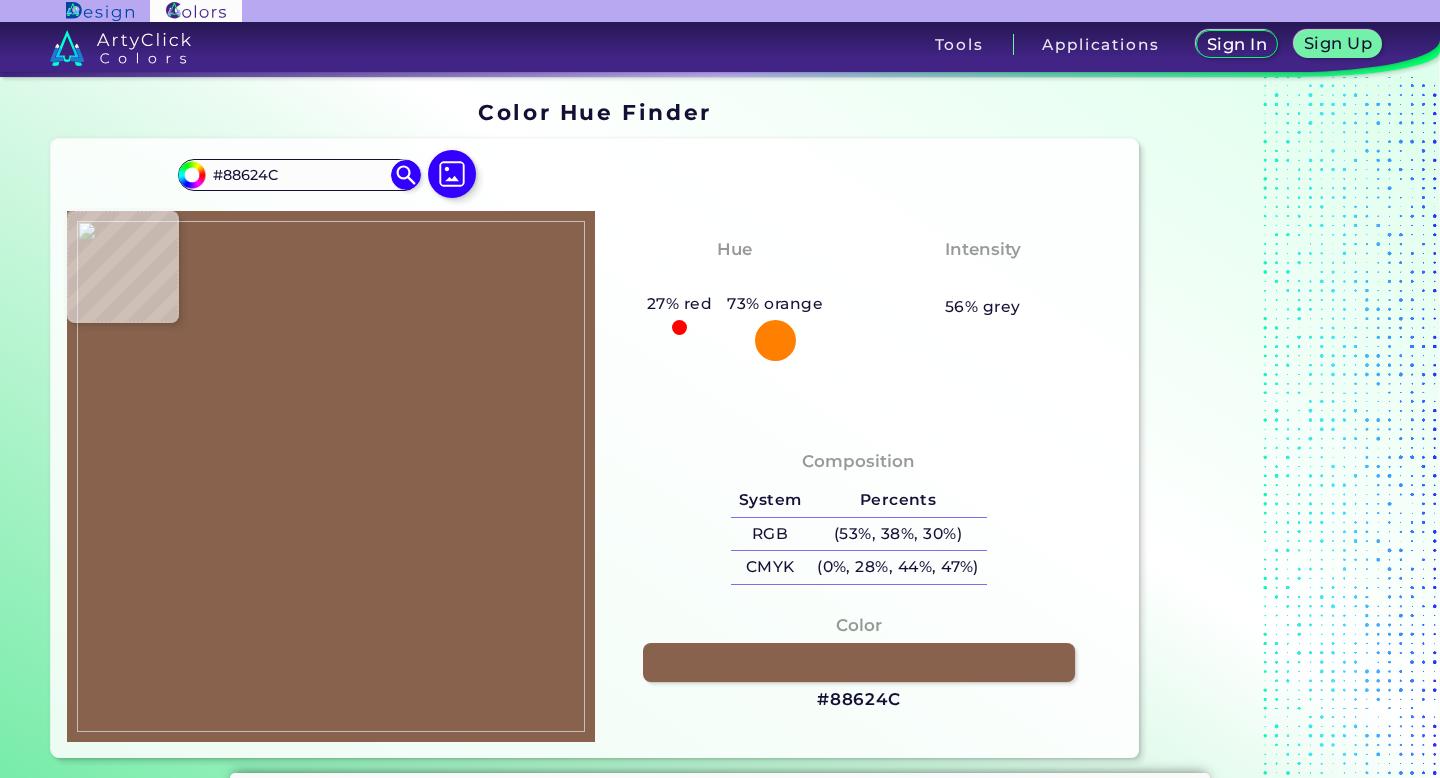 type on "#886349" 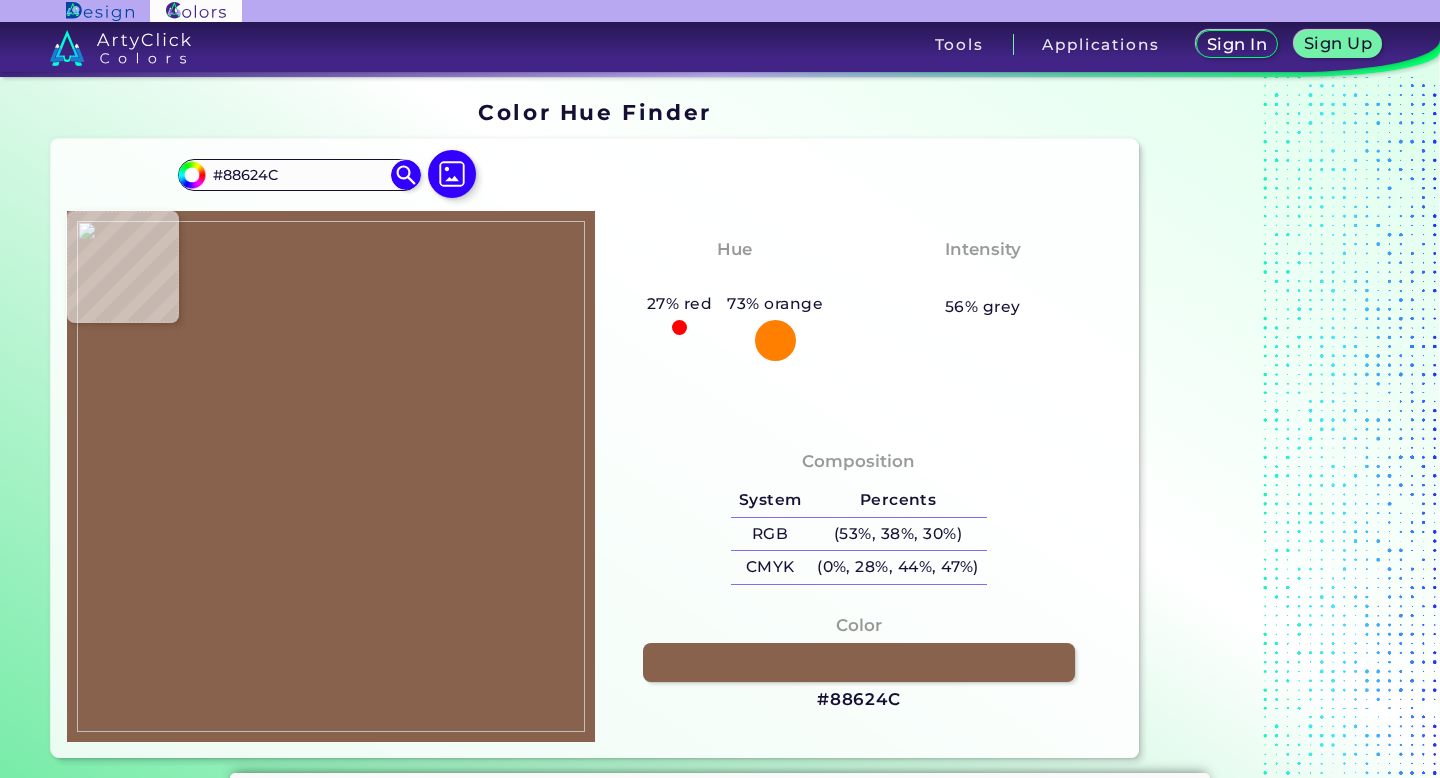 type on "#886349" 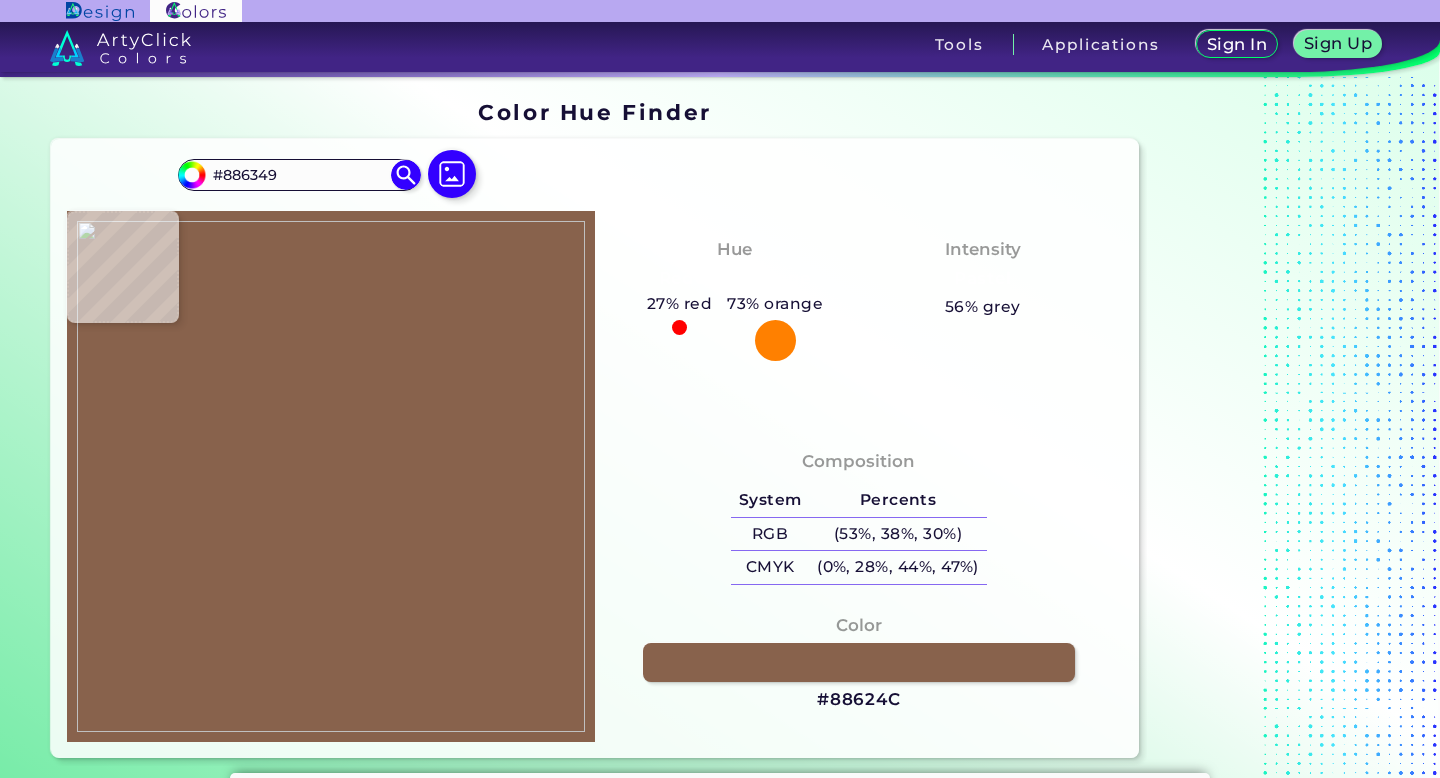 type on "#fefdfe" 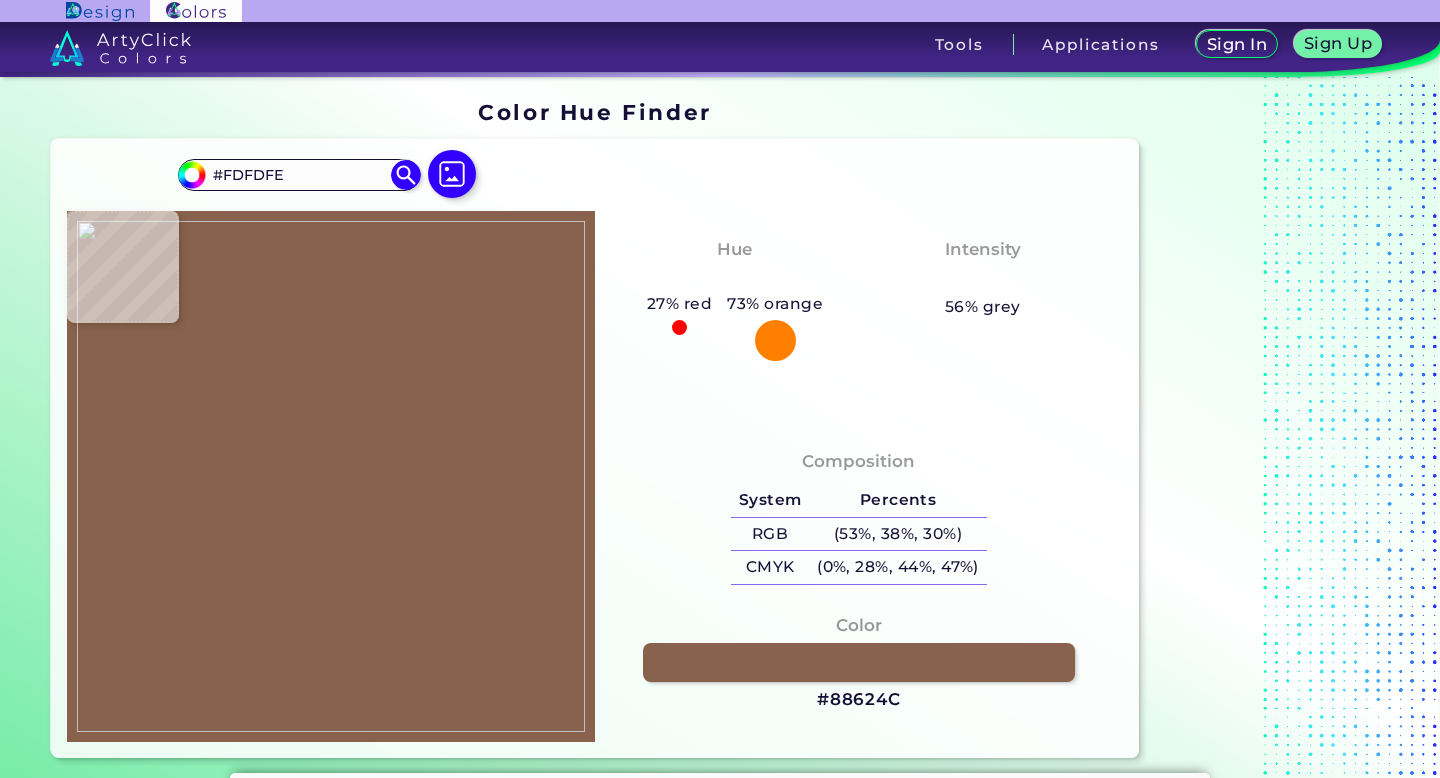 type on "#ffffff" 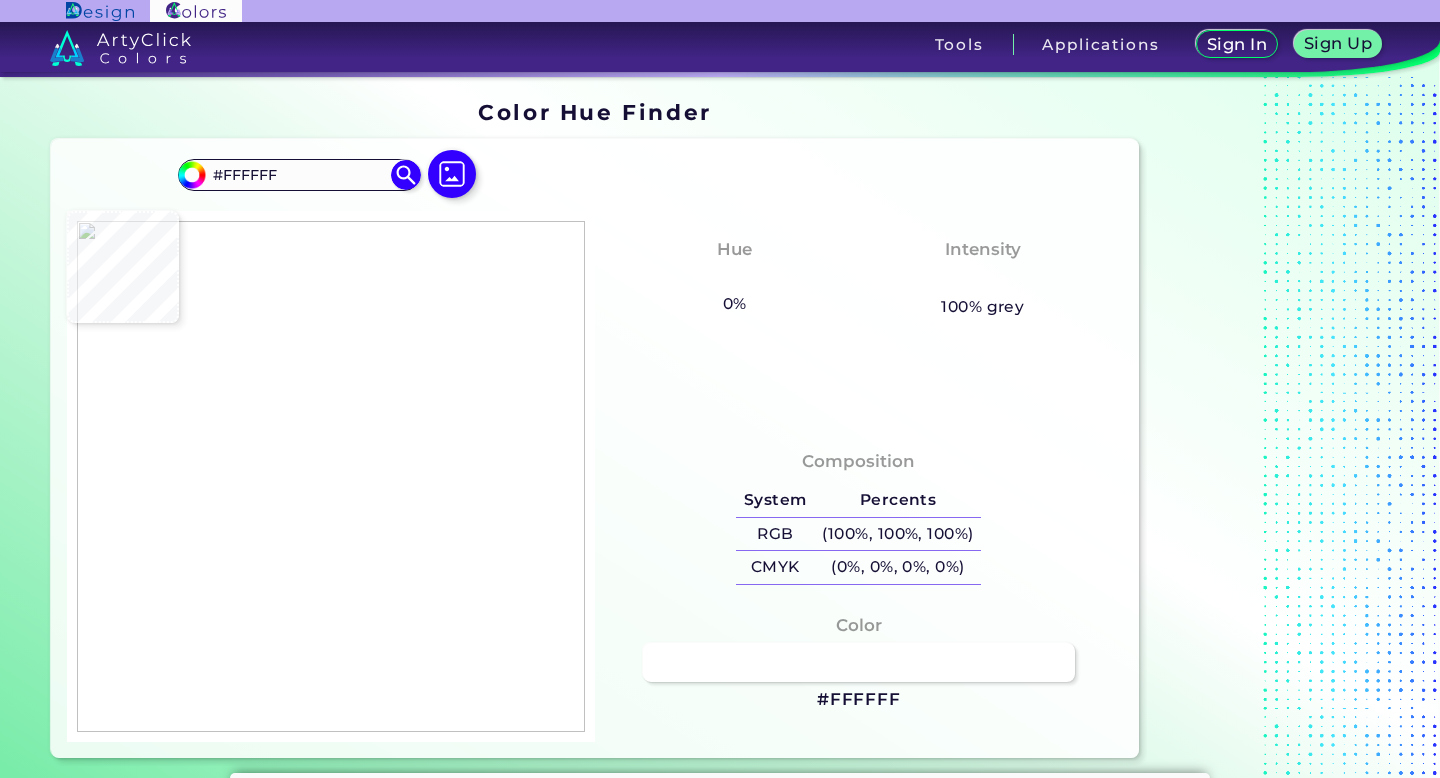 type on "#876047" 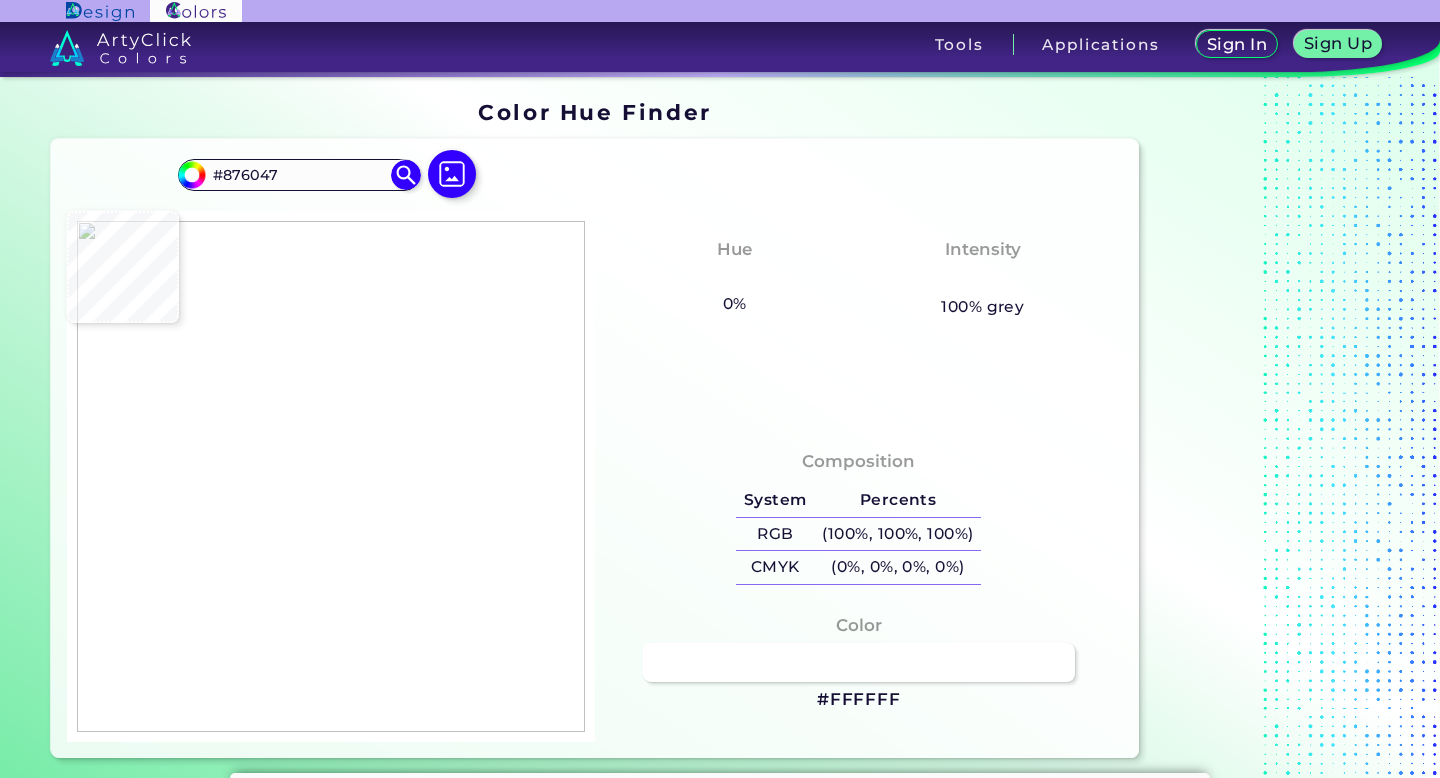 type on "#8a6249" 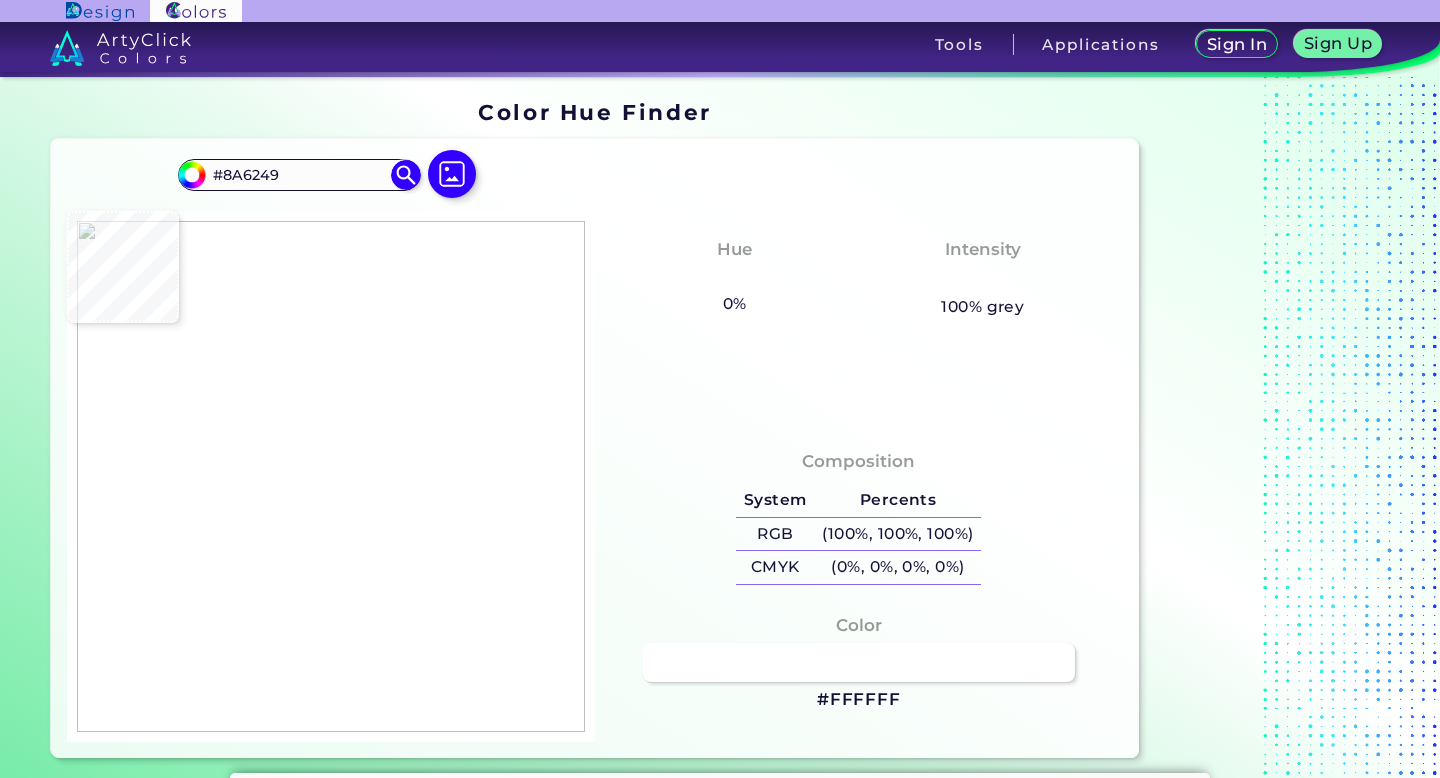 type on "#886249" 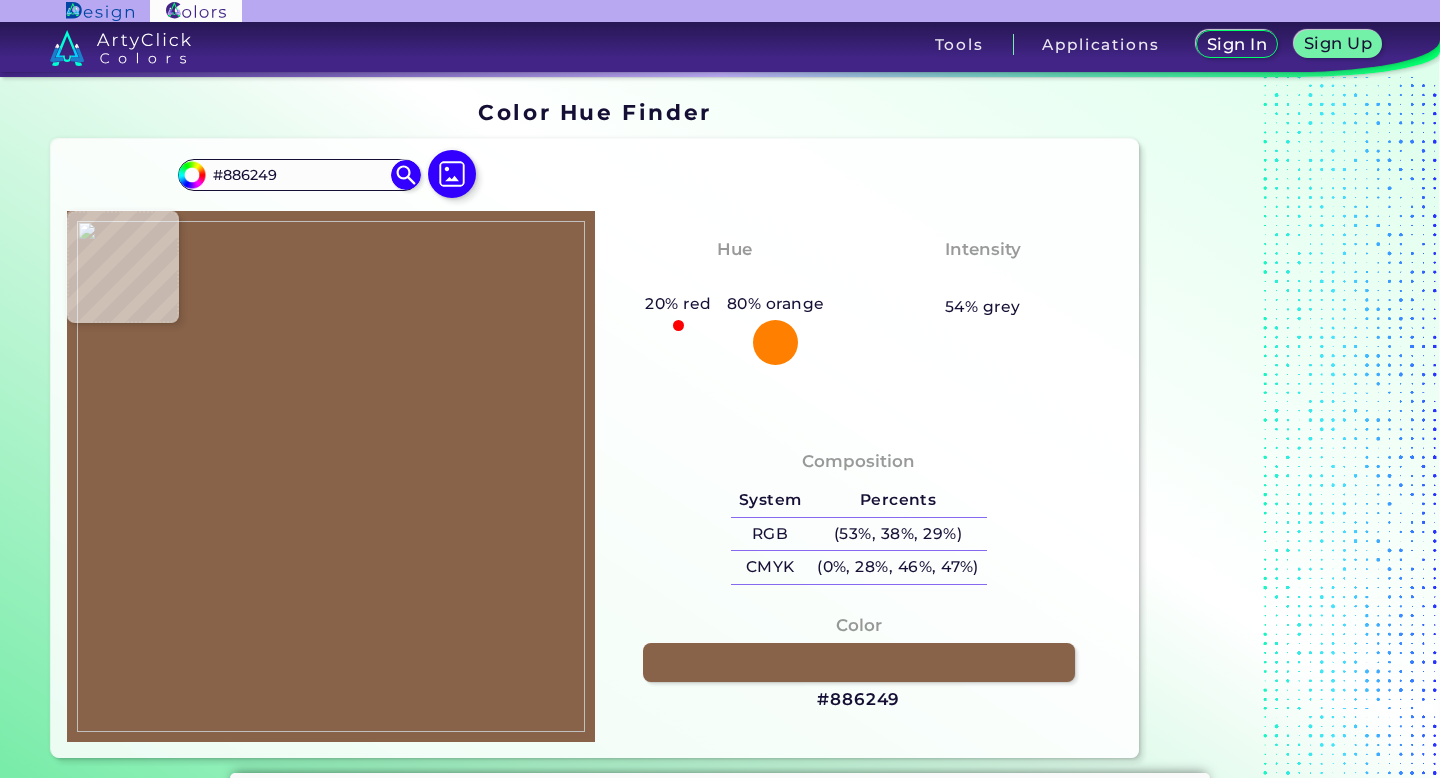 type 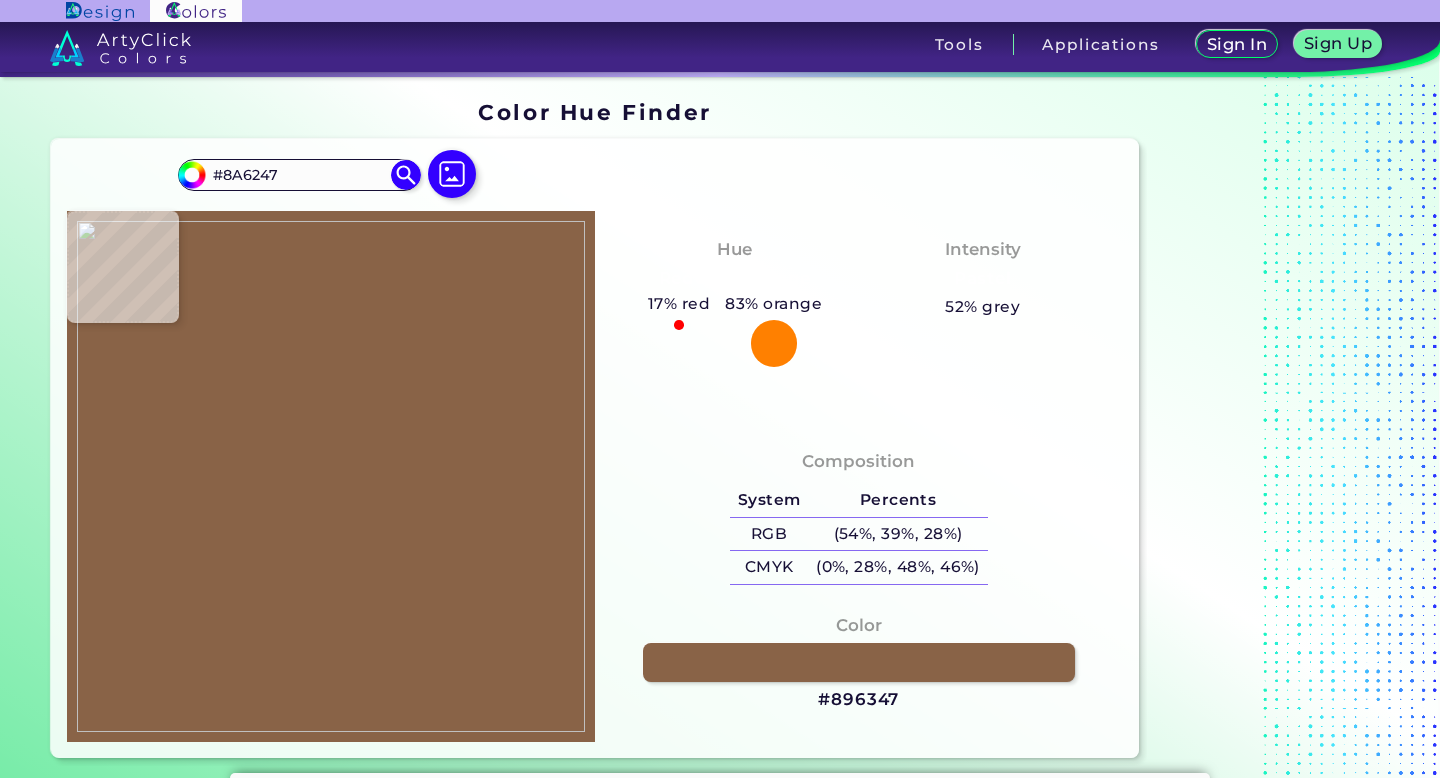 click at bounding box center [331, 476] 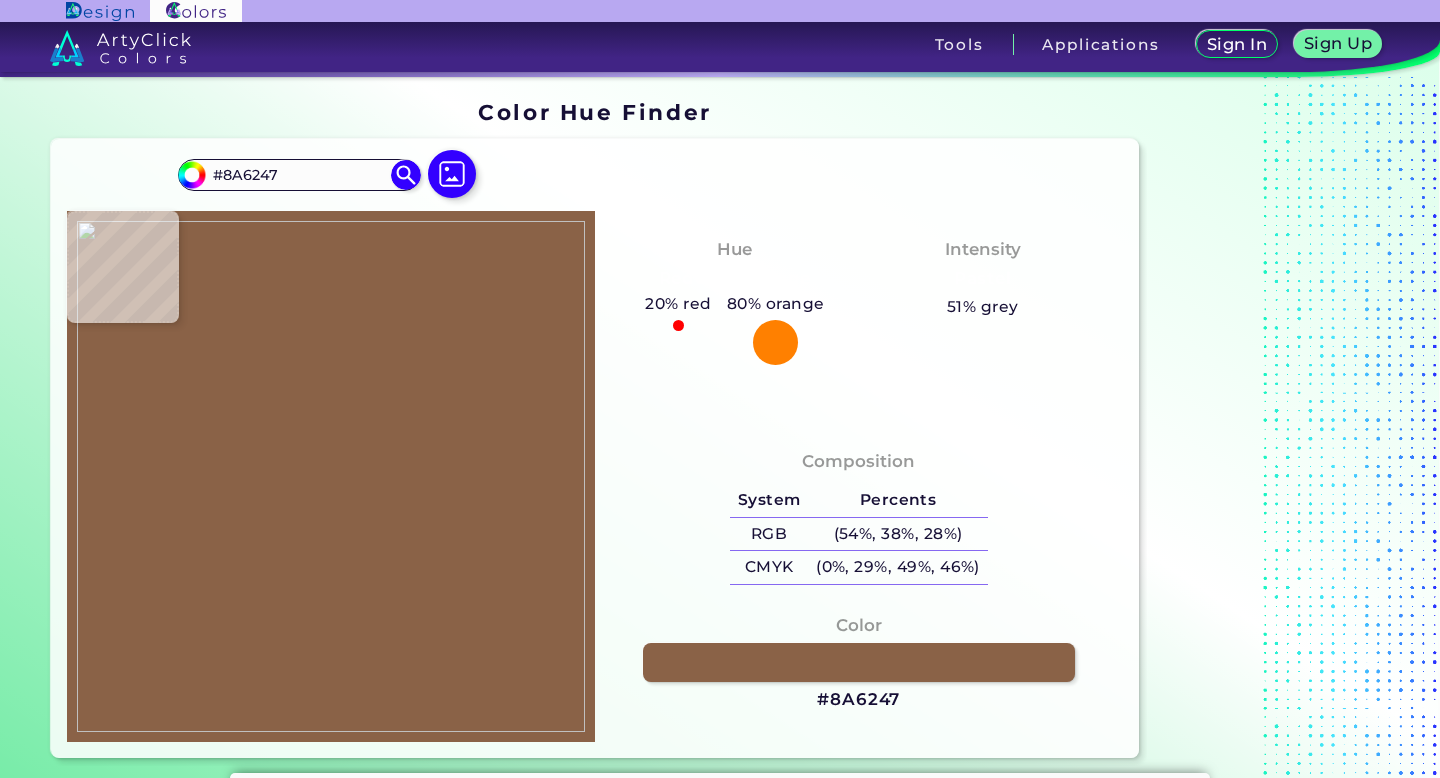 click at bounding box center [331, 476] 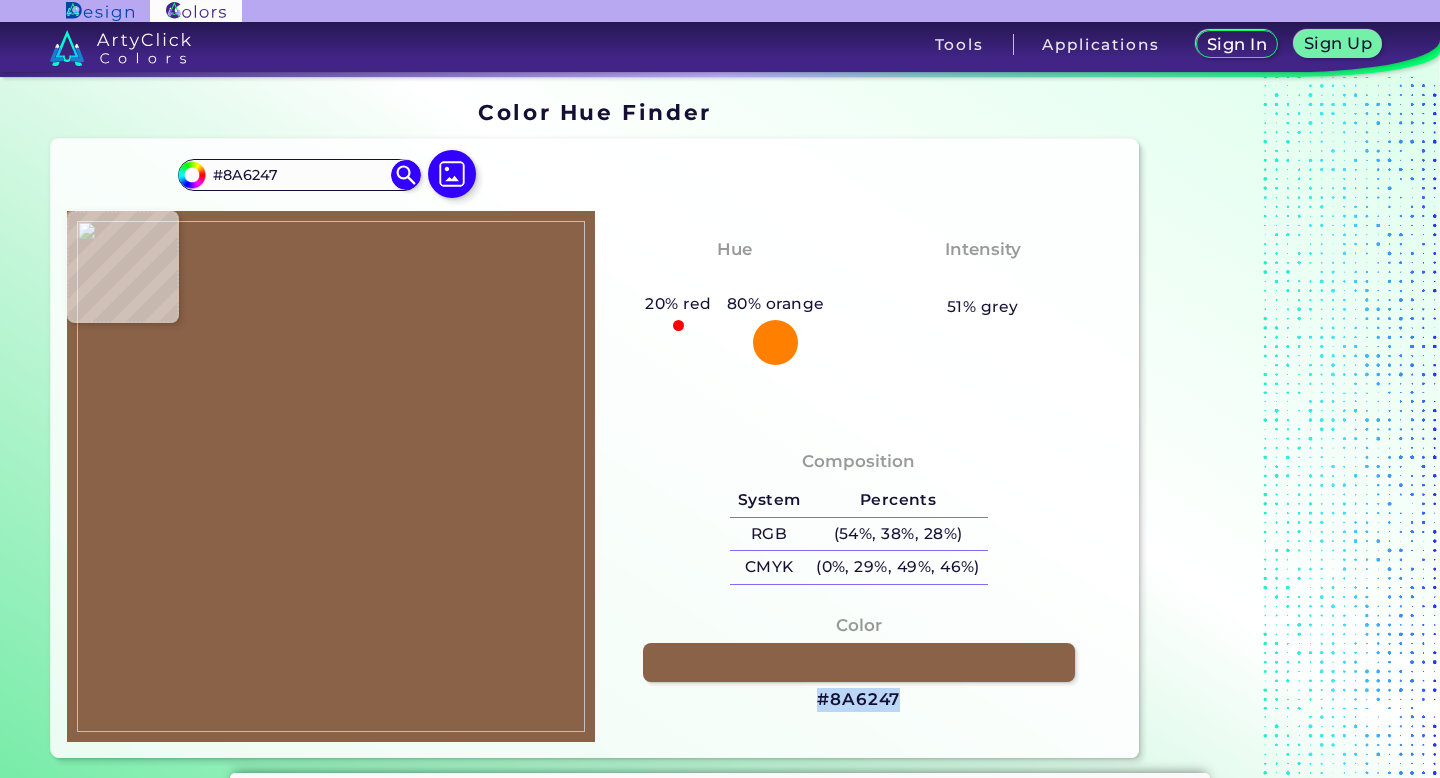 drag, startPoint x: 903, startPoint y: 708, endPoint x: 817, endPoint y: 708, distance: 86 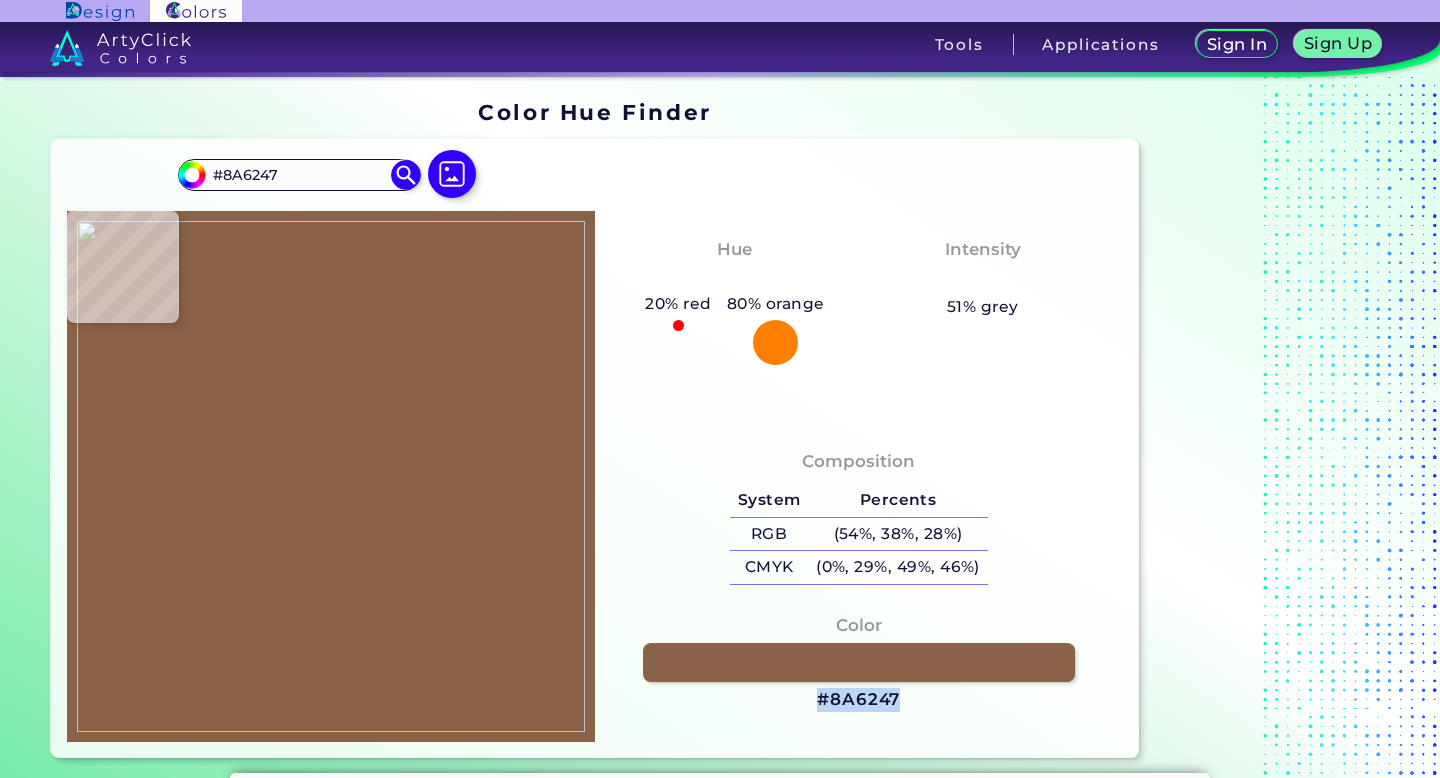 click on "Color
#8A6247" at bounding box center (859, 663) 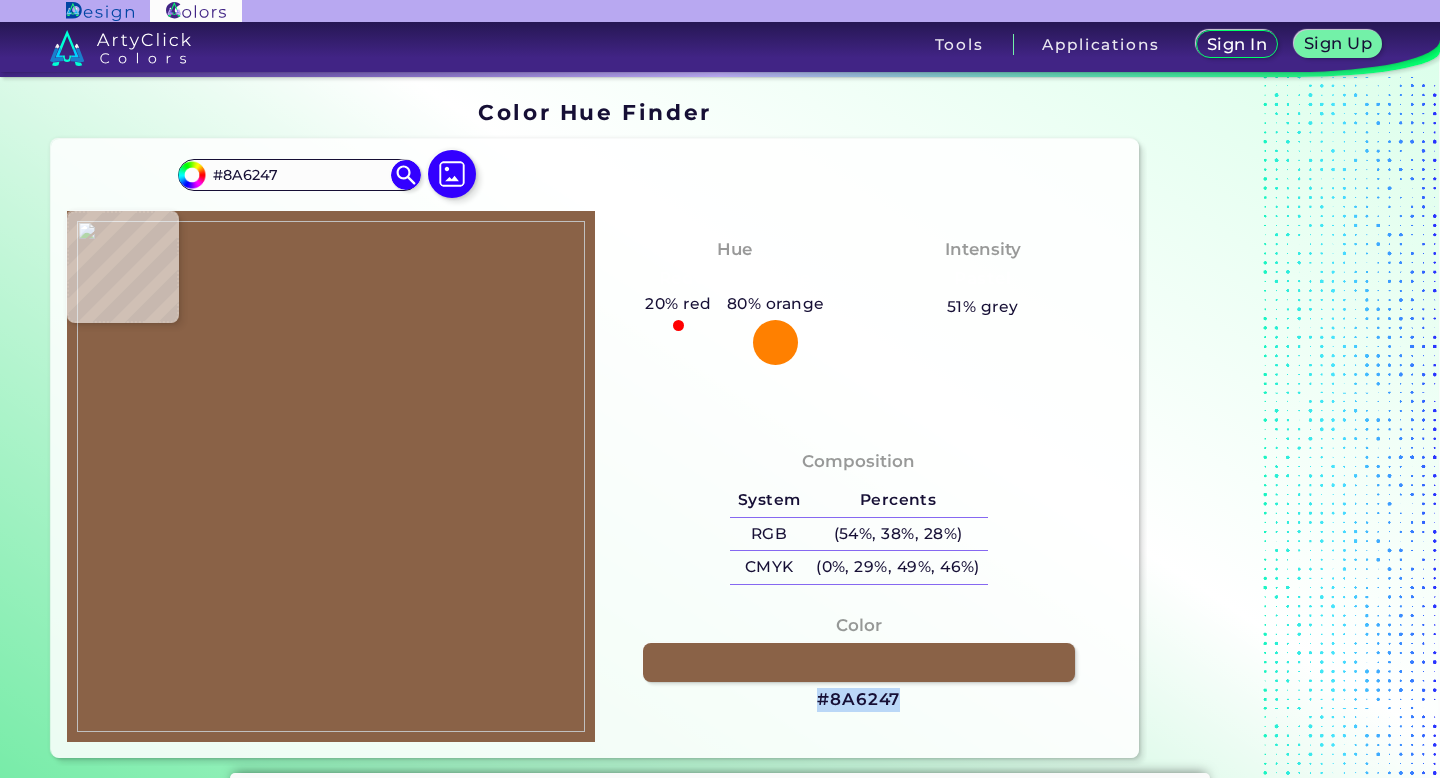 copy on "#8A6247" 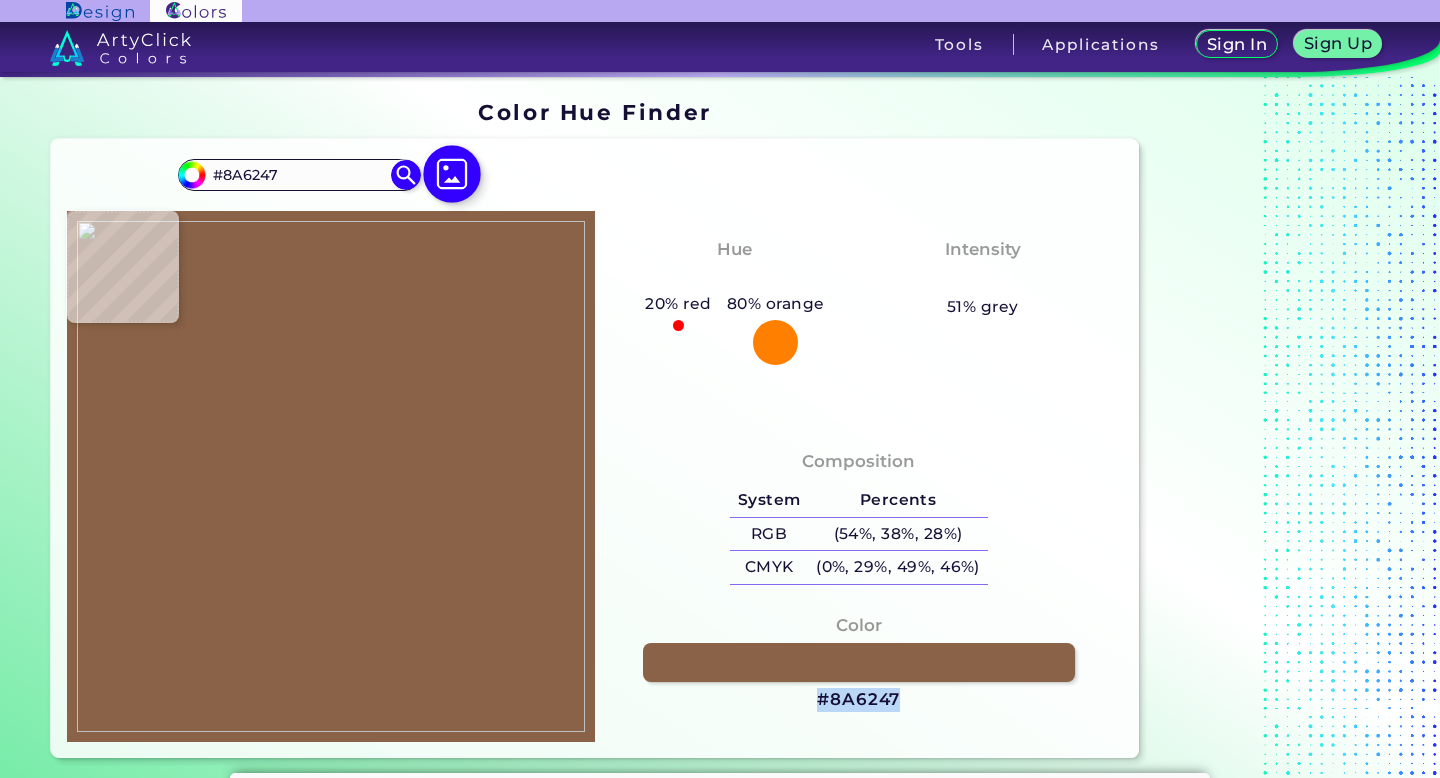 click at bounding box center (452, 174) 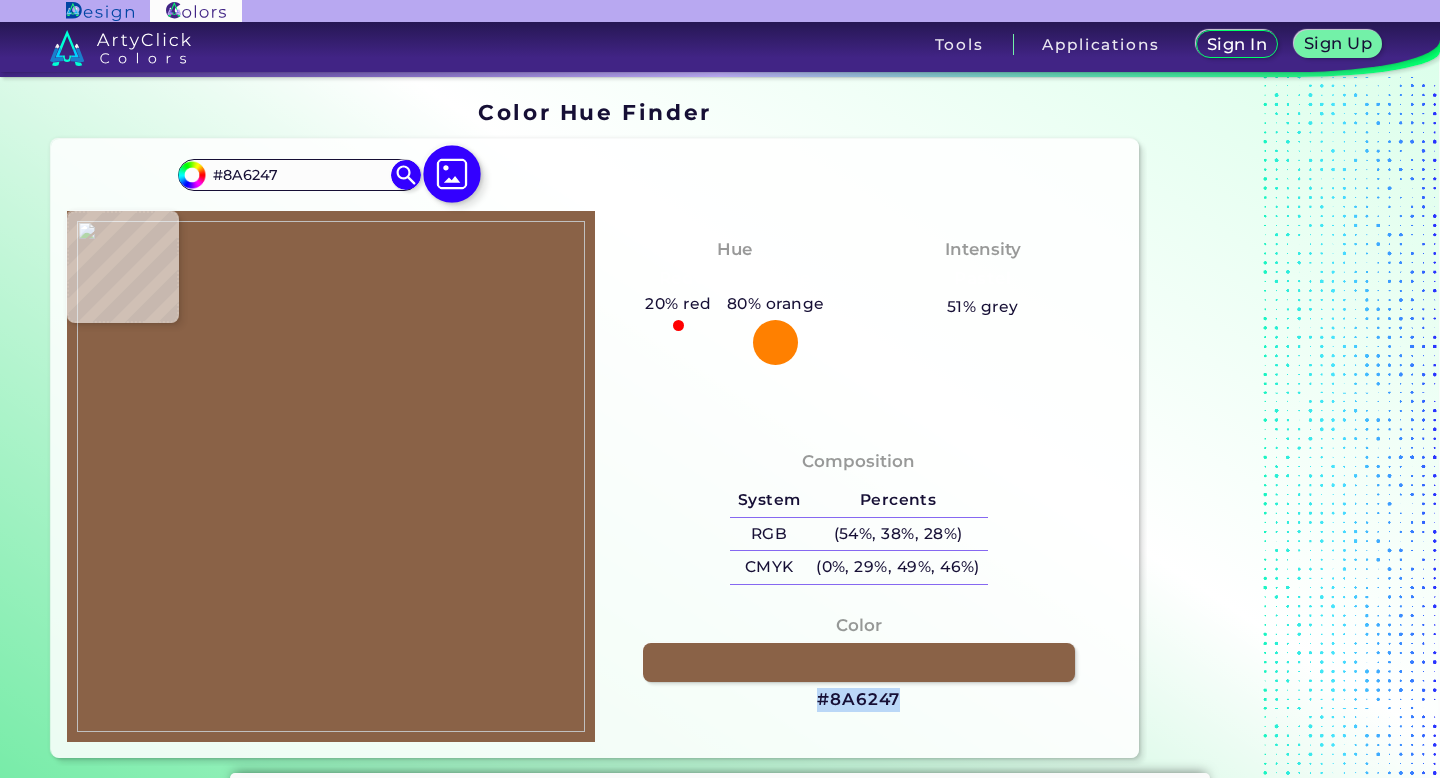 click at bounding box center [0, 0] 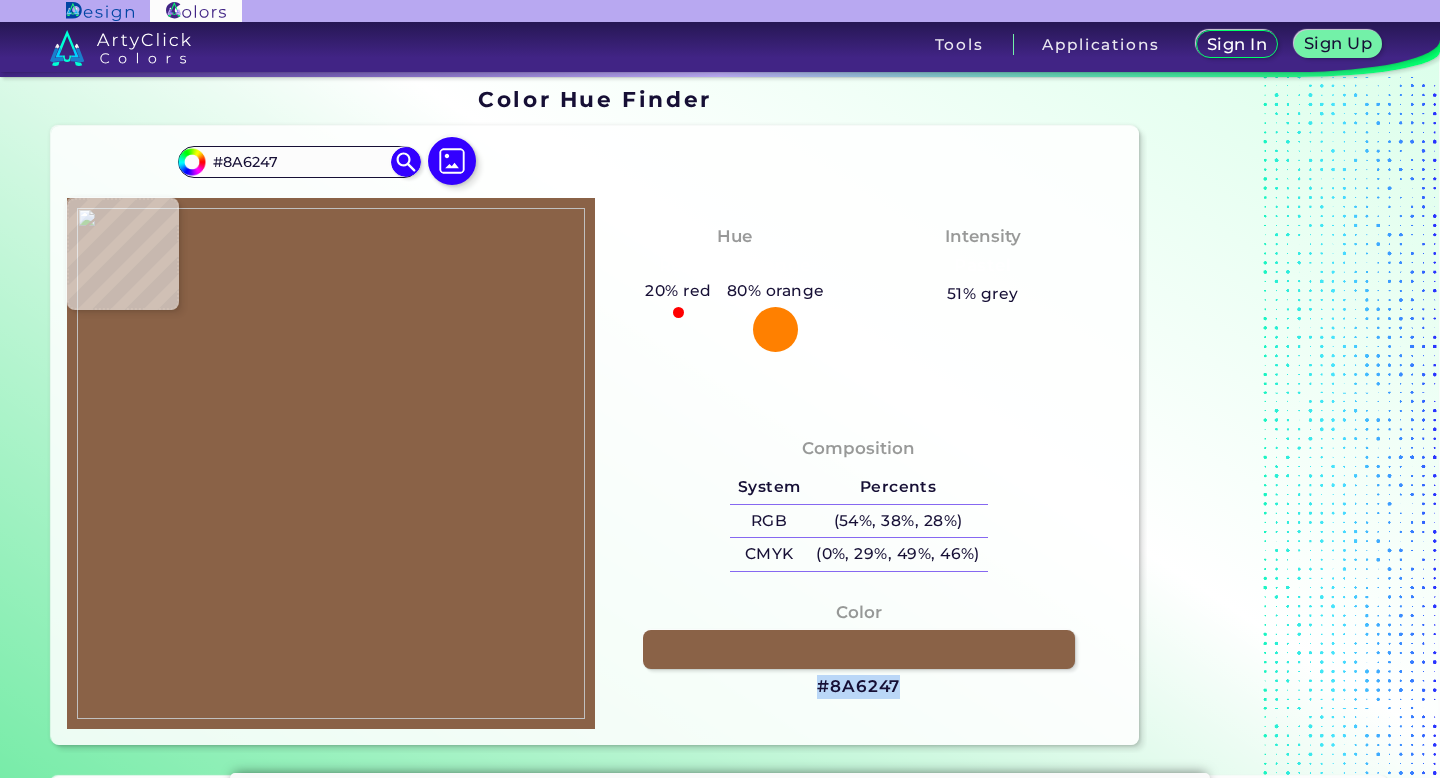 scroll, scrollTop: 0, scrollLeft: 0, axis: both 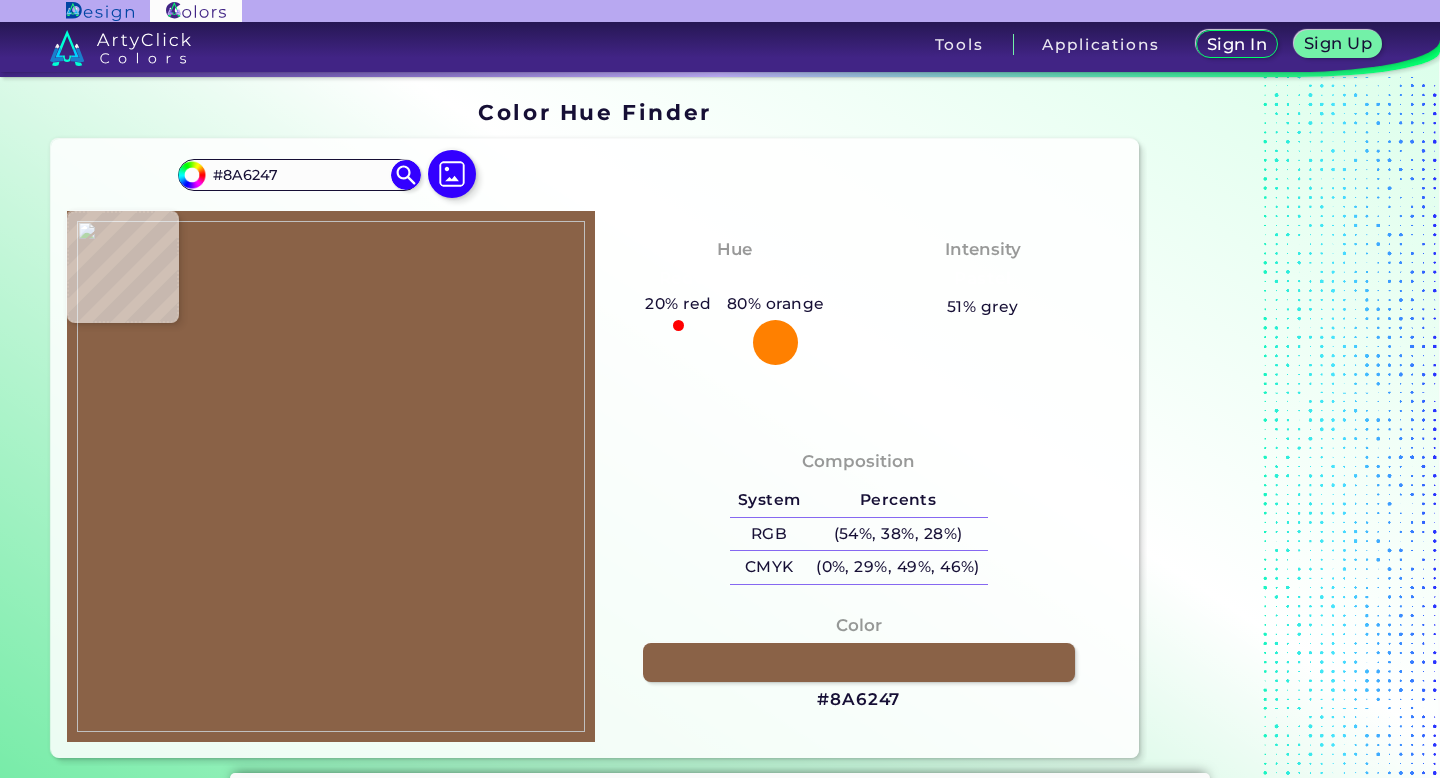 click on "Composition
System
Percents
RGB
(54%, 38%, 28%)
CMYK
(0%, 29%, 49%, 46%)" at bounding box center (859, 519) 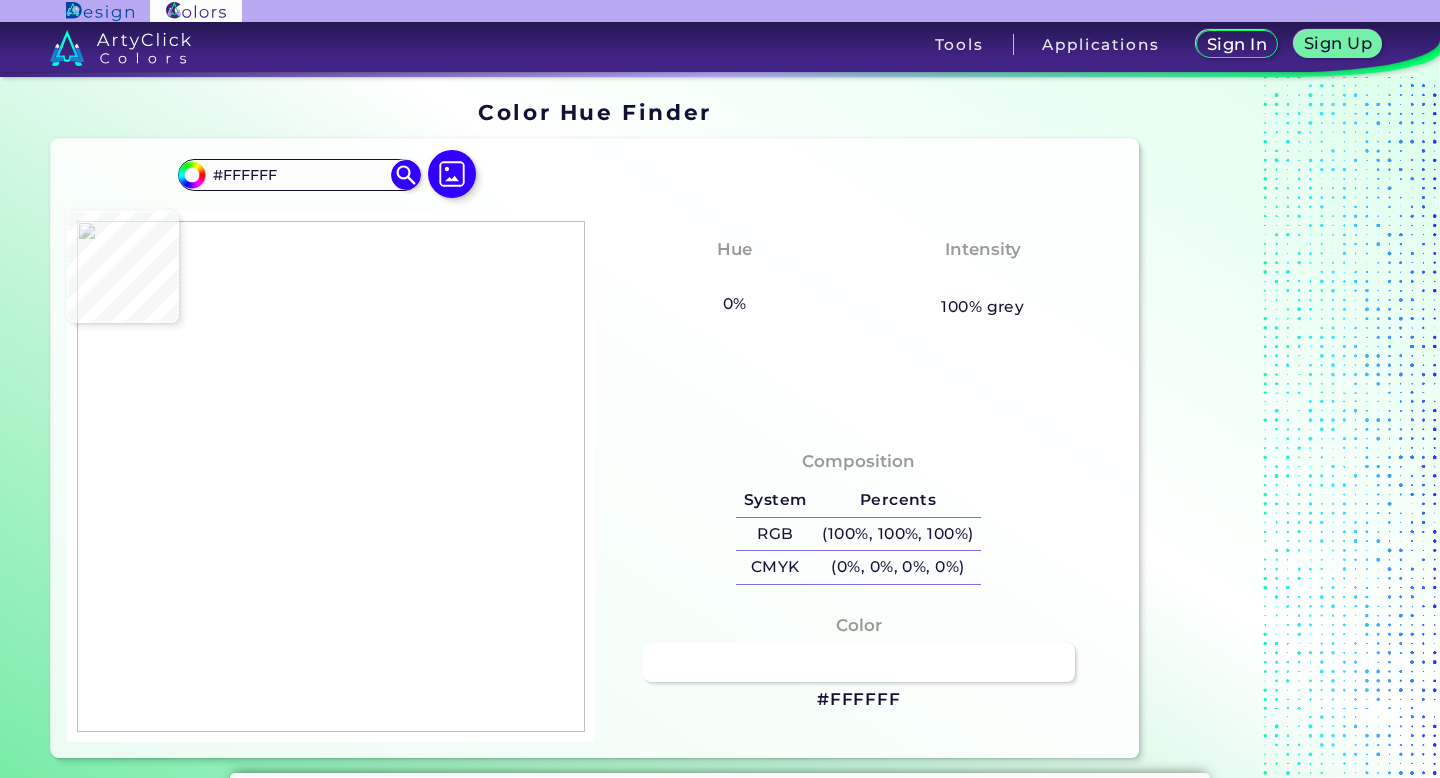 click at bounding box center [331, 476] 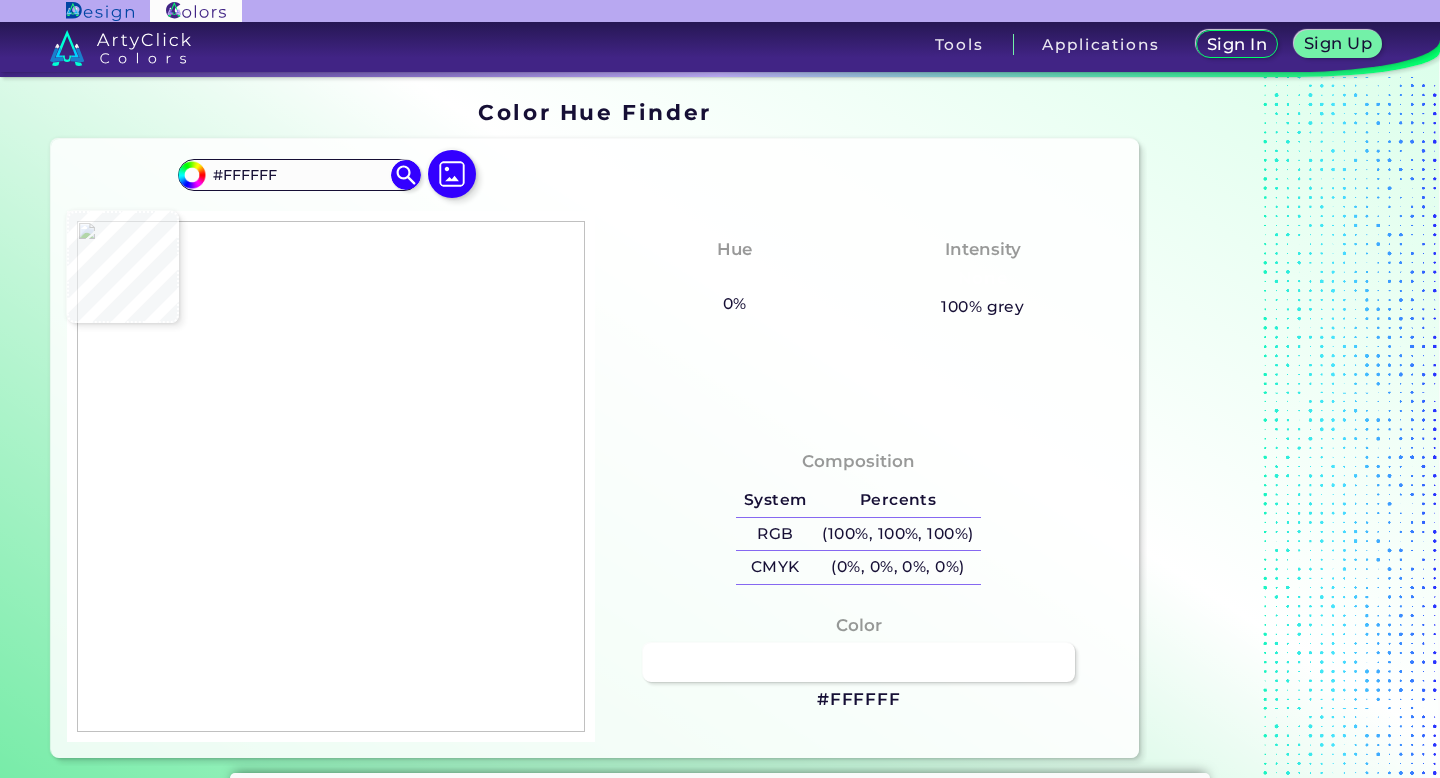 click at bounding box center [331, 476] 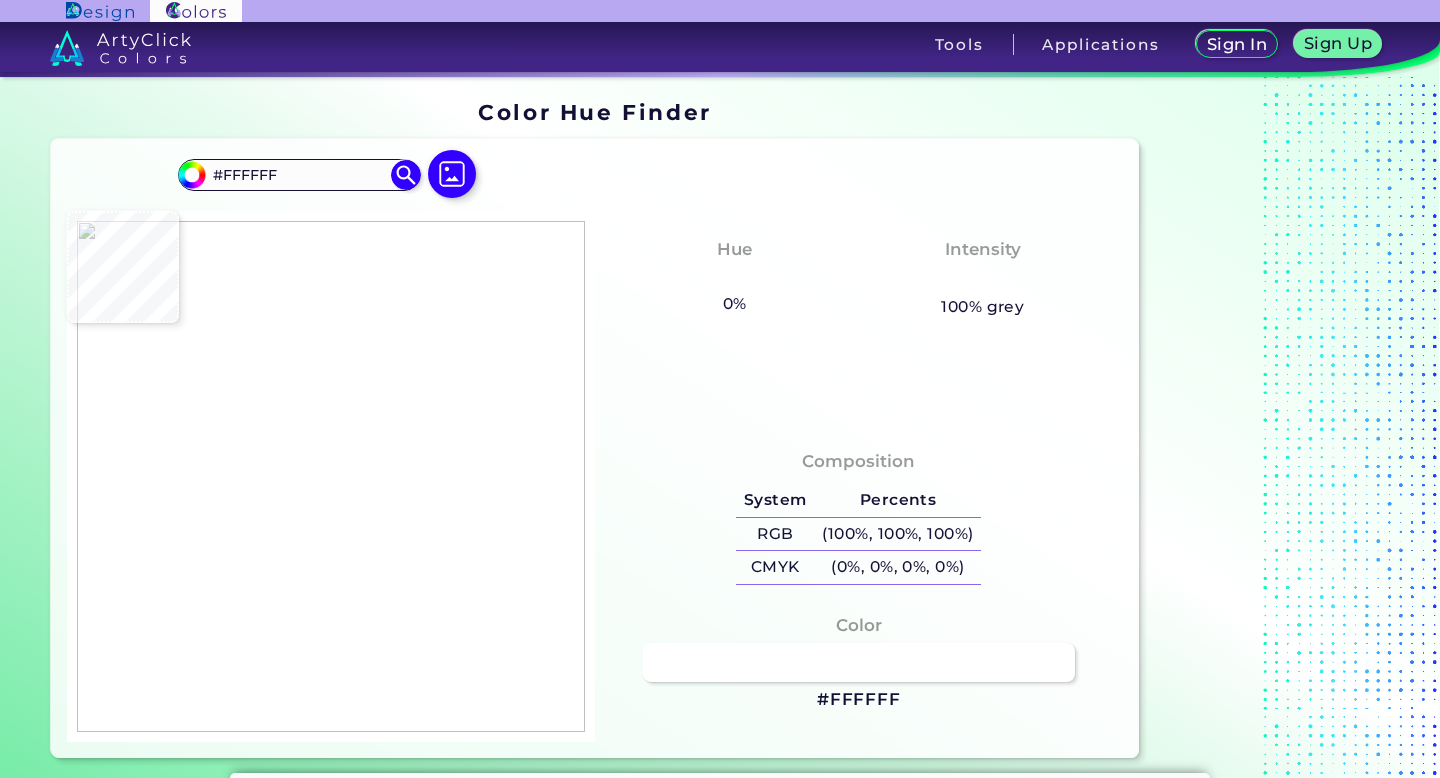 click at bounding box center [331, 476] 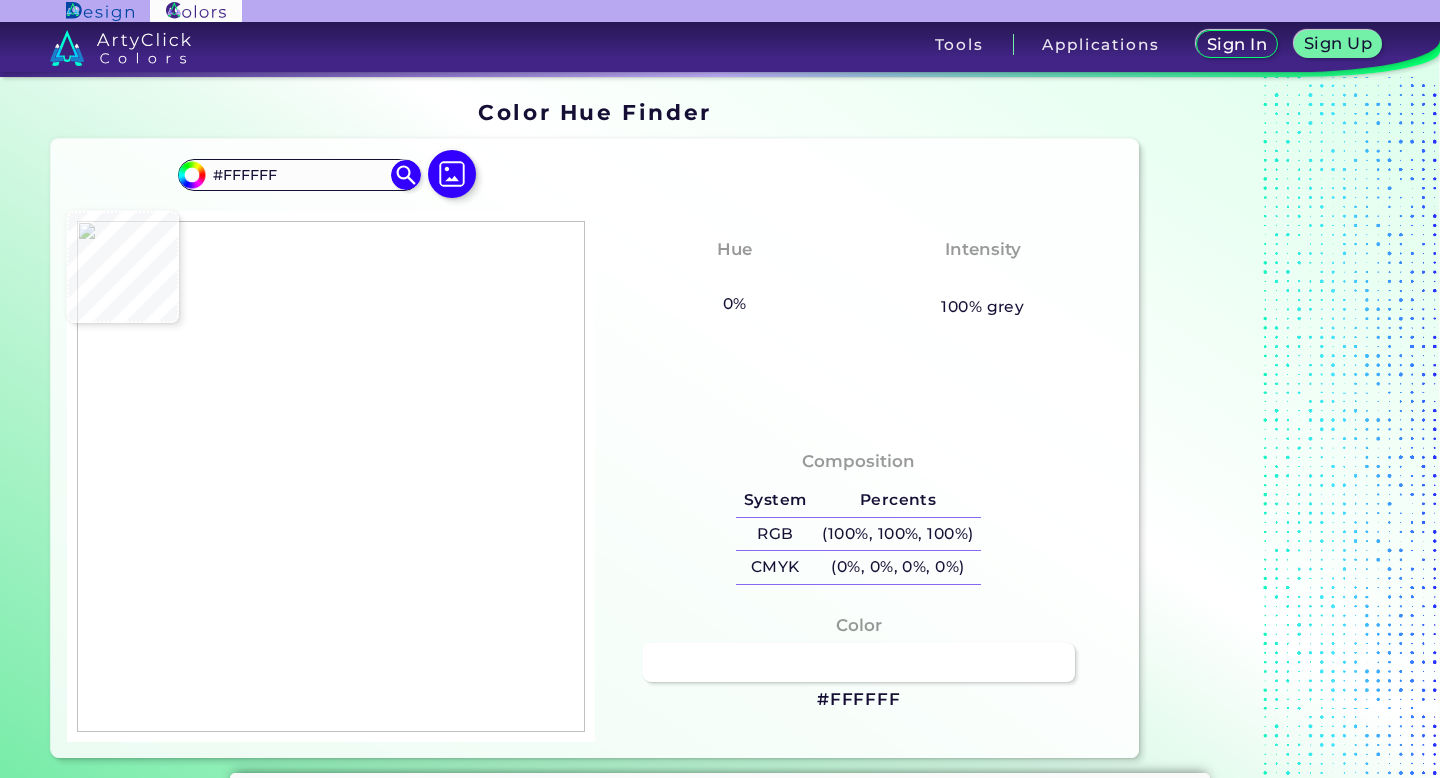 click at bounding box center [331, 476] 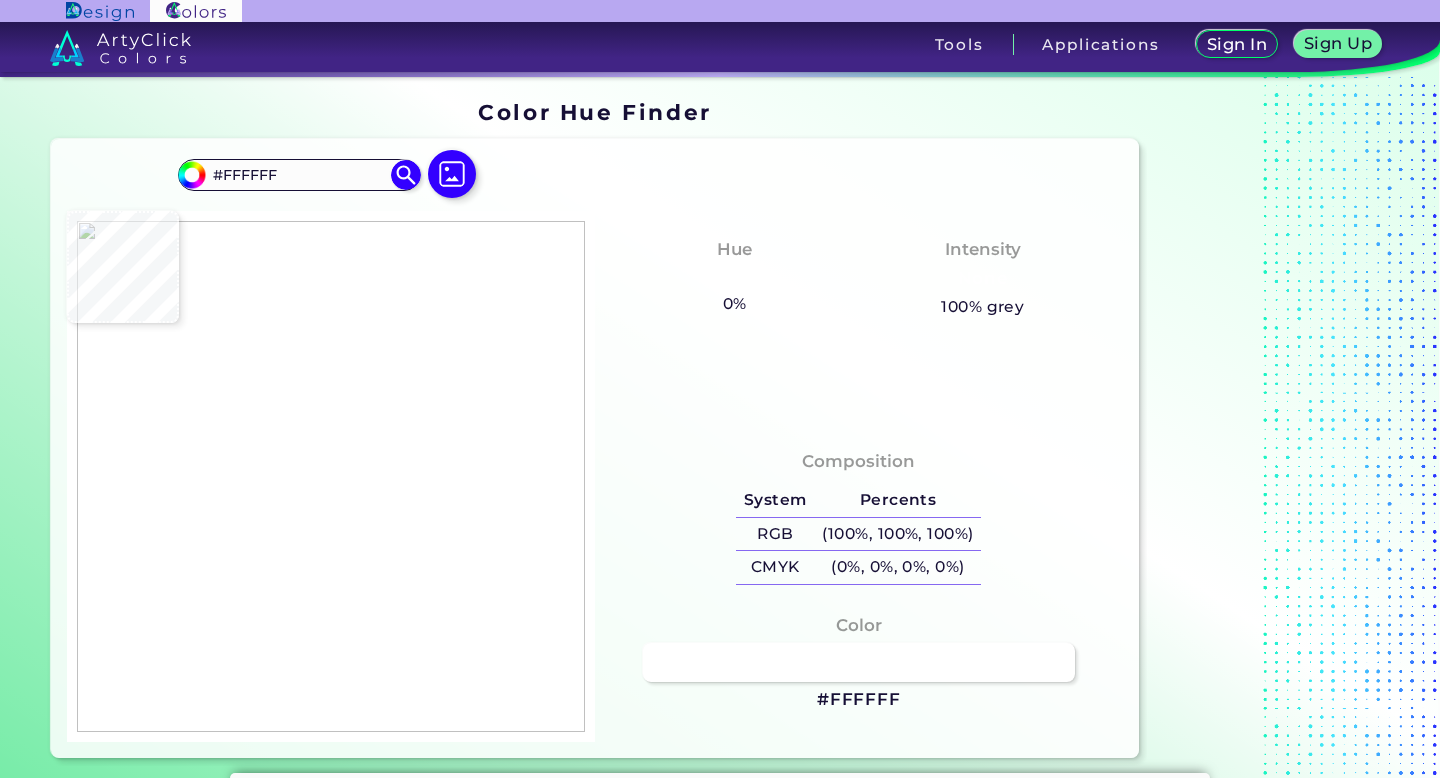 click at bounding box center [331, 476] 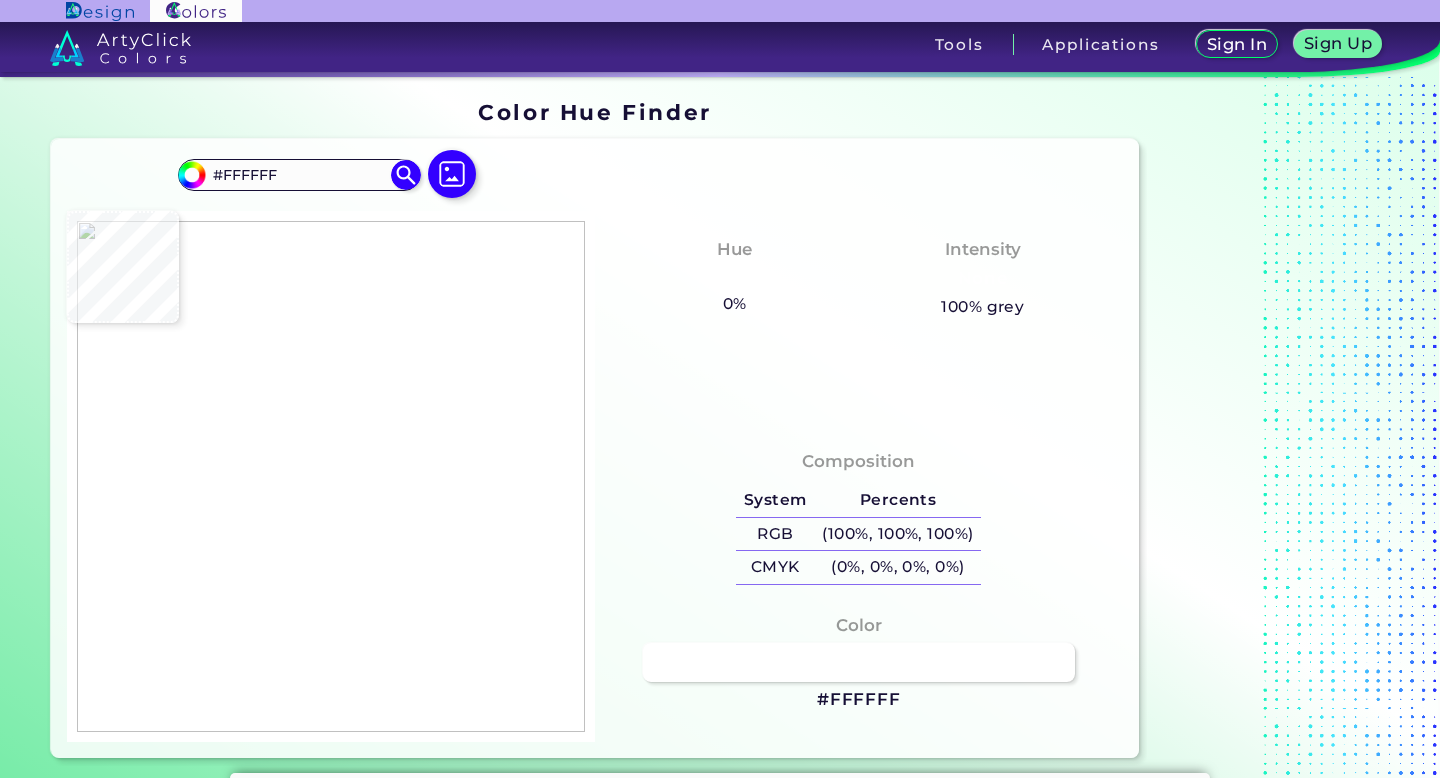 click at bounding box center [331, 476] 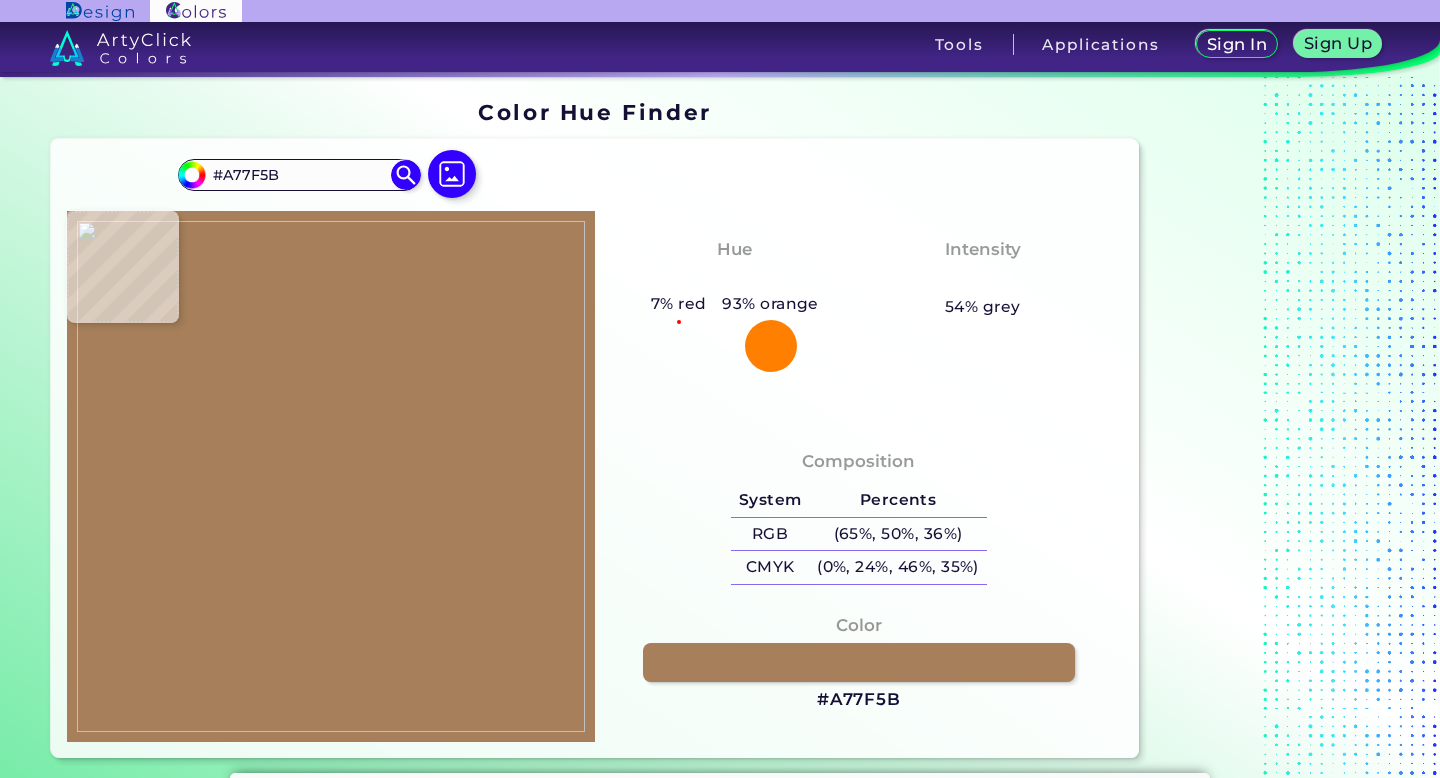 click at bounding box center [331, 476] 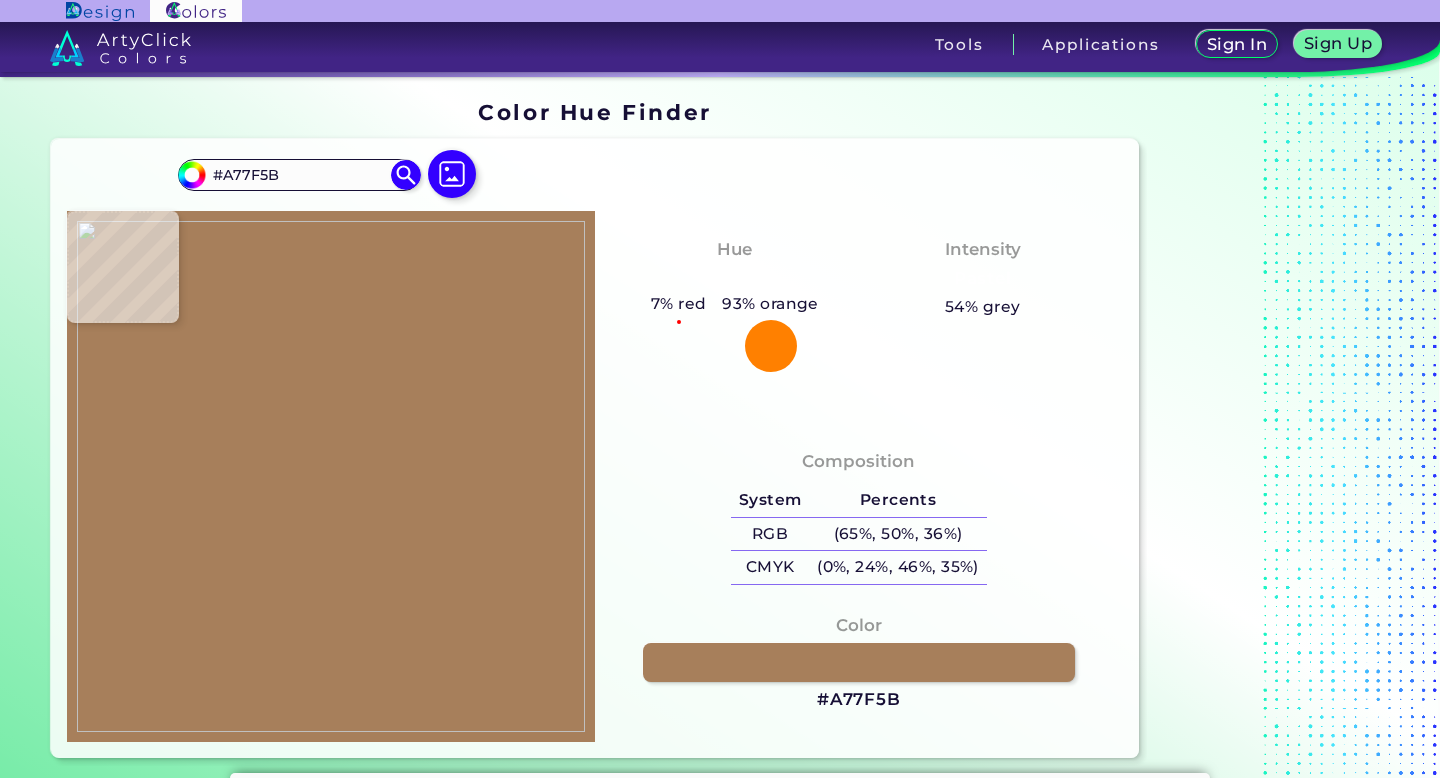 click at bounding box center (331, 476) 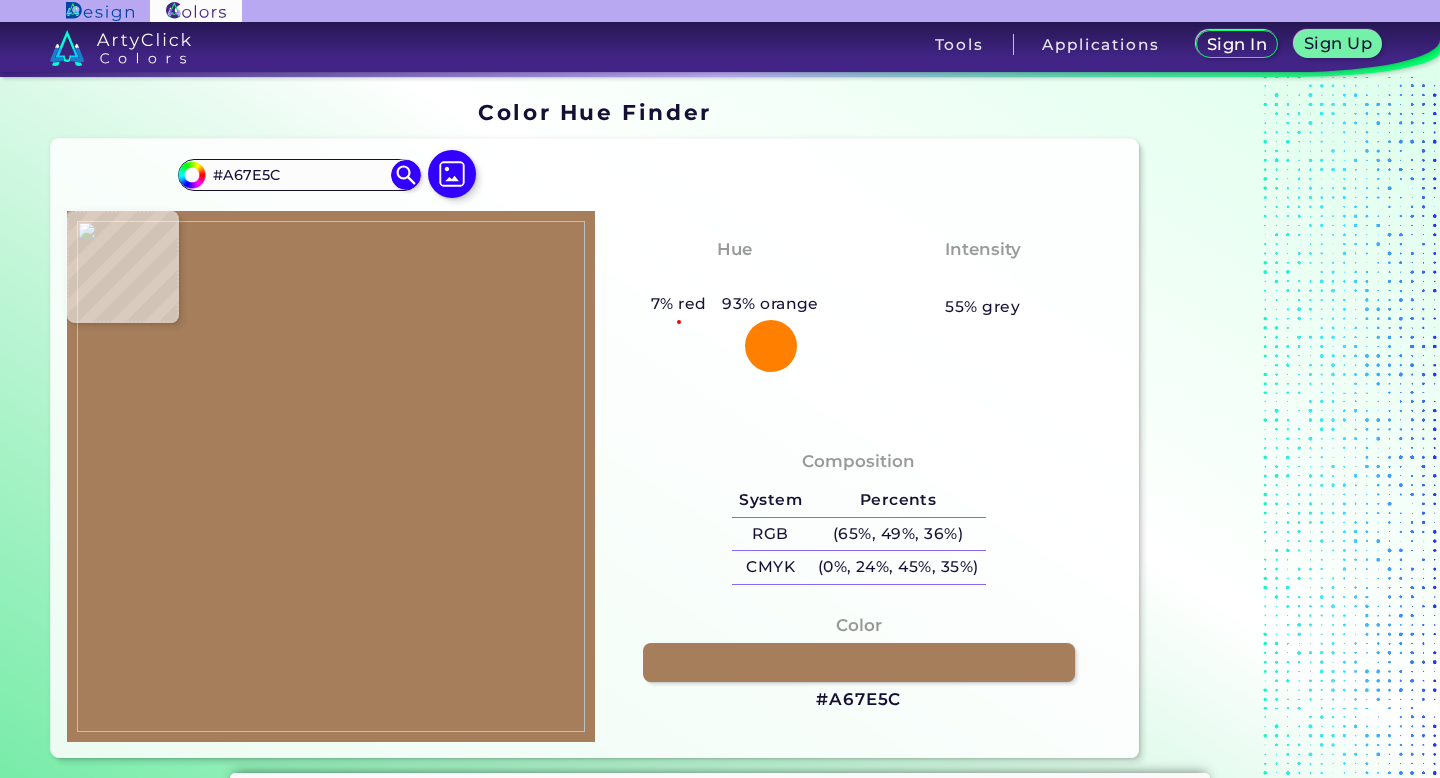 click at bounding box center [331, 476] 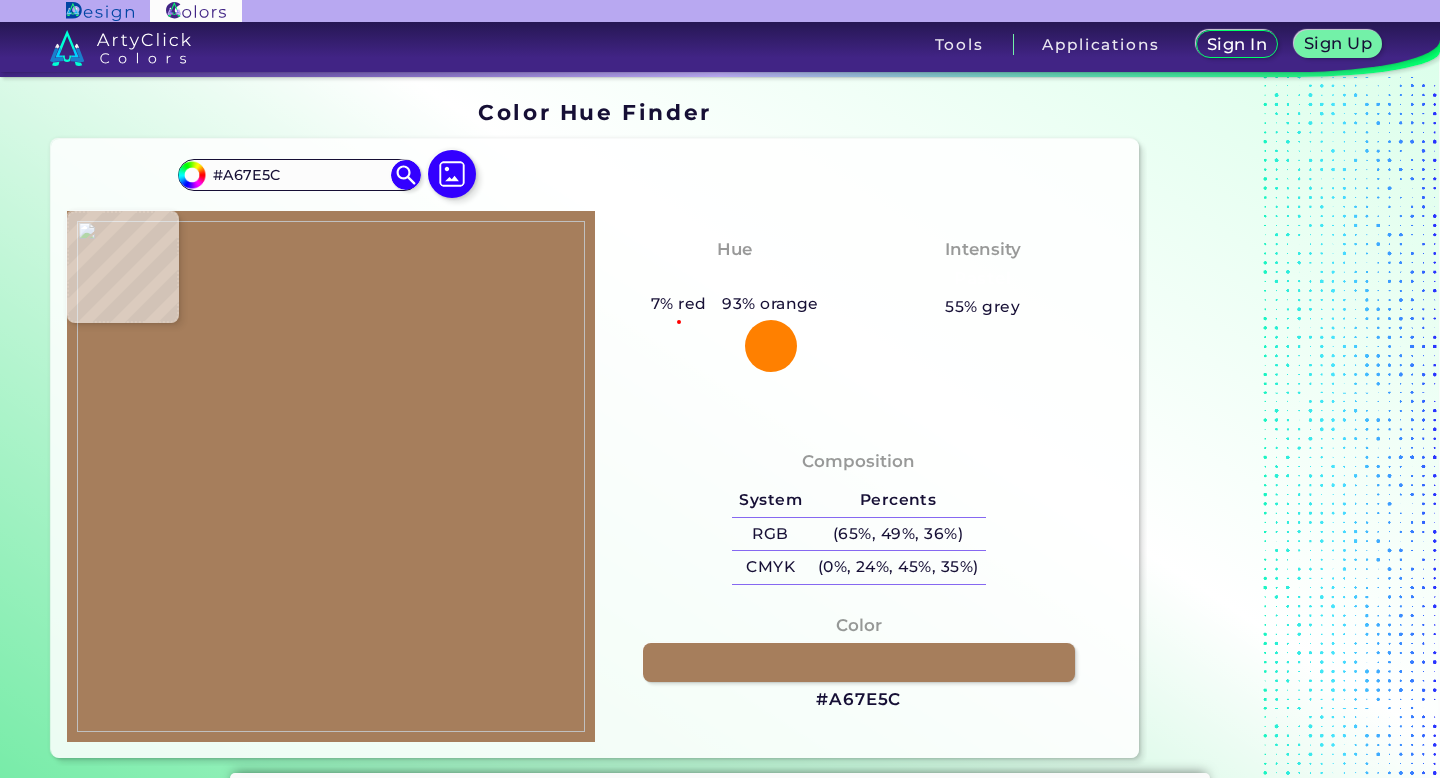 click at bounding box center (331, 476) 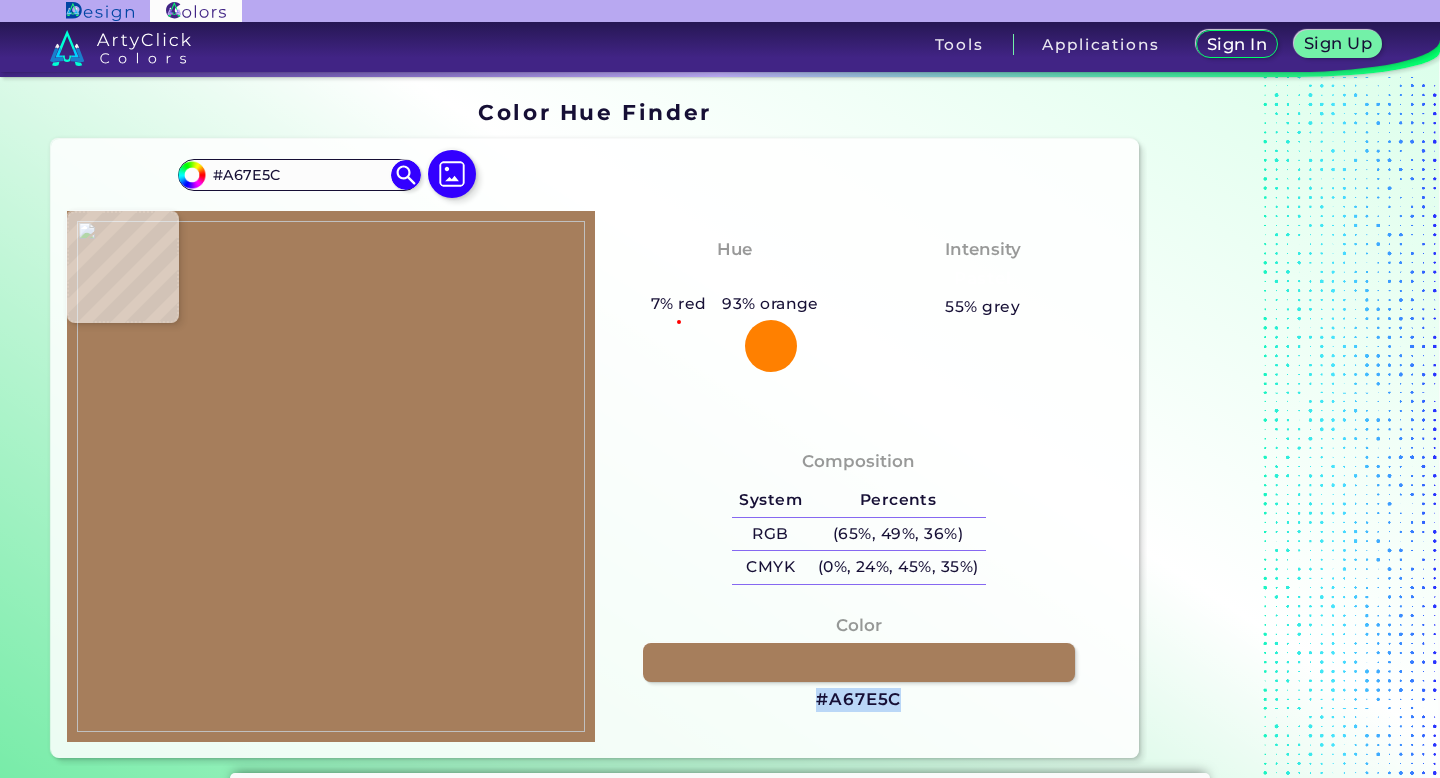 drag, startPoint x: 913, startPoint y: 696, endPoint x: 813, endPoint y: 701, distance: 100.12492 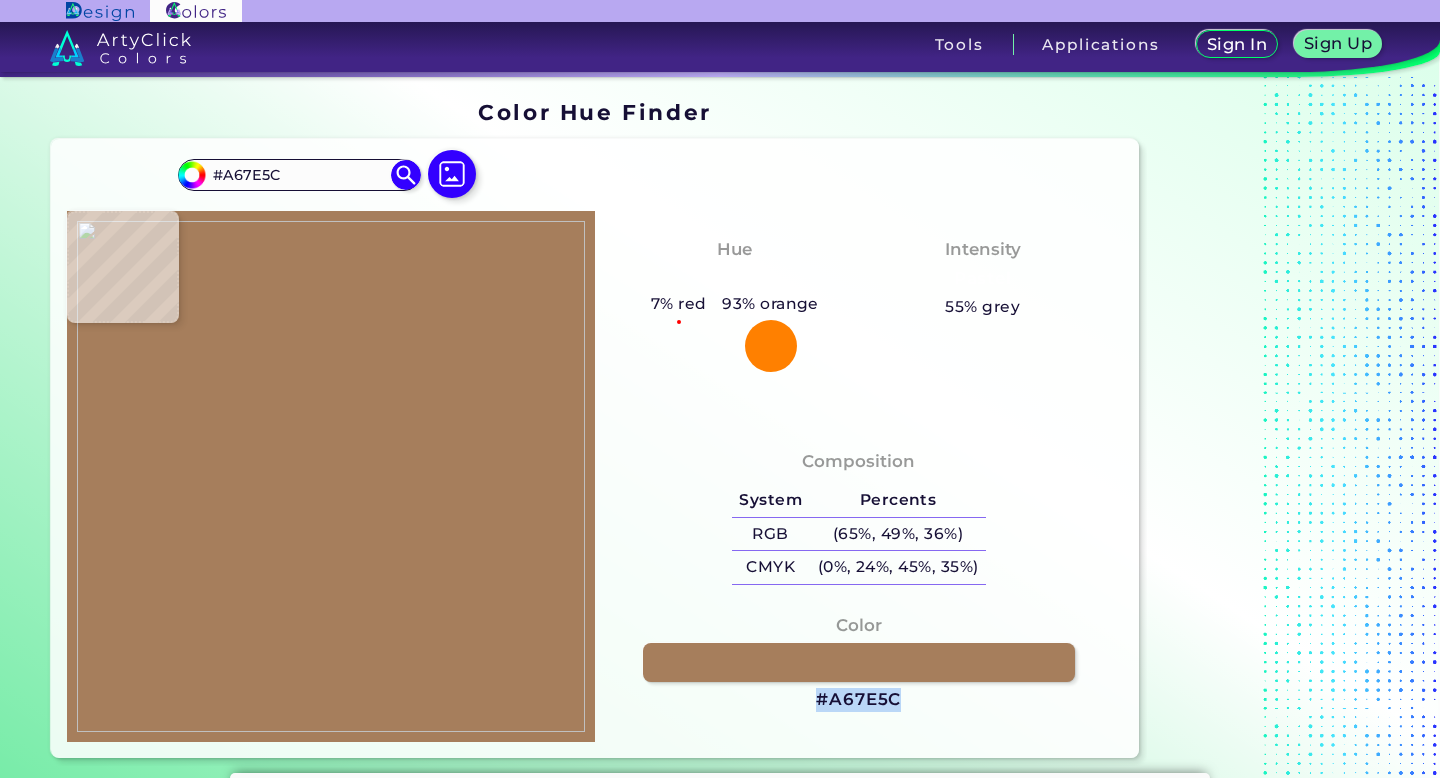 click on "Color
#A67E5C" at bounding box center [859, 663] 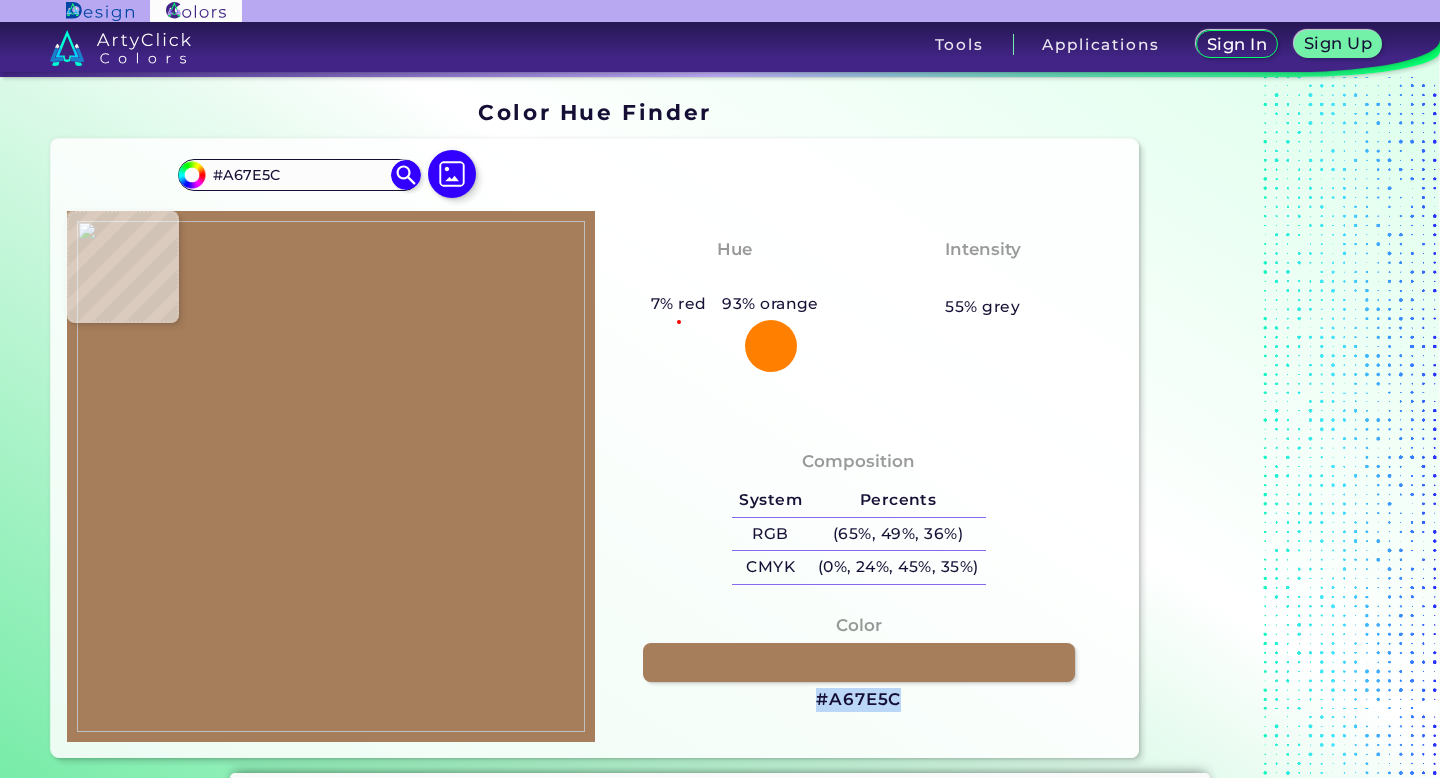copy on "#A67E5C" 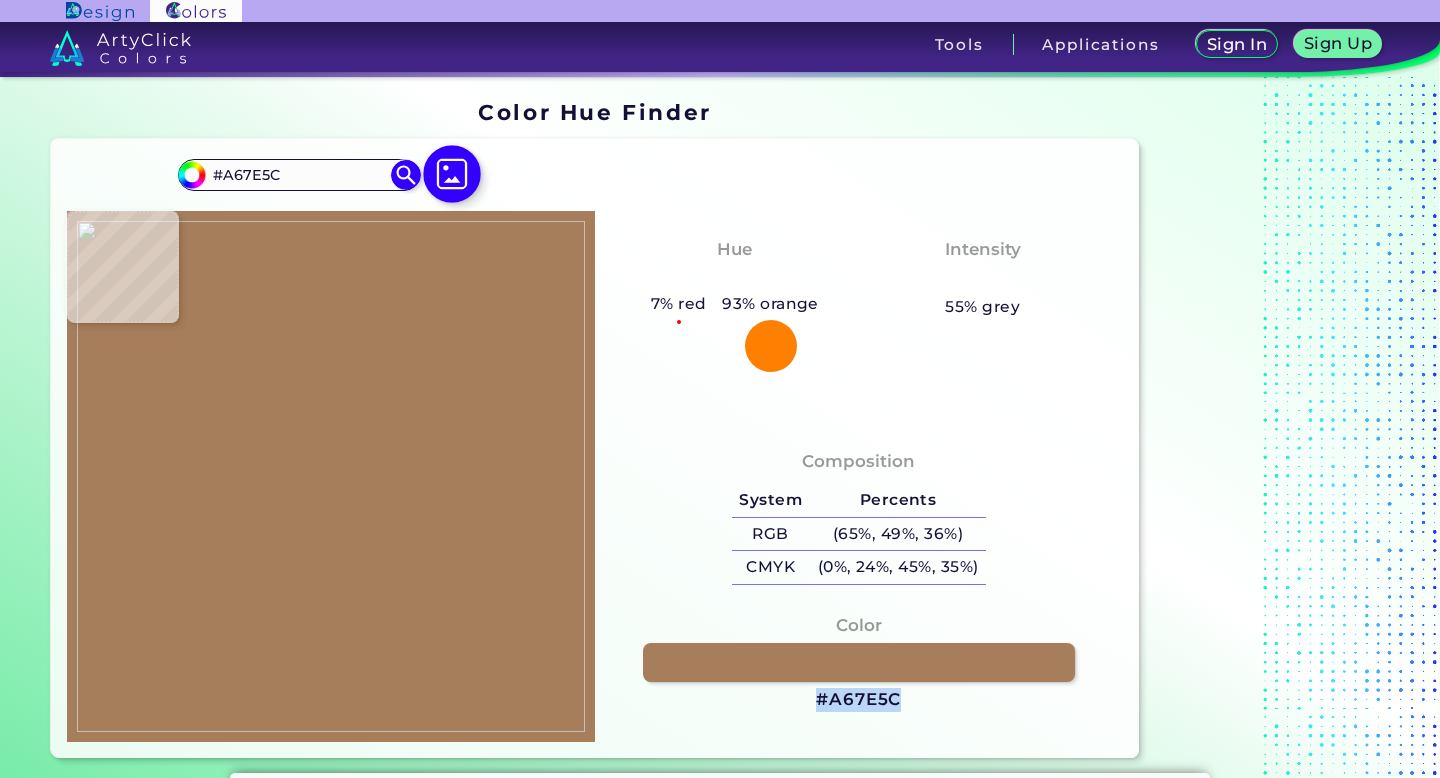 click at bounding box center [452, 174] 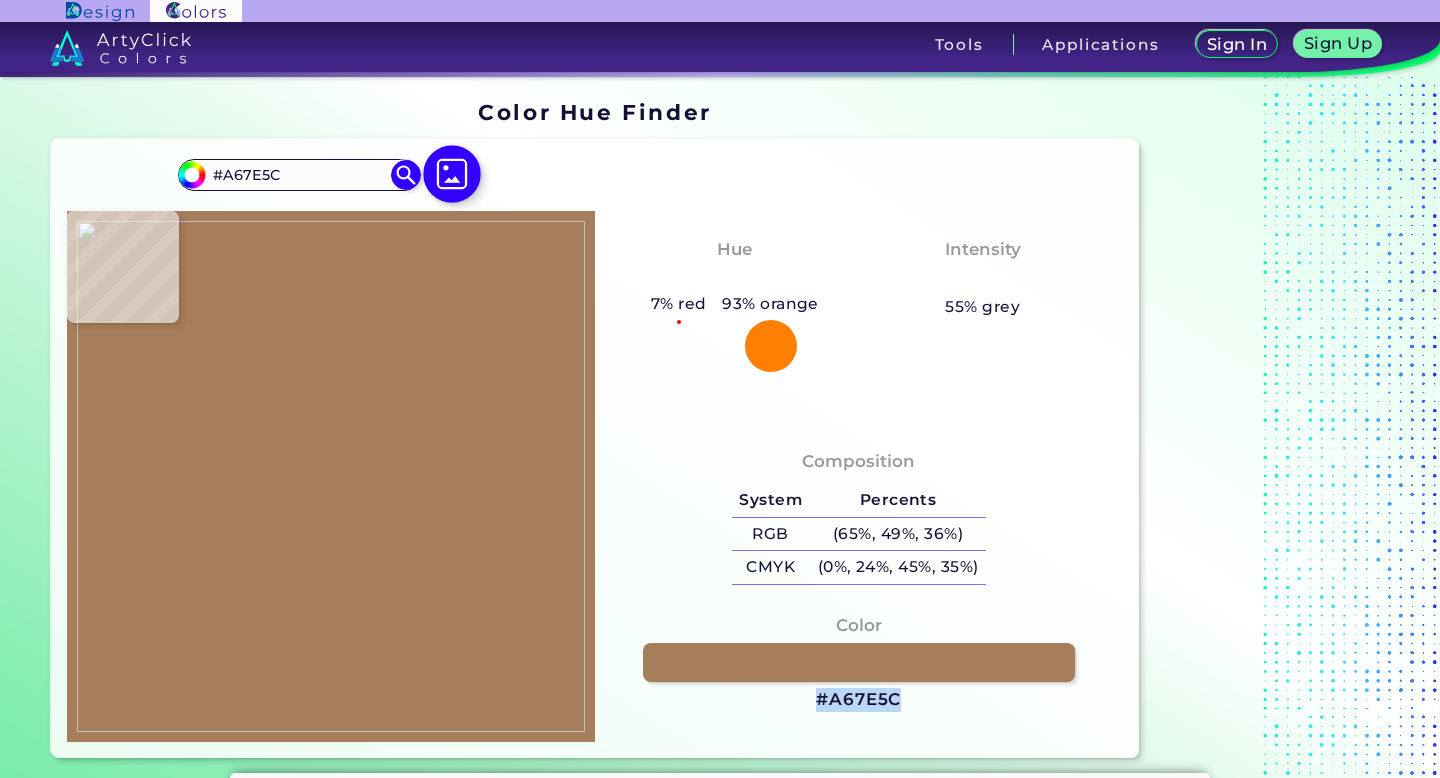 click at bounding box center [0, 0] 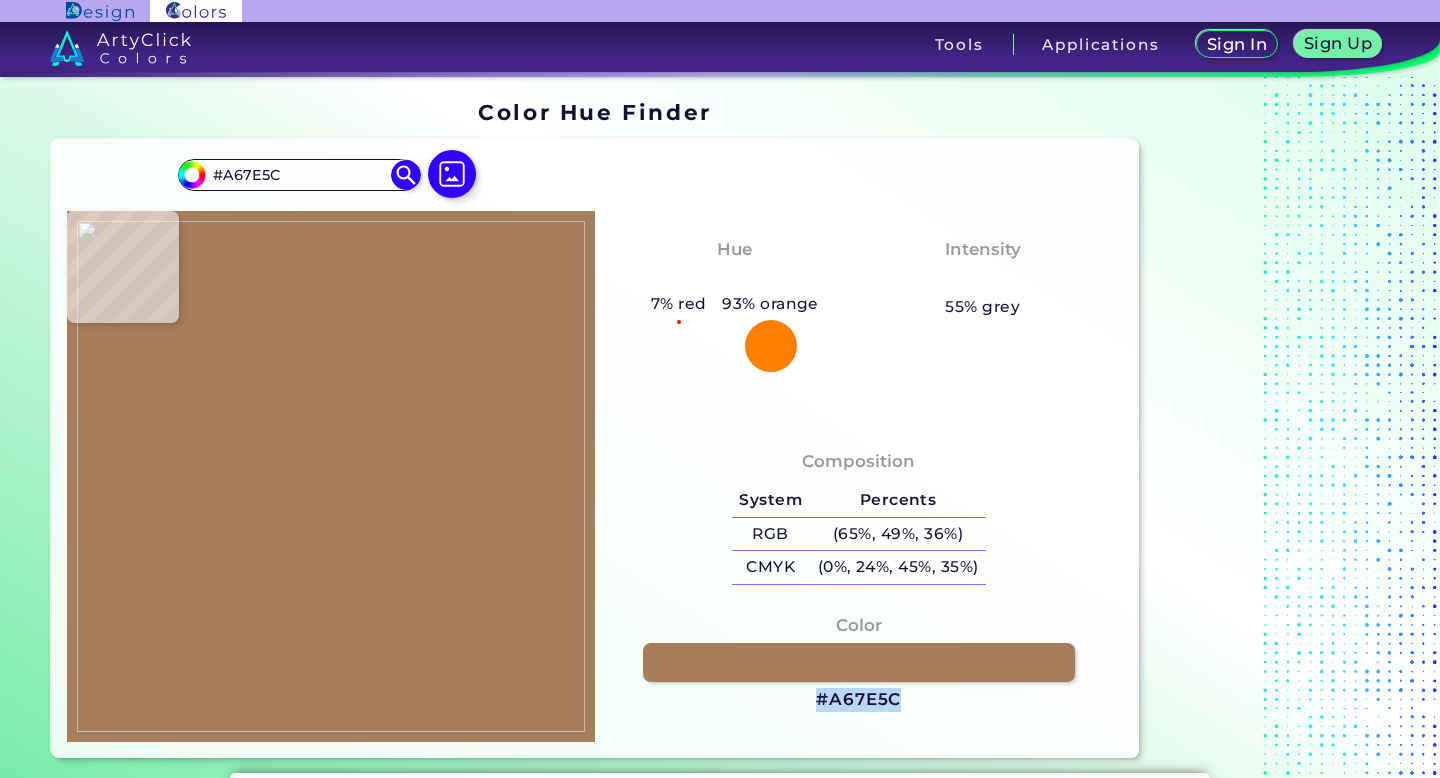 click at bounding box center (331, 476) 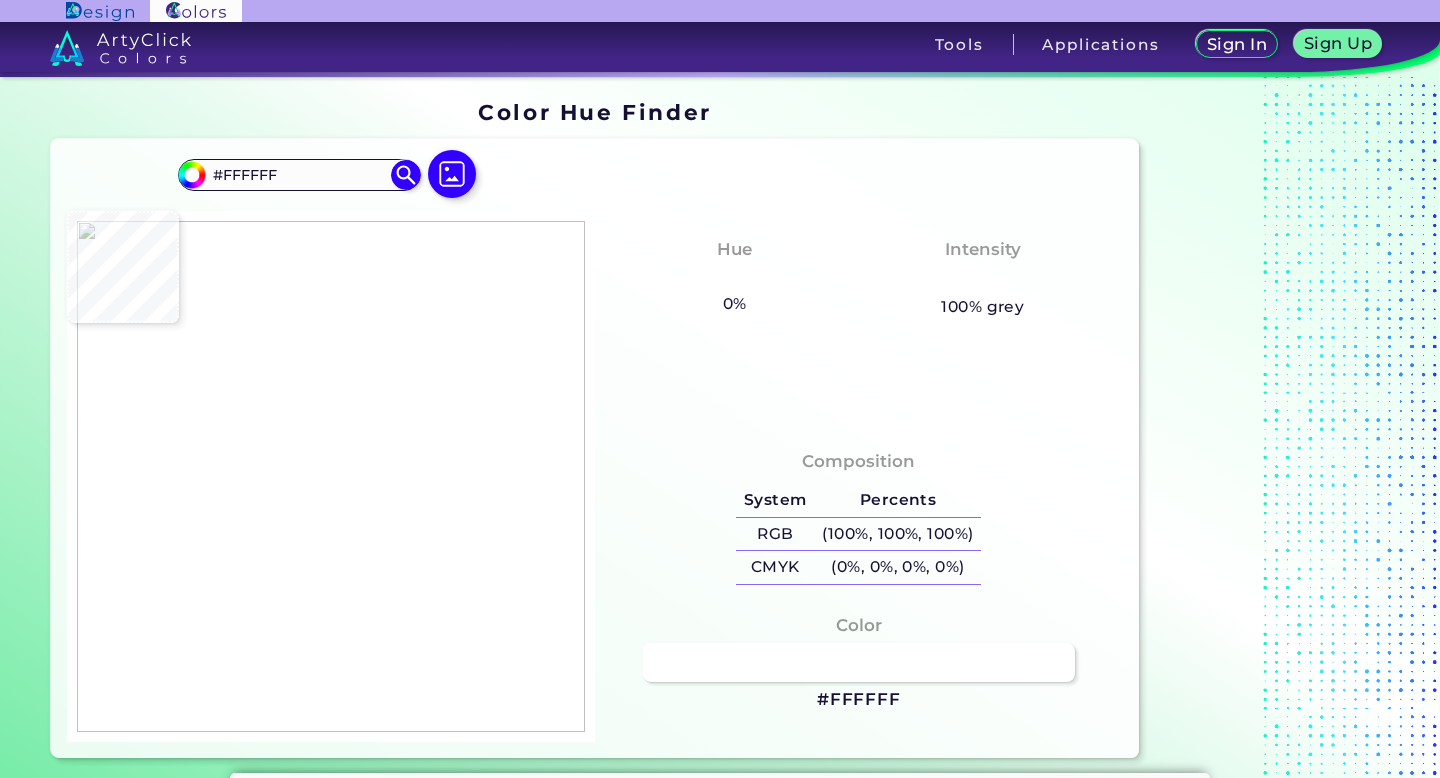 click at bounding box center [331, 476] 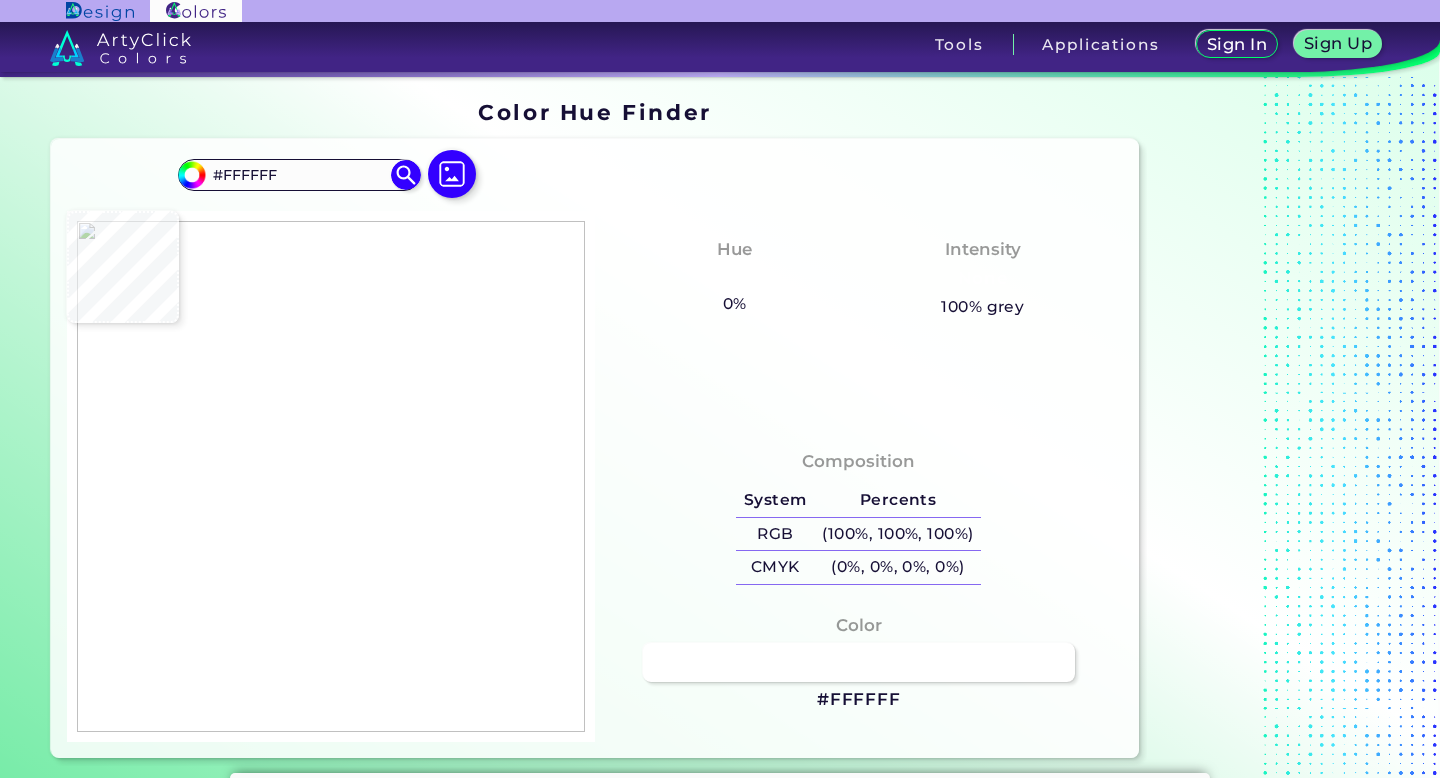 click at bounding box center (331, 476) 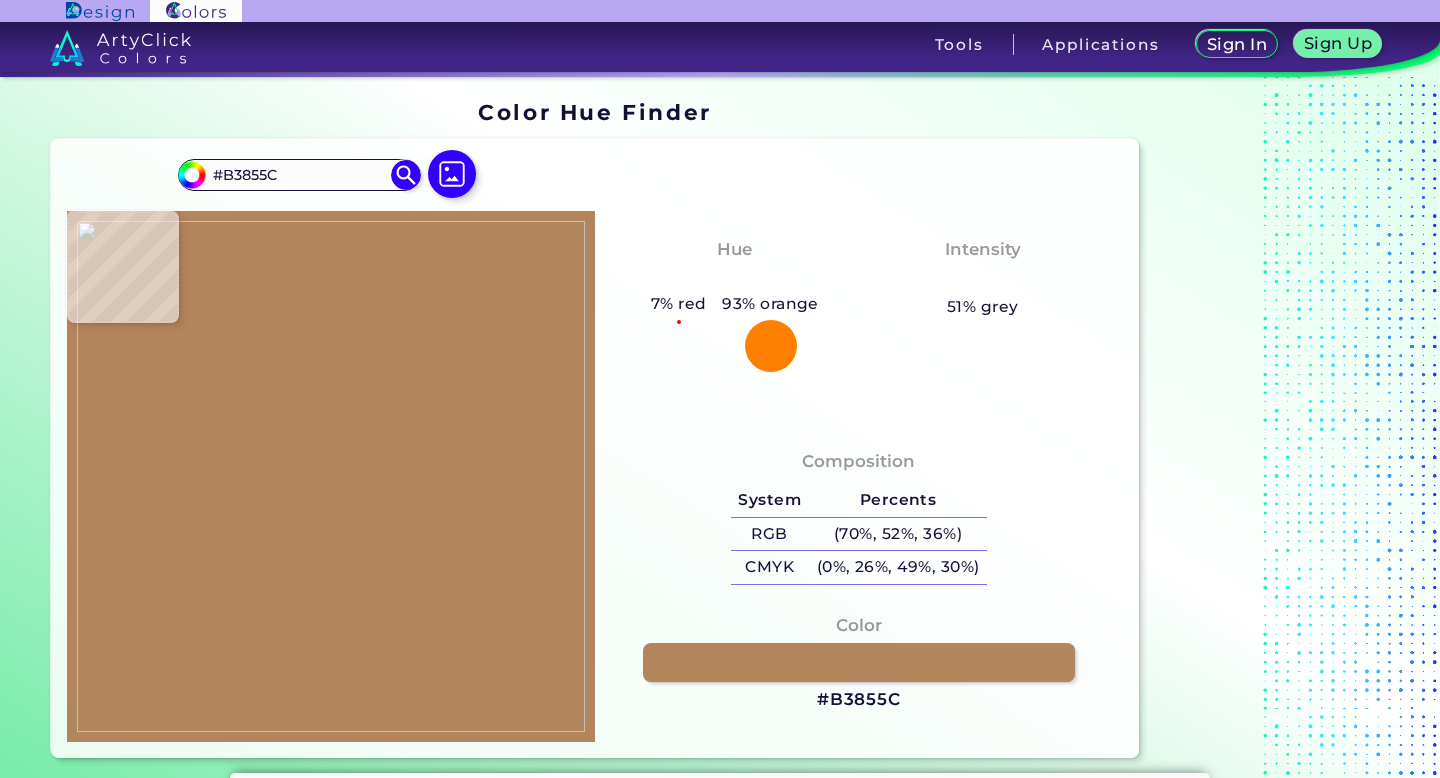 click at bounding box center (331, 476) 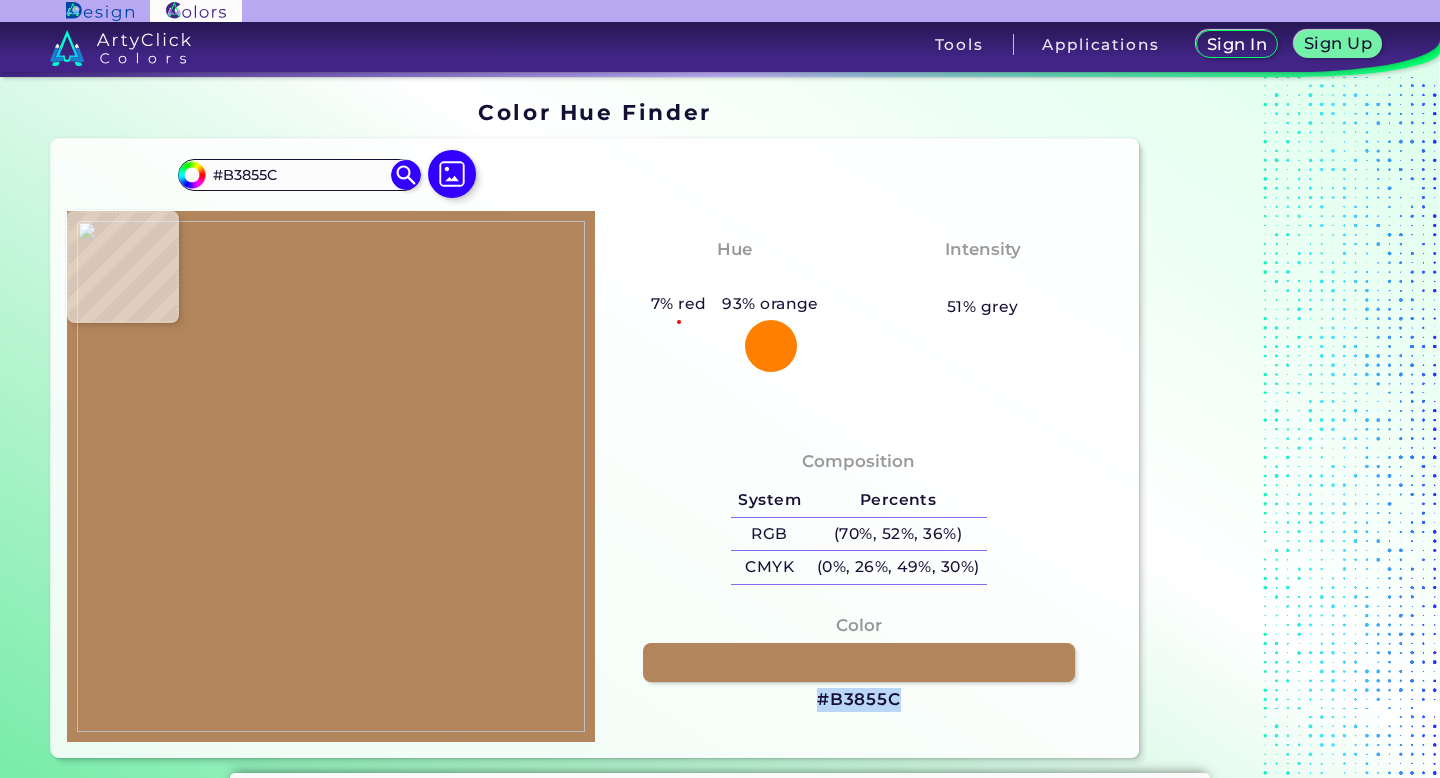 drag, startPoint x: 909, startPoint y: 701, endPoint x: 817, endPoint y: 701, distance: 92 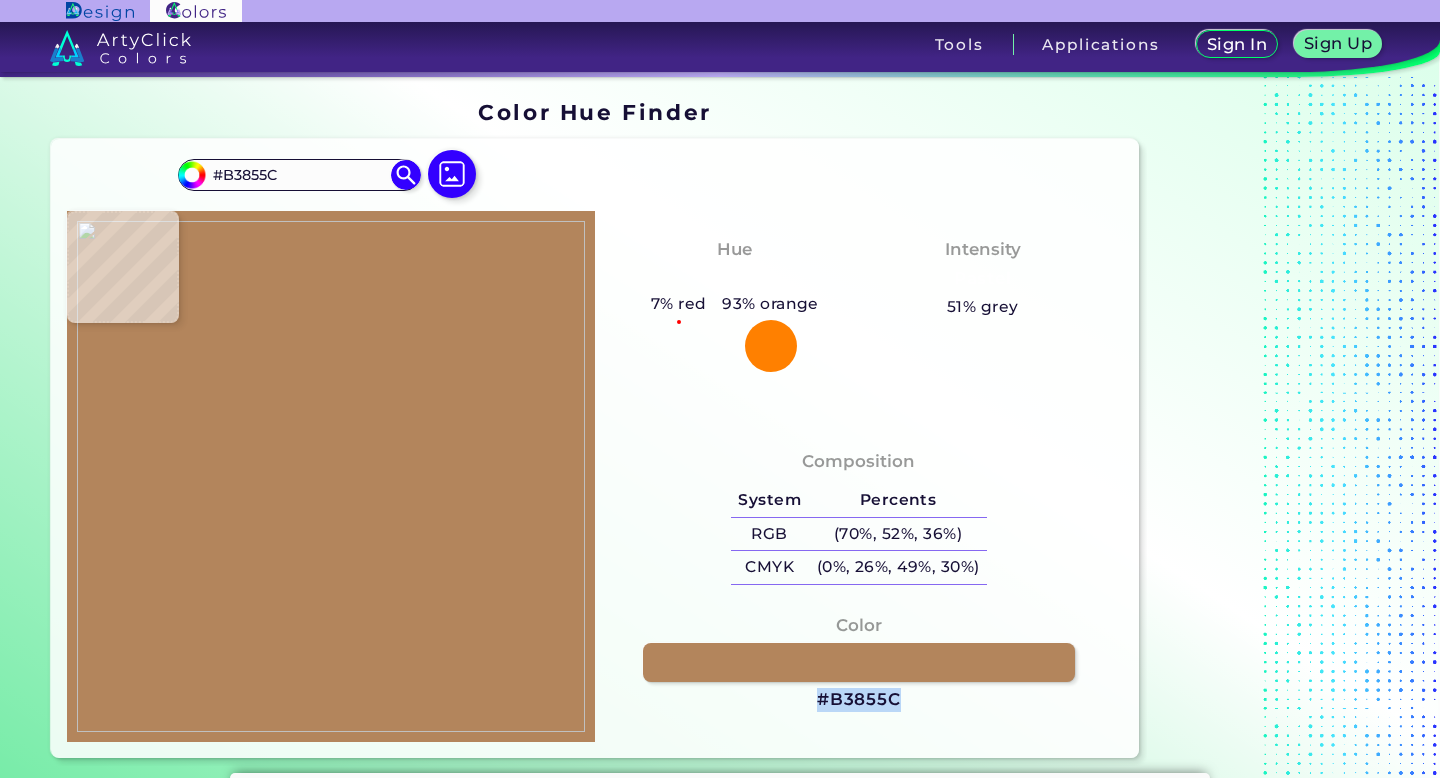click on "Color
#B3855C" at bounding box center [859, 663] 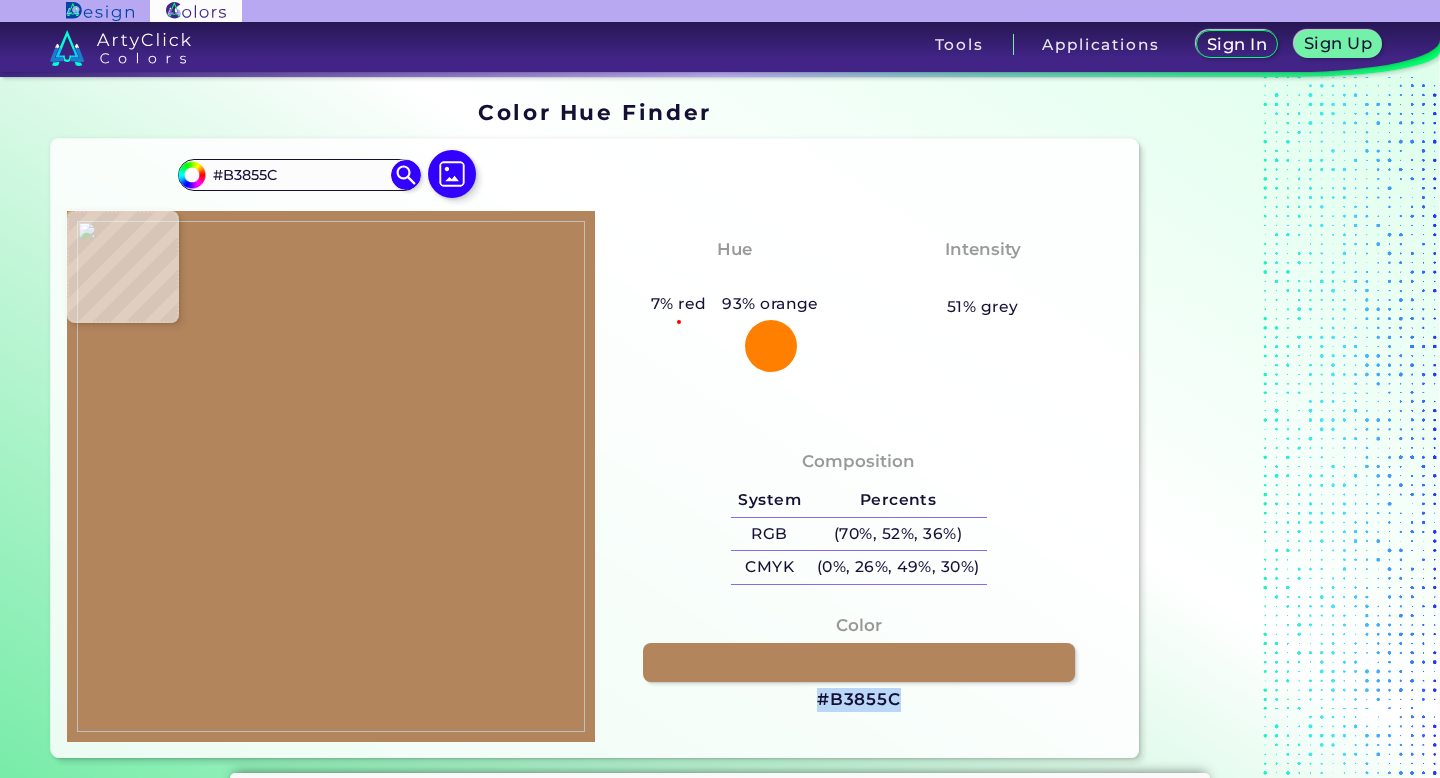 copy on "#B3855C" 